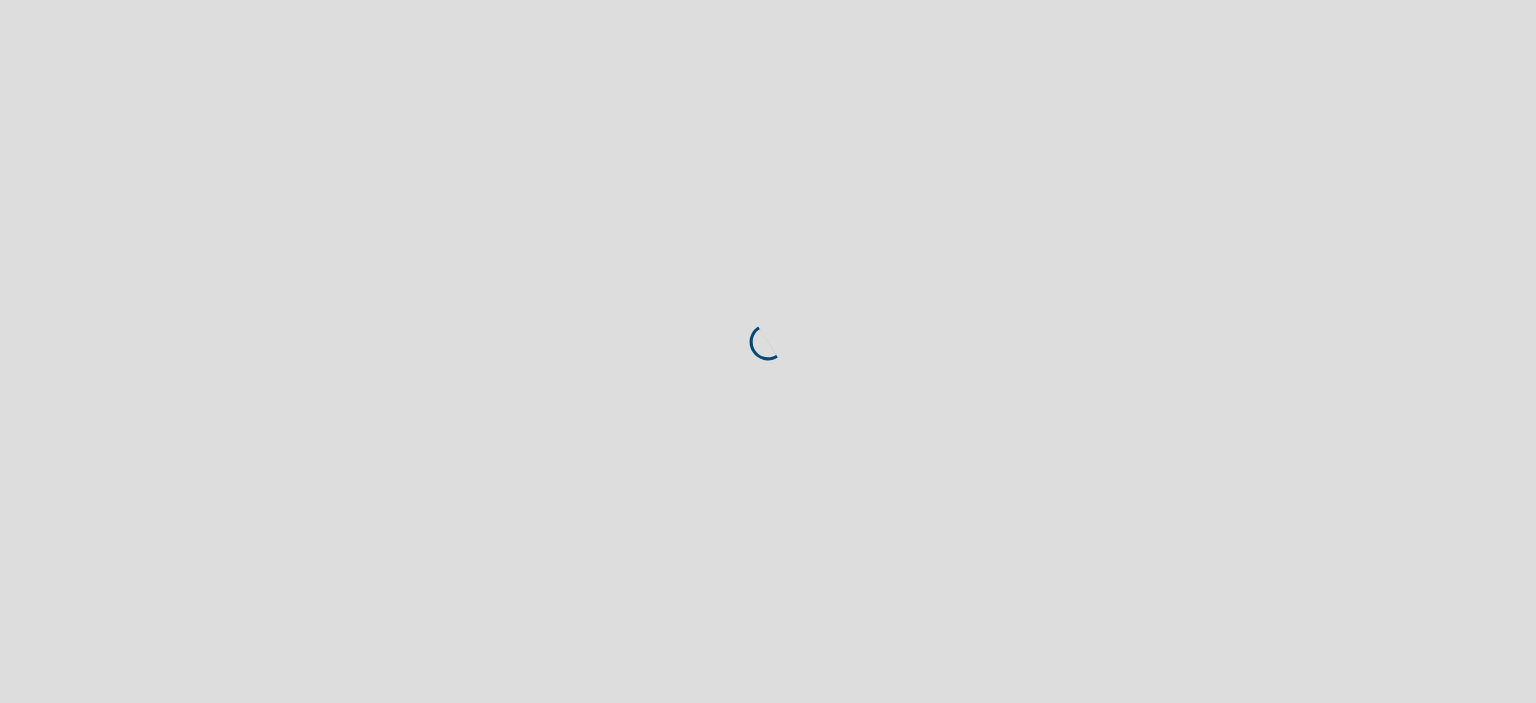 scroll, scrollTop: 0, scrollLeft: 0, axis: both 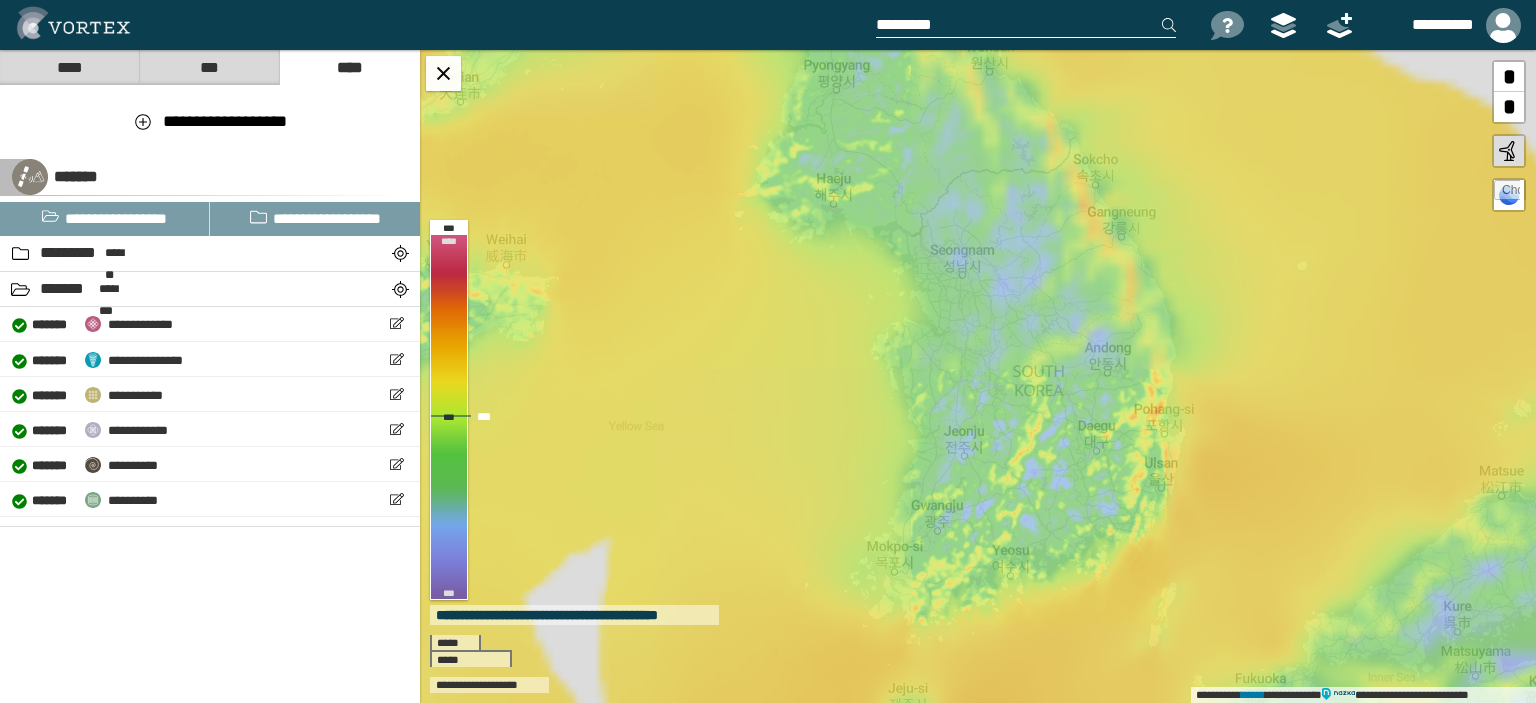 drag, startPoint x: 1404, startPoint y: 309, endPoint x: 1193, endPoint y: 331, distance: 212.14381 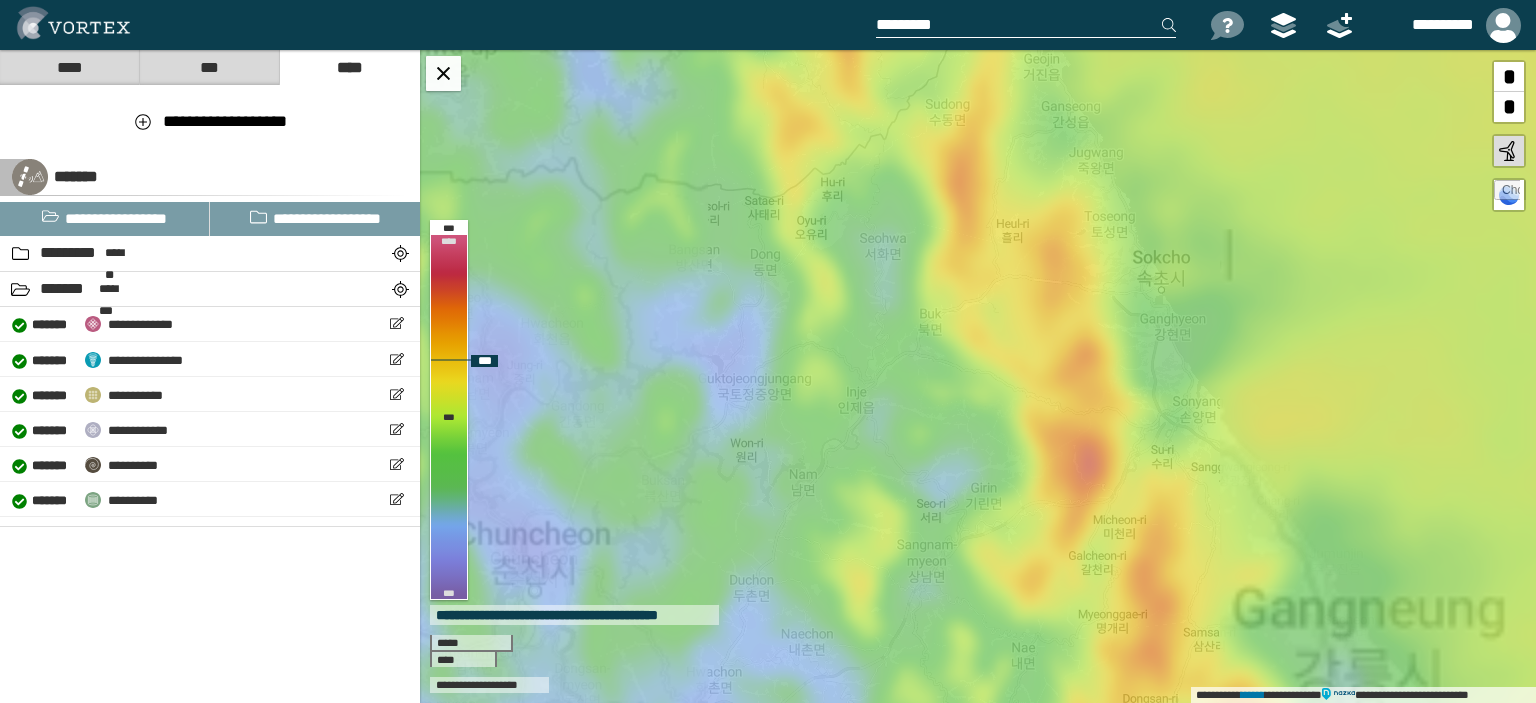 drag, startPoint x: 1066, startPoint y: 111, endPoint x: 1073, endPoint y: 347, distance: 236.10379 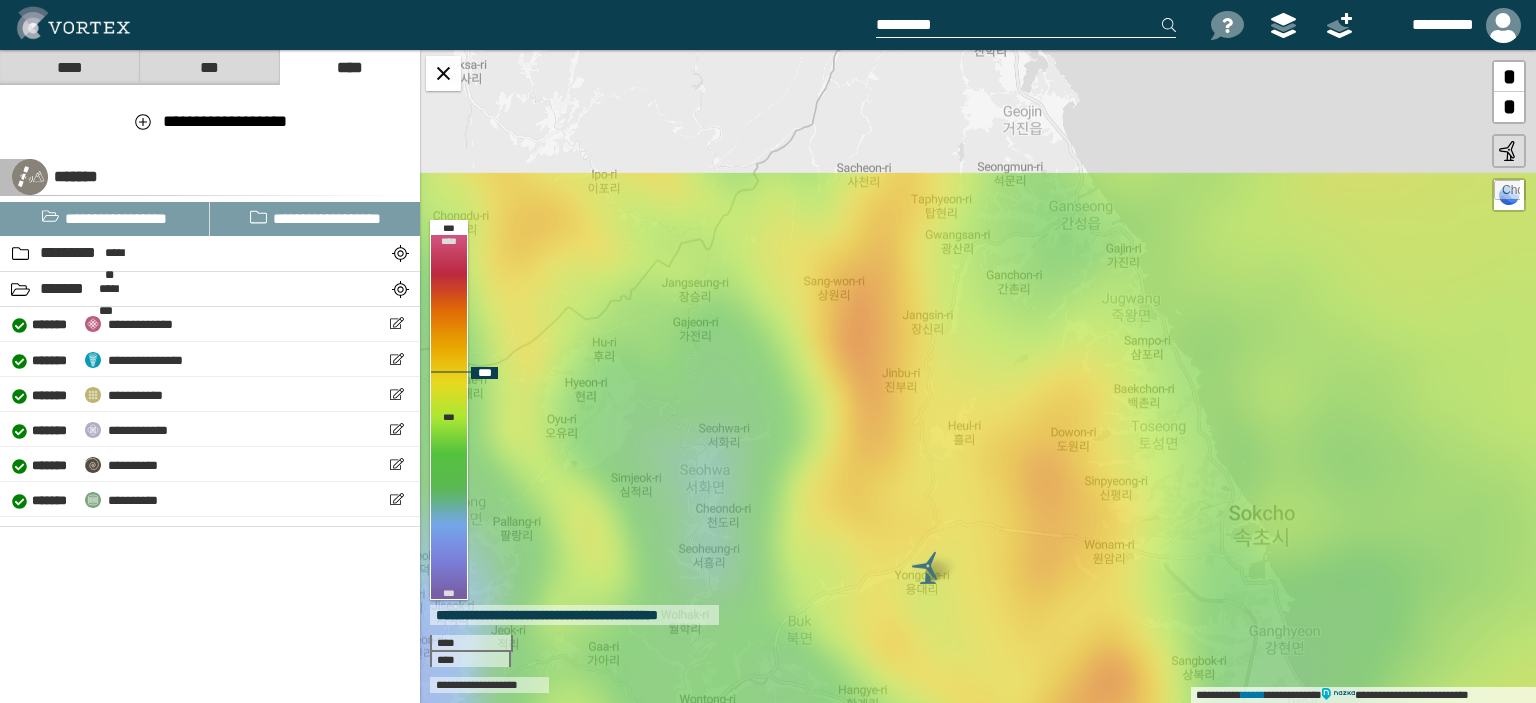 drag, startPoint x: 1097, startPoint y: 262, endPoint x: 1094, endPoint y: 422, distance: 160.02812 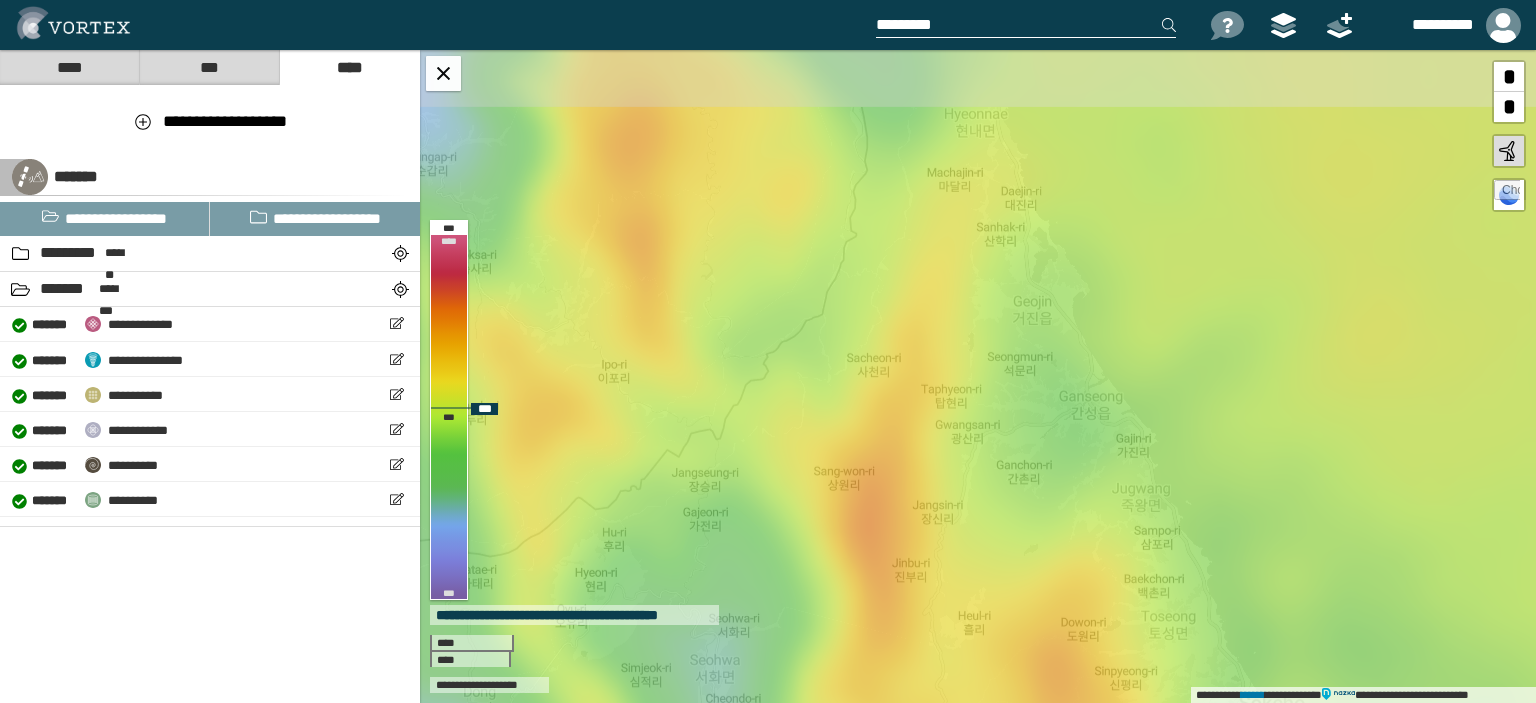 drag, startPoint x: 1052, startPoint y: 339, endPoint x: 1062, endPoint y: 529, distance: 190.26297 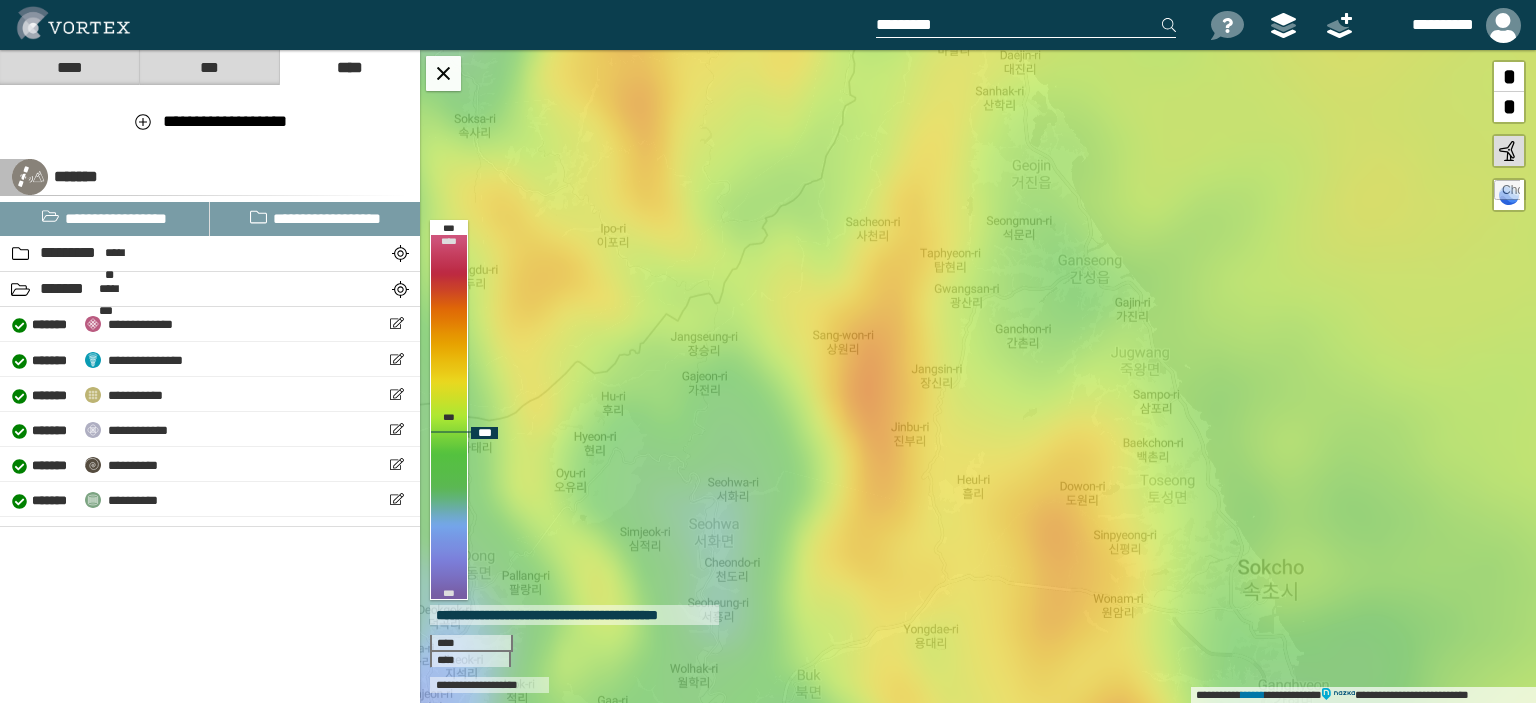 drag, startPoint x: 1022, startPoint y: 367, endPoint x: 1022, endPoint y: 183, distance: 184 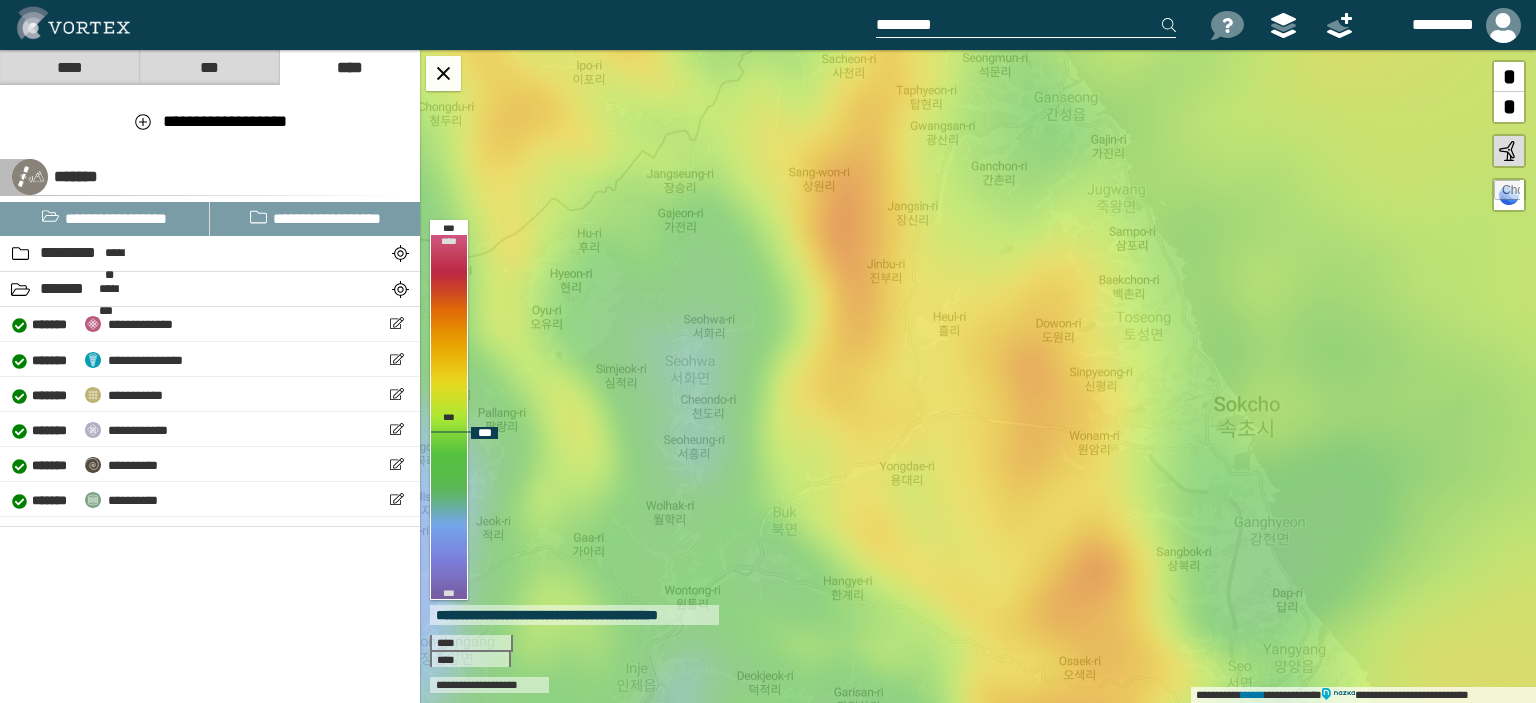 drag, startPoint x: 1044, startPoint y: 320, endPoint x: 1034, endPoint y: 252, distance: 68.73136 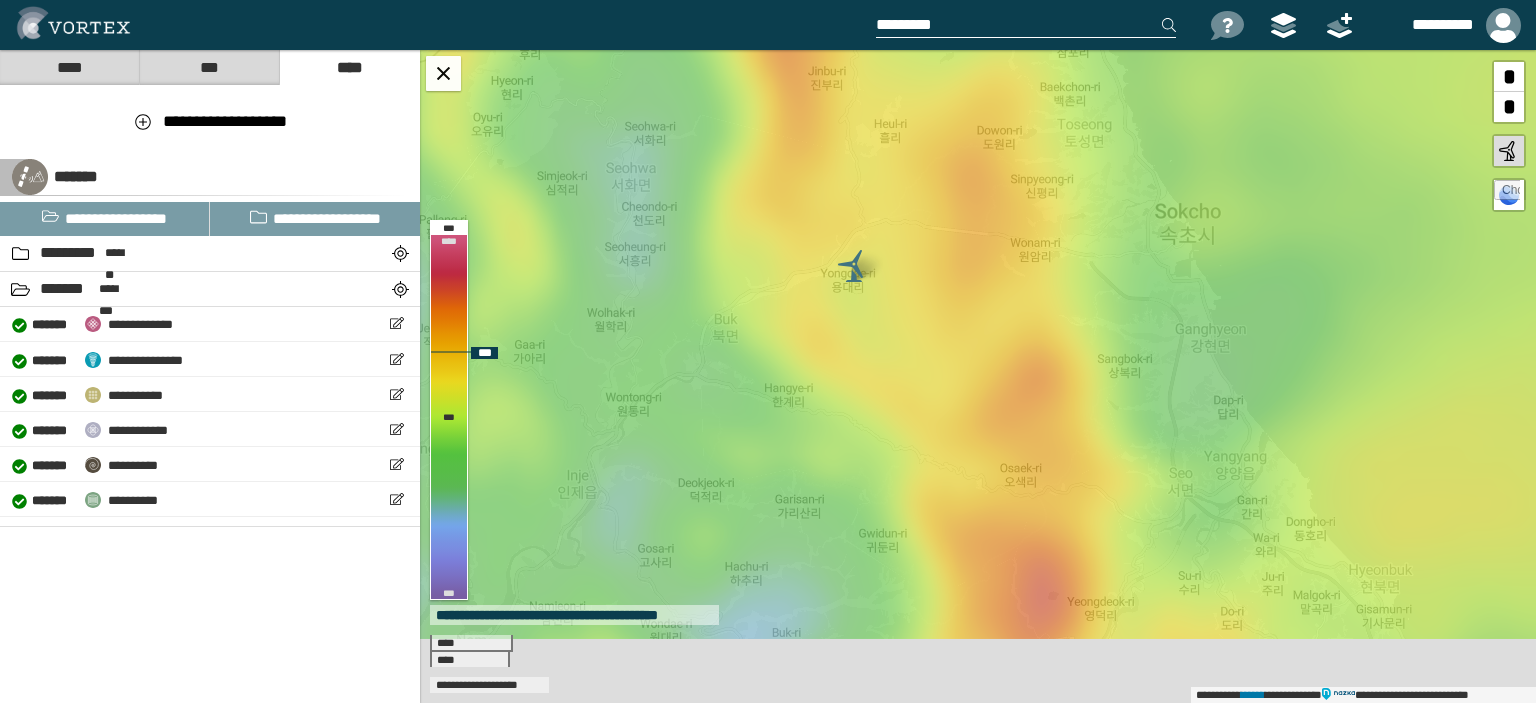 drag, startPoint x: 1062, startPoint y: 309, endPoint x: 1019, endPoint y: 195, distance: 121.84006 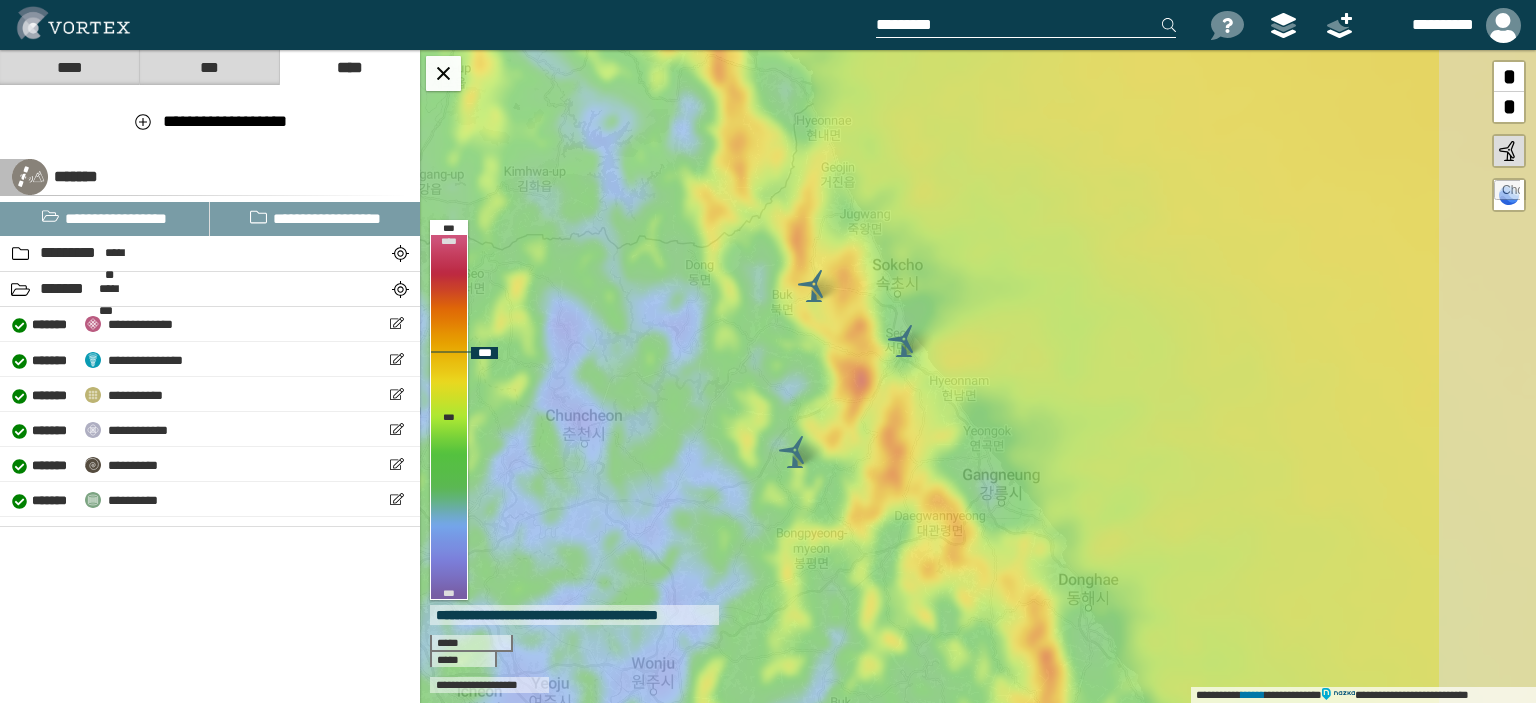 drag, startPoint x: 939, startPoint y: 467, endPoint x: 841, endPoint y: 380, distance: 131.04579 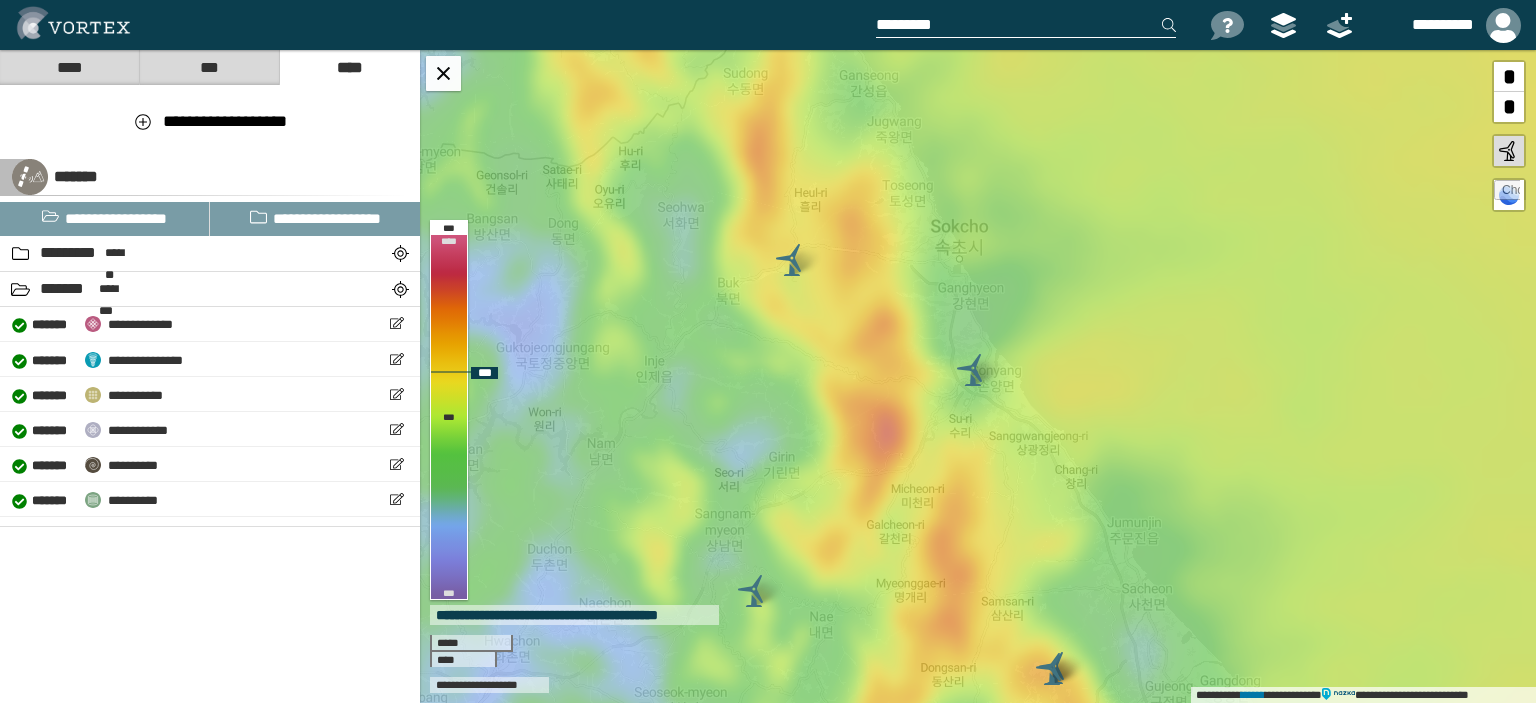 drag, startPoint x: 940, startPoint y: 446, endPoint x: 947, endPoint y: 467, distance: 22.135944 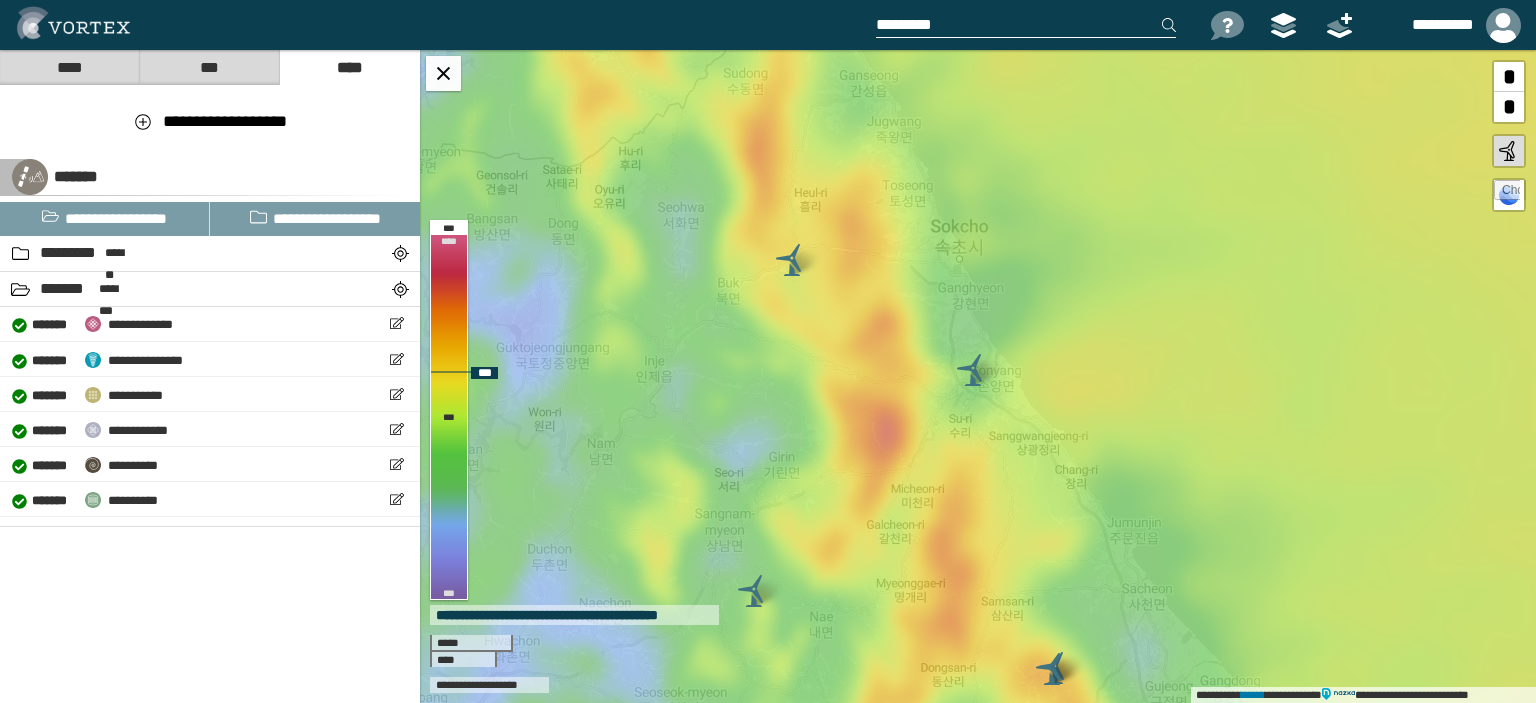 click on "**********" at bounding box center [978, 376] 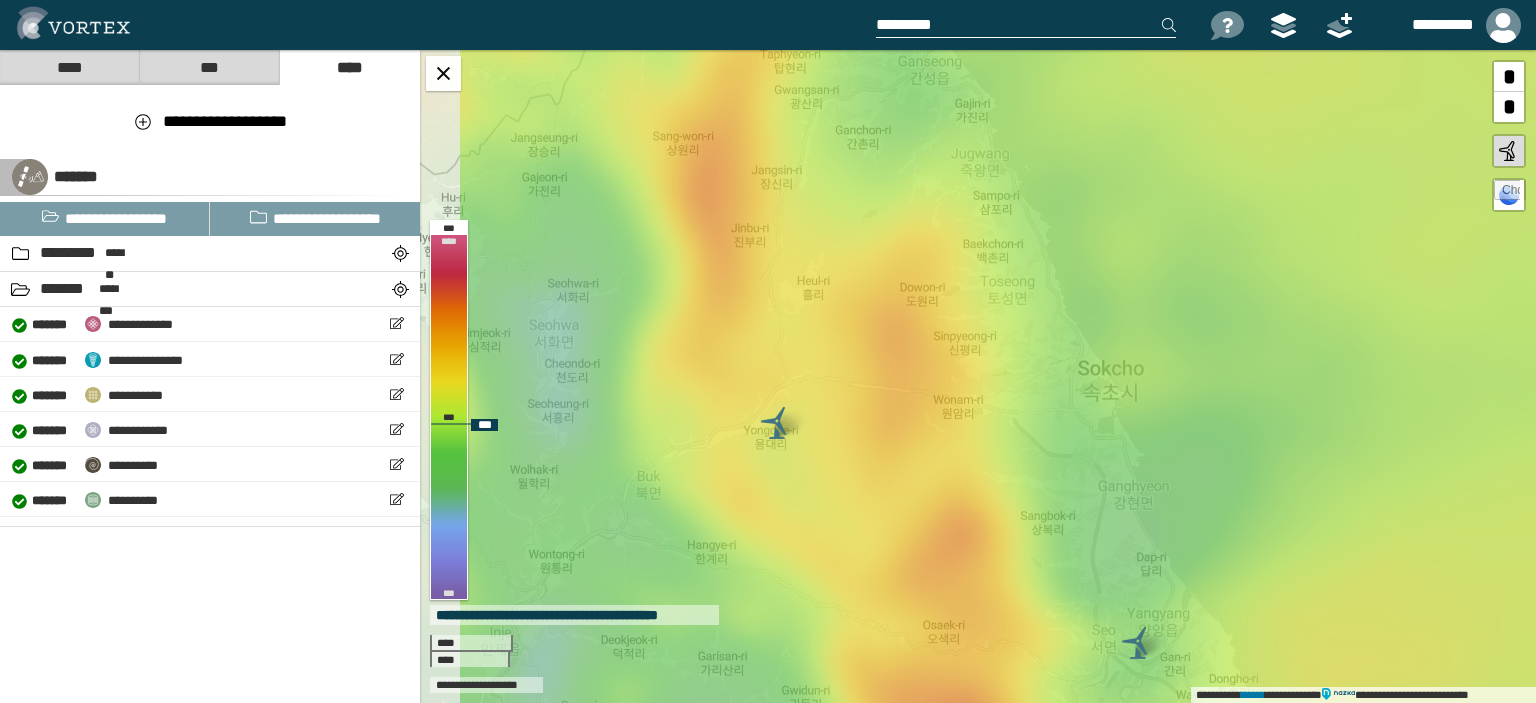 drag, startPoint x: 928, startPoint y: 431, endPoint x: 1066, endPoint y: 641, distance: 251.2847 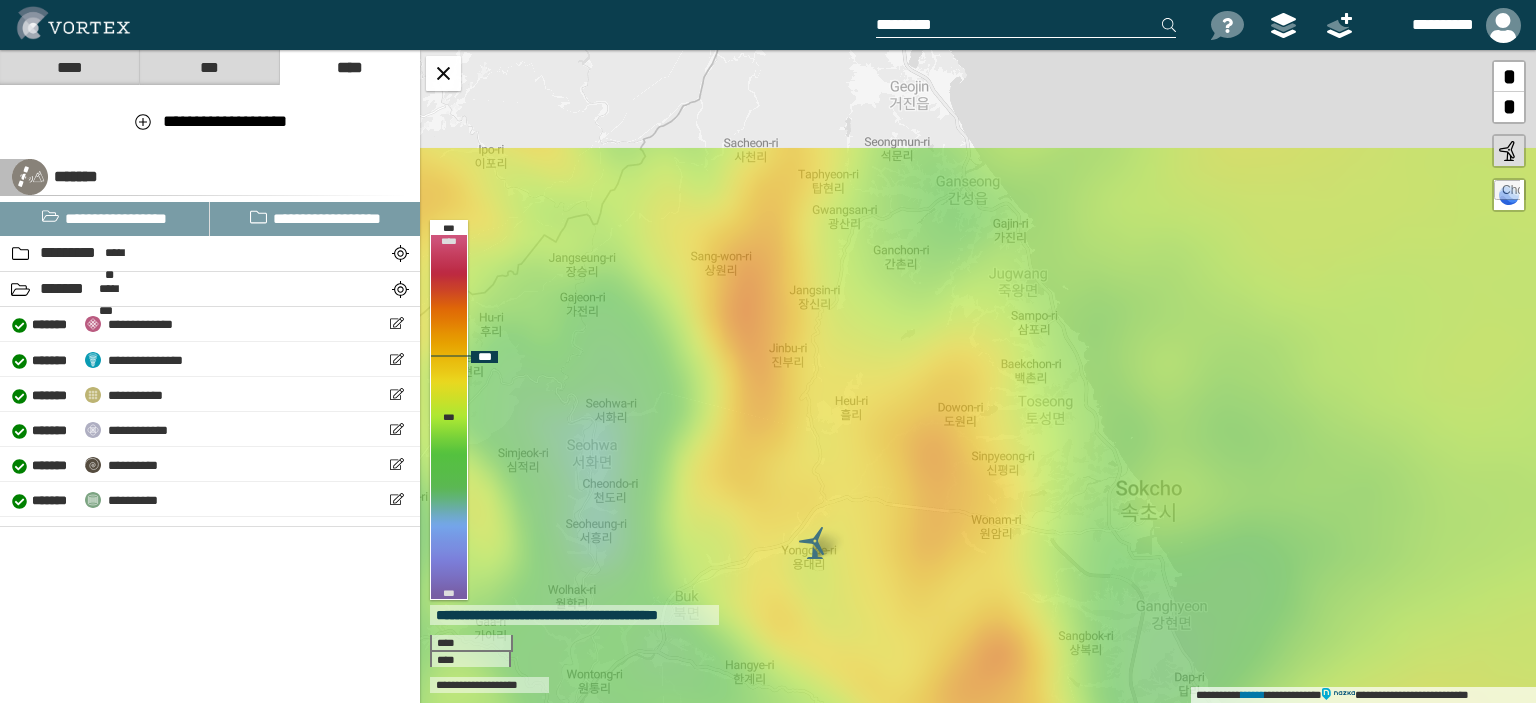 drag, startPoint x: 976, startPoint y: 495, endPoint x: 1028, endPoint y: 627, distance: 141.87318 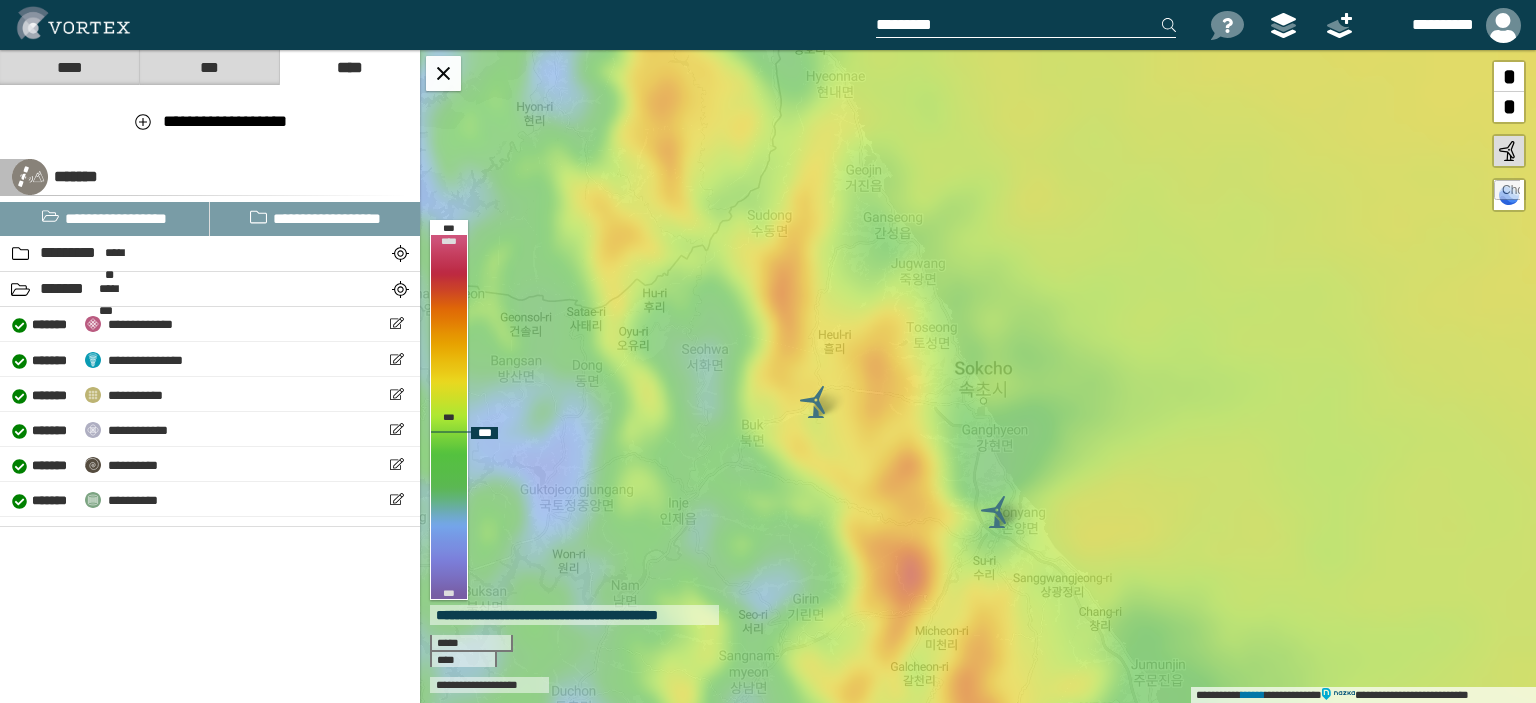 drag, startPoint x: 1006, startPoint y: 537, endPoint x: 943, endPoint y: 438, distance: 117.34564 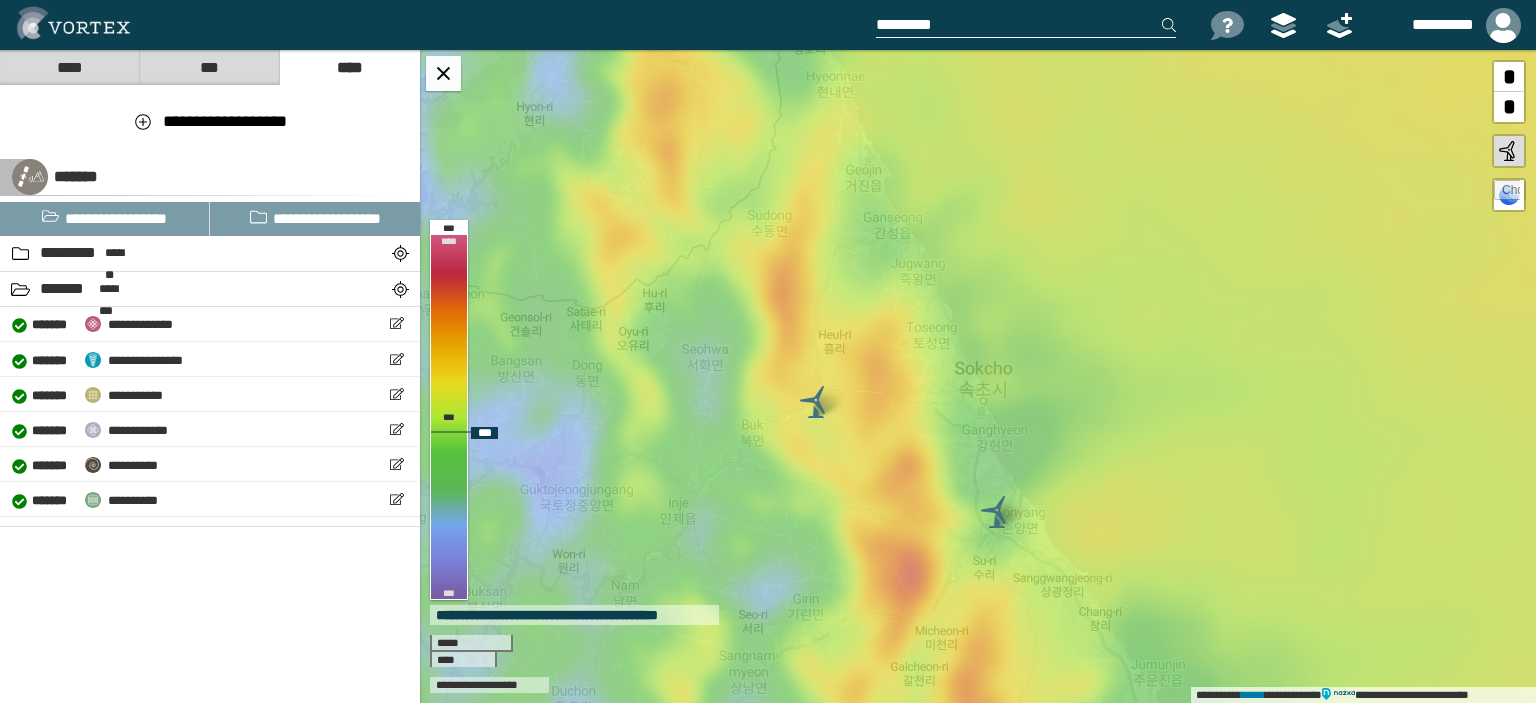 click on "**********" at bounding box center (978, 376) 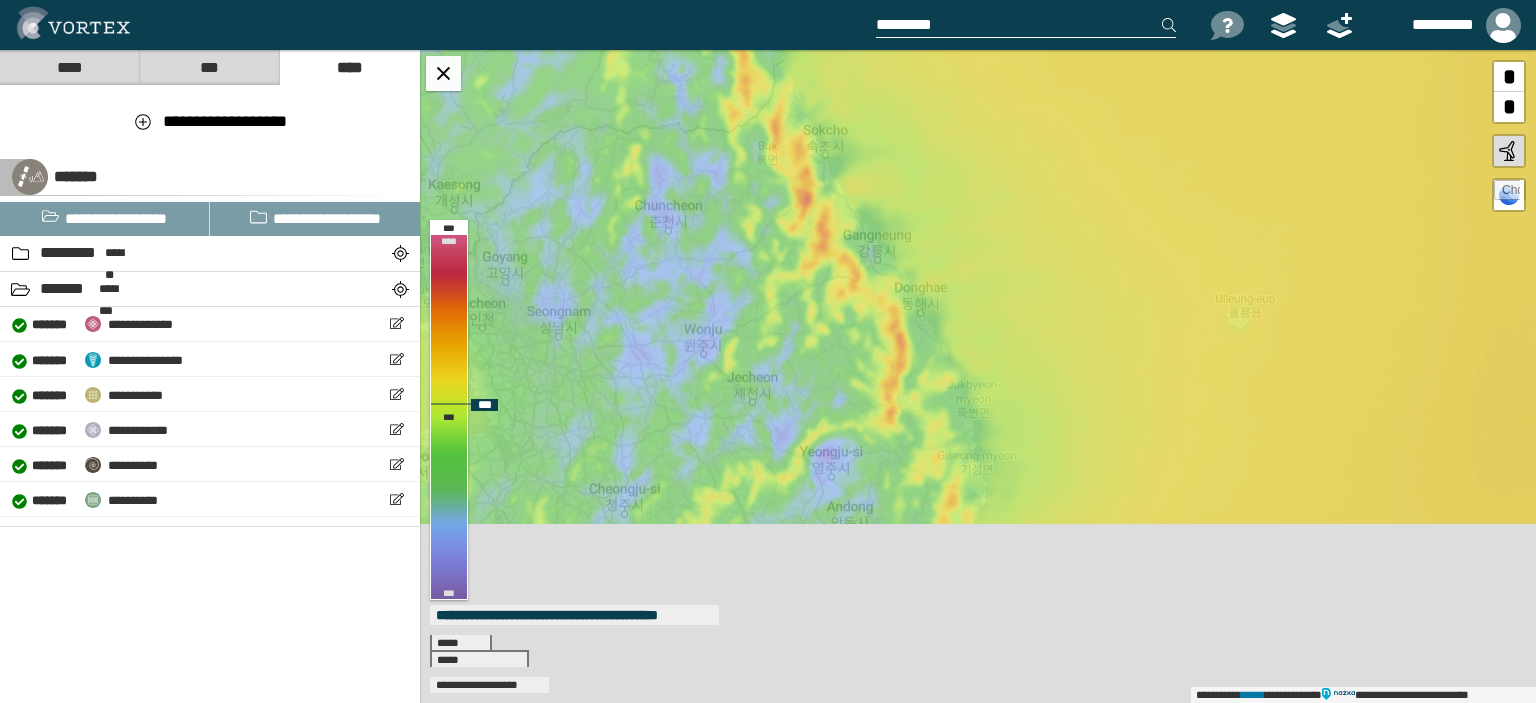 drag, startPoint x: 916, startPoint y: 613, endPoint x: 951, endPoint y: 264, distance: 350.7506 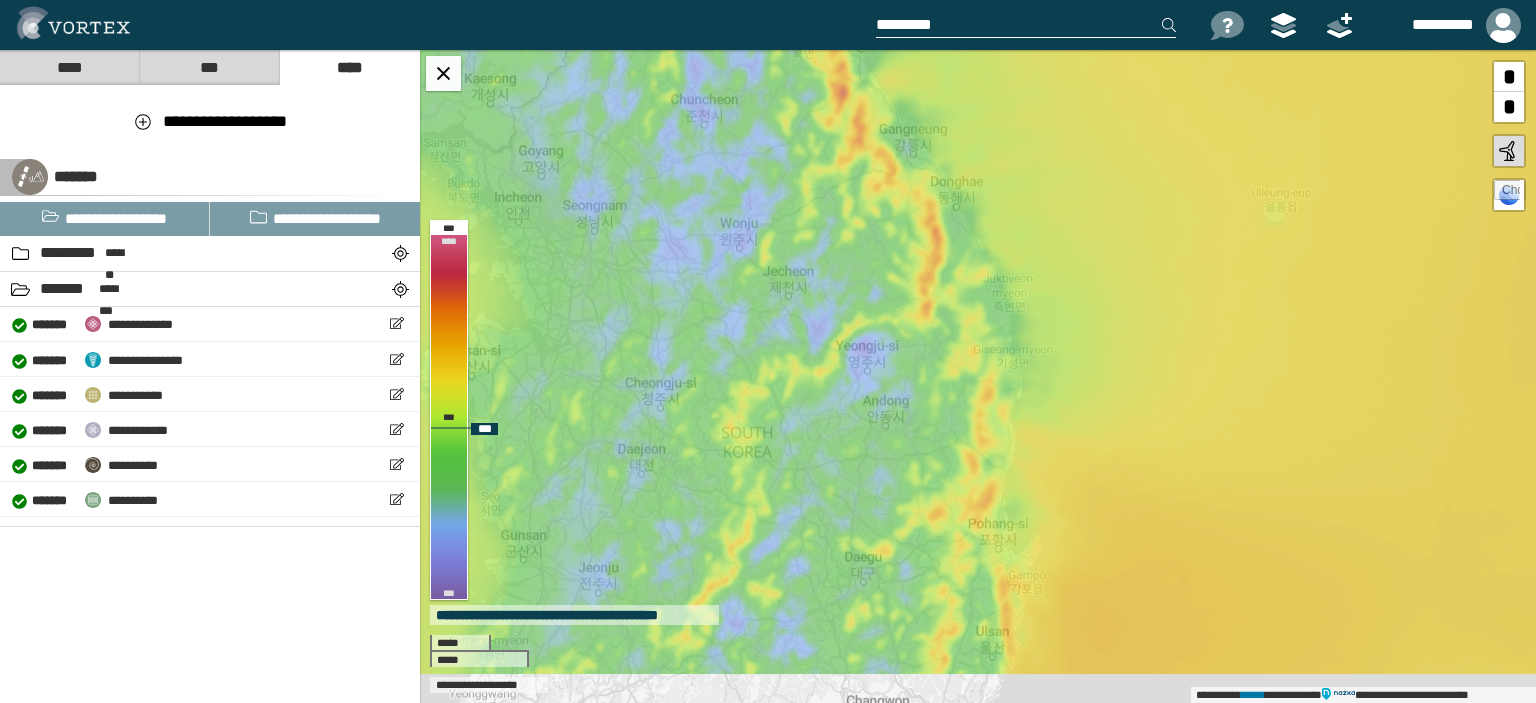 drag, startPoint x: 969, startPoint y: 391, endPoint x: 984, endPoint y: 350, distance: 43.65776 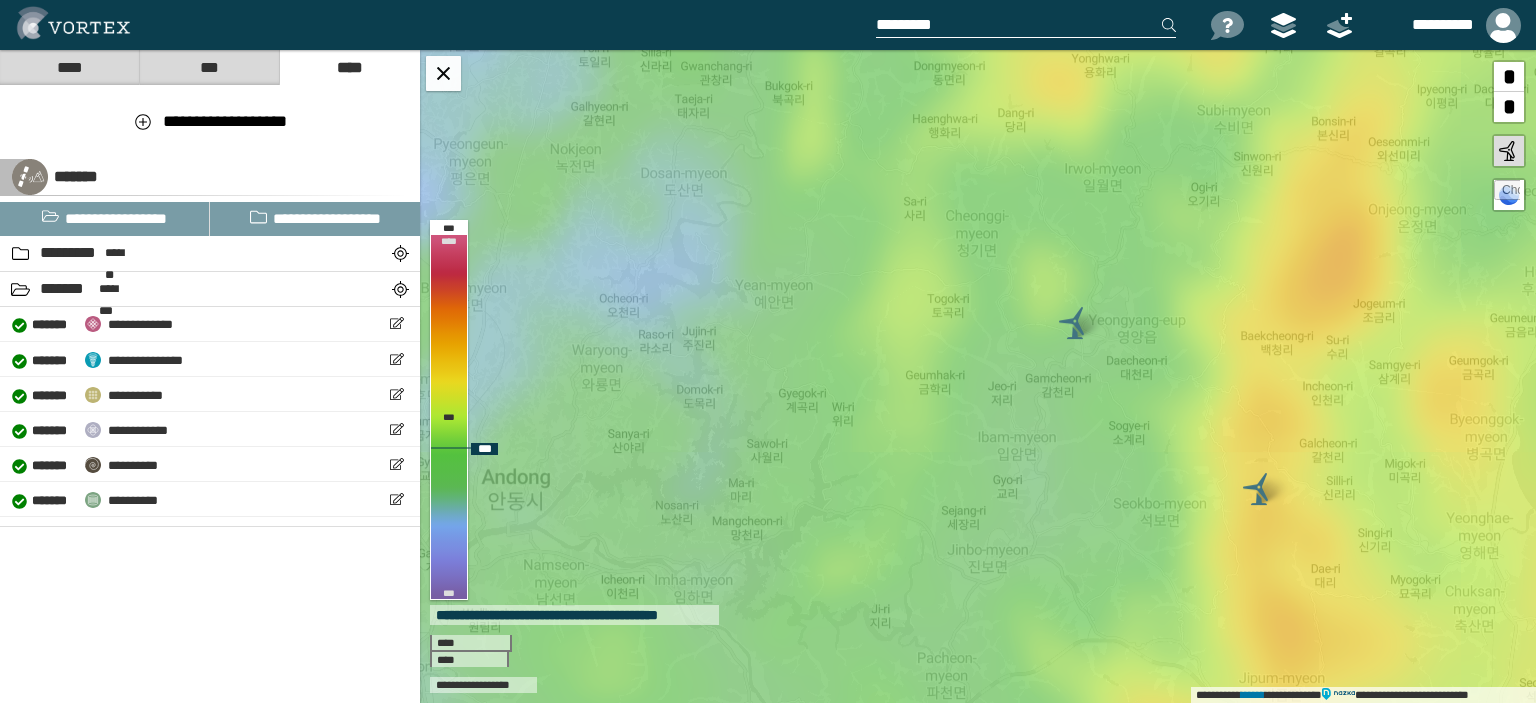 drag, startPoint x: 864, startPoint y: 227, endPoint x: 865, endPoint y: 264, distance: 37.01351 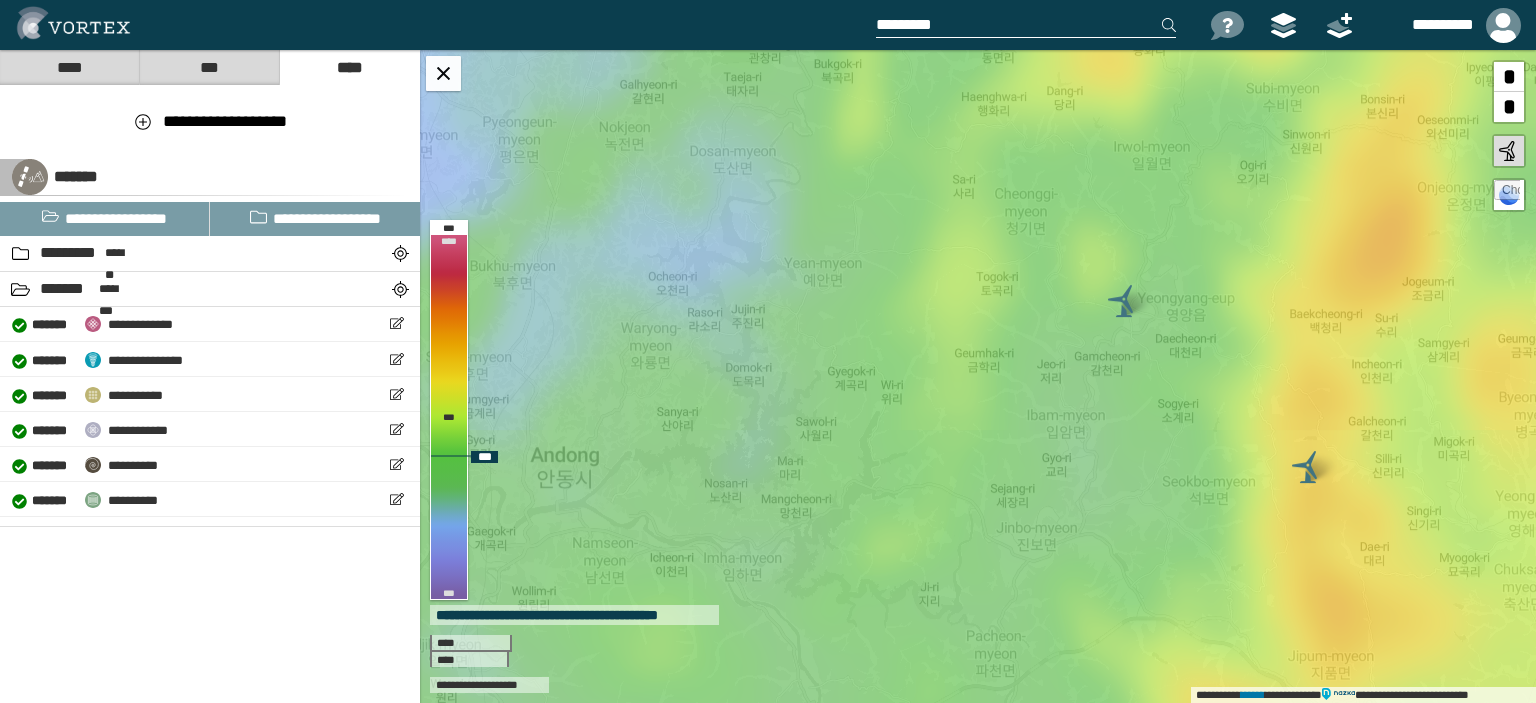 drag, startPoint x: 1103, startPoint y: 291, endPoint x: 1152, endPoint y: 269, distance: 53.712196 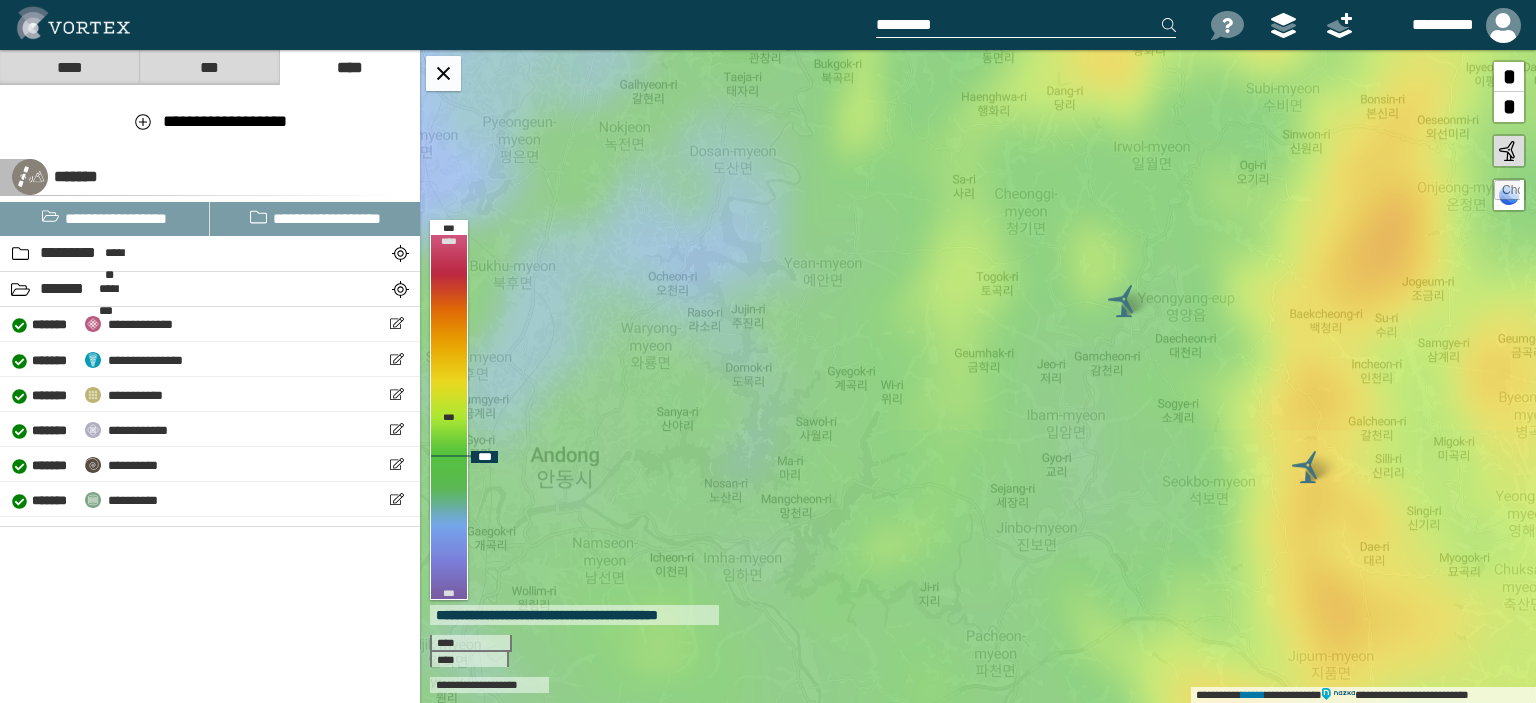click on "**********" at bounding box center [978, 376] 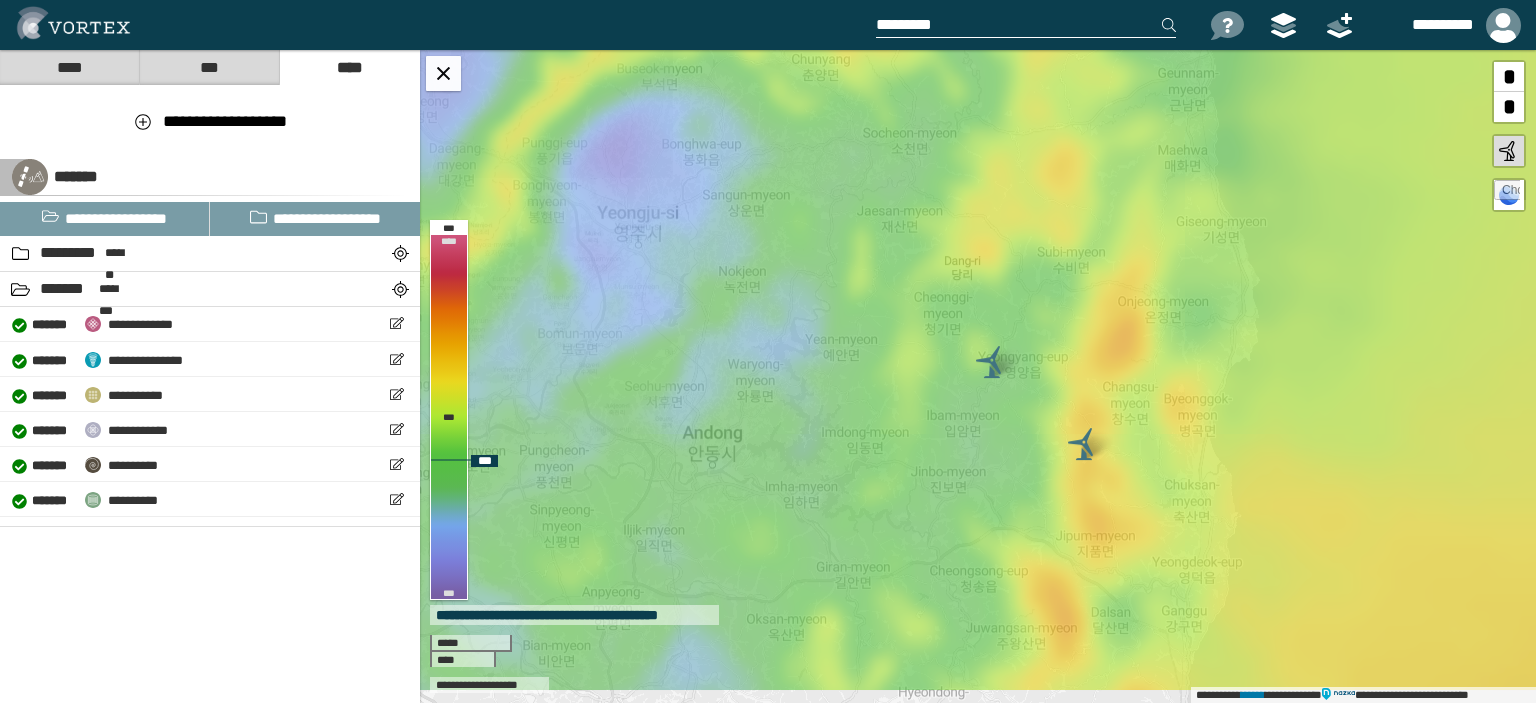 drag, startPoint x: 858, startPoint y: 503, endPoint x: 864, endPoint y: 464, distance: 39.45884 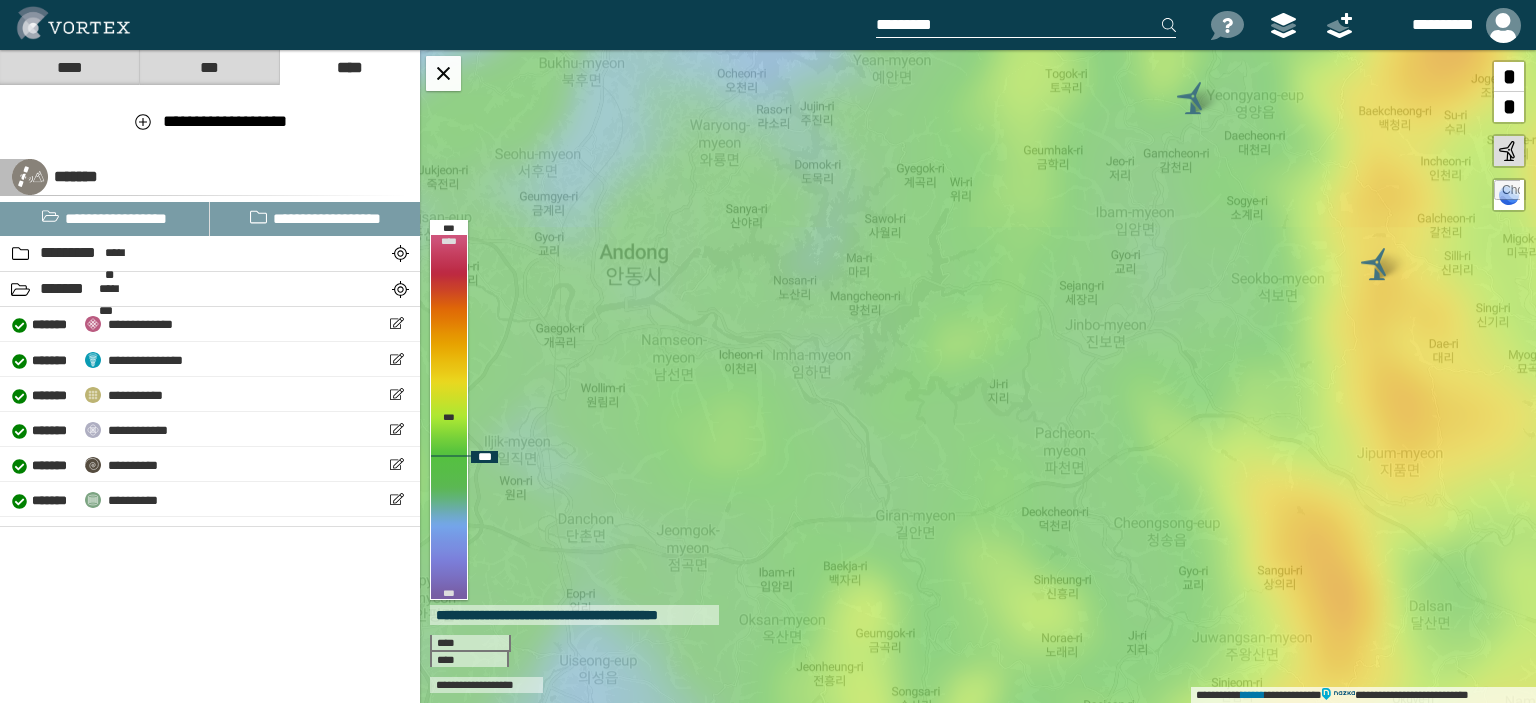 drag, startPoint x: 1009, startPoint y: 575, endPoint x: 1024, endPoint y: 459, distance: 116.965805 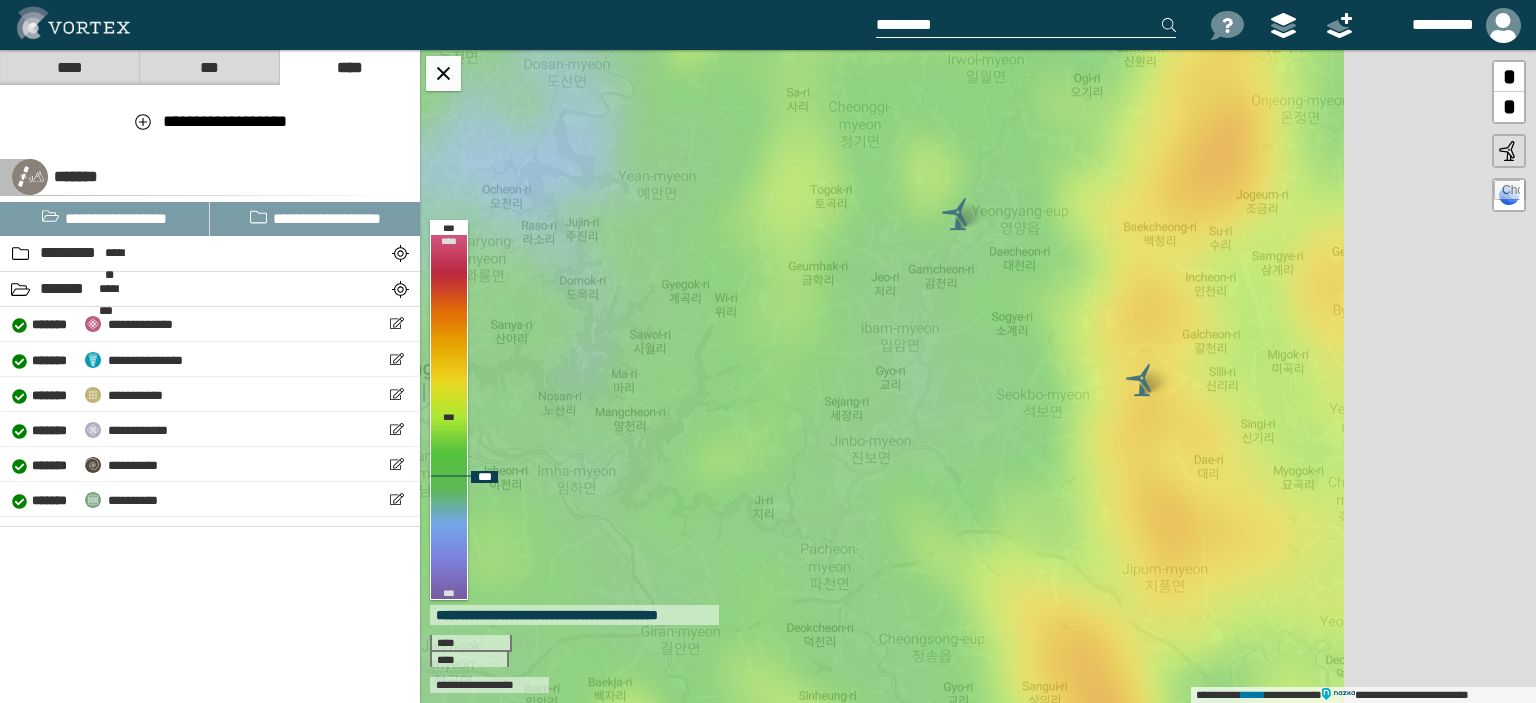 drag, startPoint x: 1129, startPoint y: 345, endPoint x: 892, endPoint y: 463, distance: 264.75082 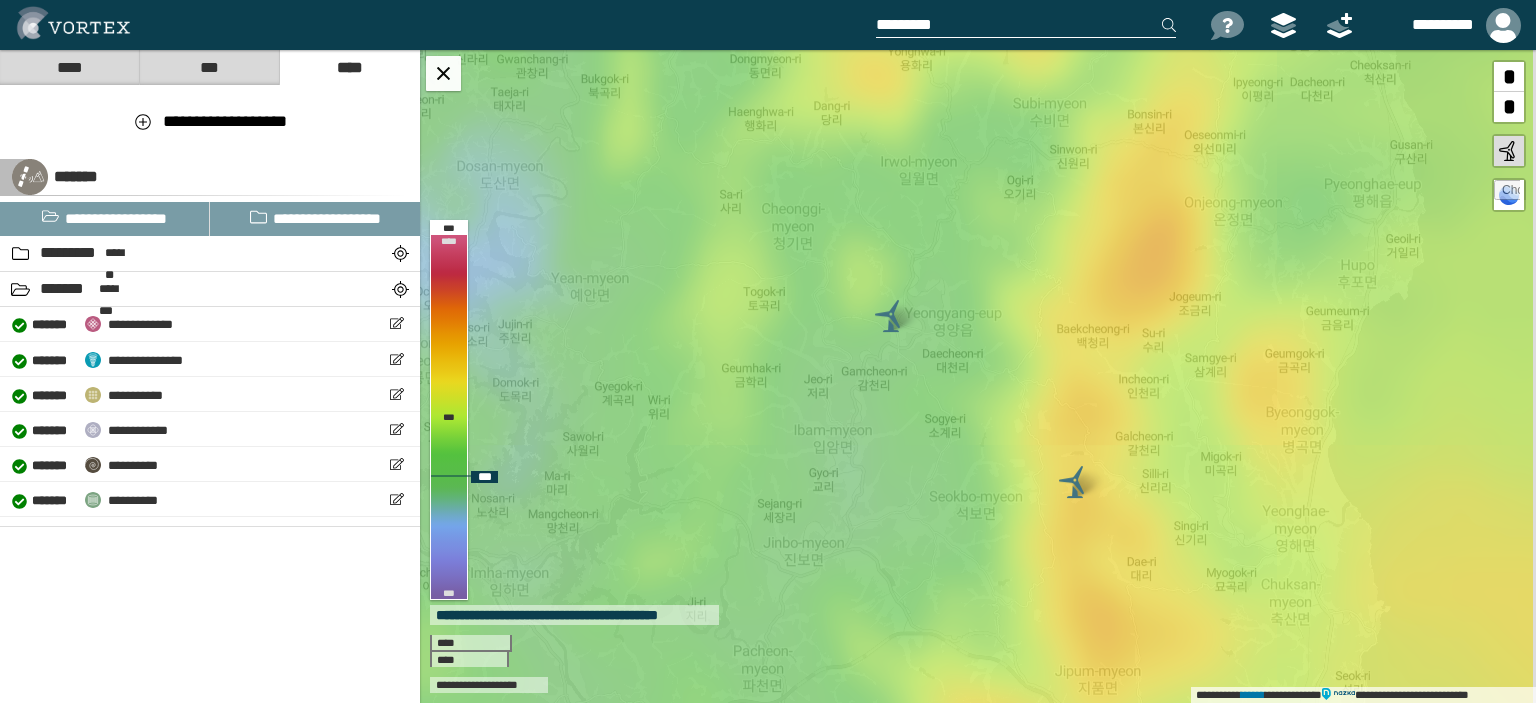 drag, startPoint x: 975, startPoint y: 372, endPoint x: 910, endPoint y: 472, distance: 119.26861 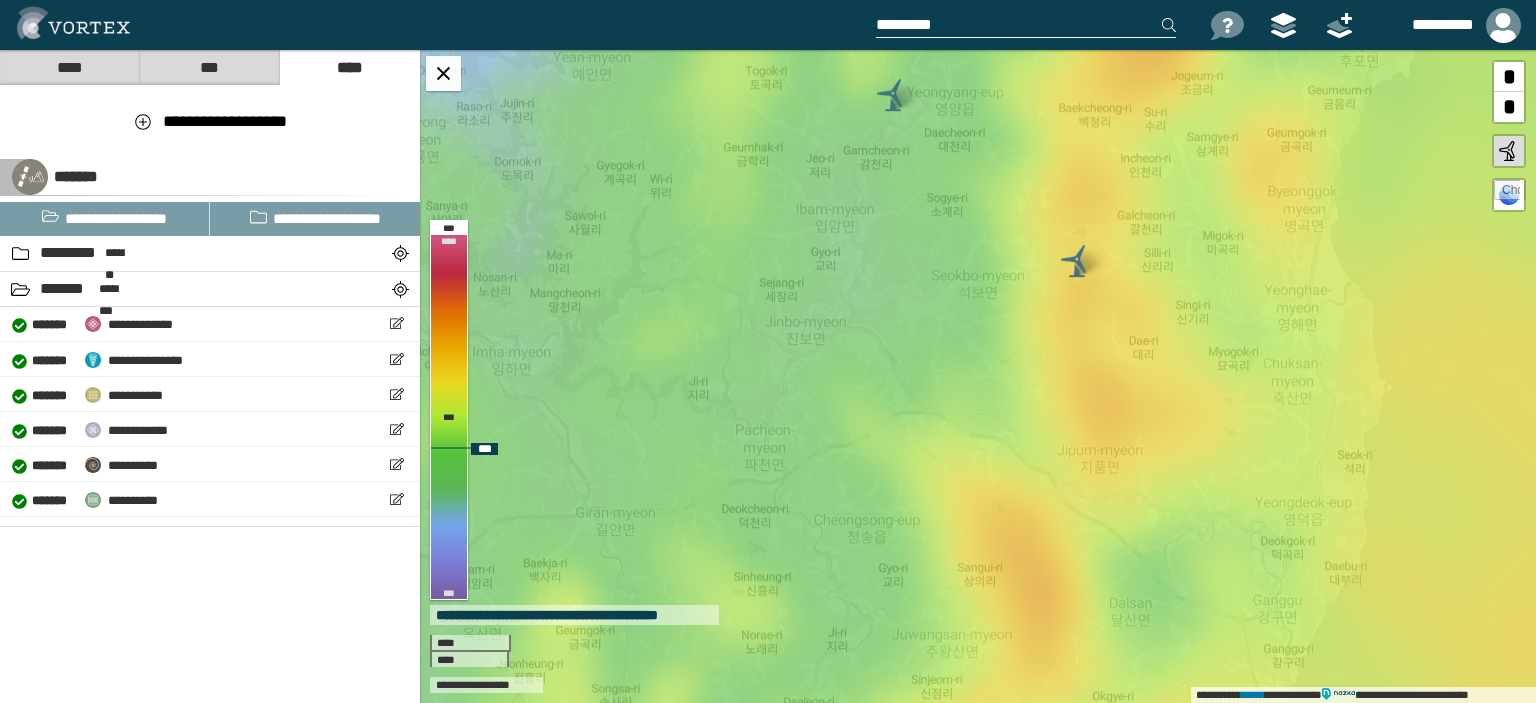 drag, startPoint x: 984, startPoint y: 502, endPoint x: 988, endPoint y: 276, distance: 226.0354 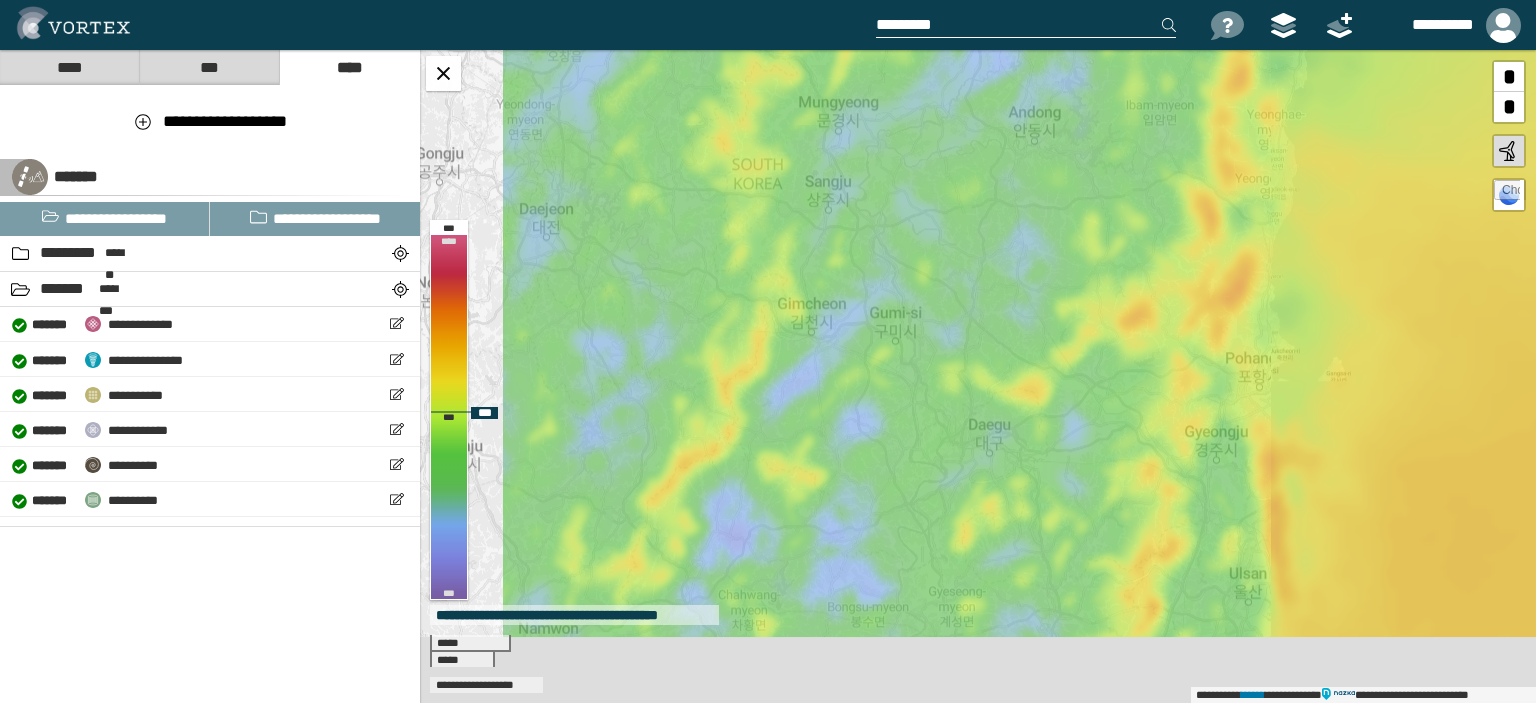drag, startPoint x: 878, startPoint y: 535, endPoint x: 1064, endPoint y: 312, distance: 290.38766 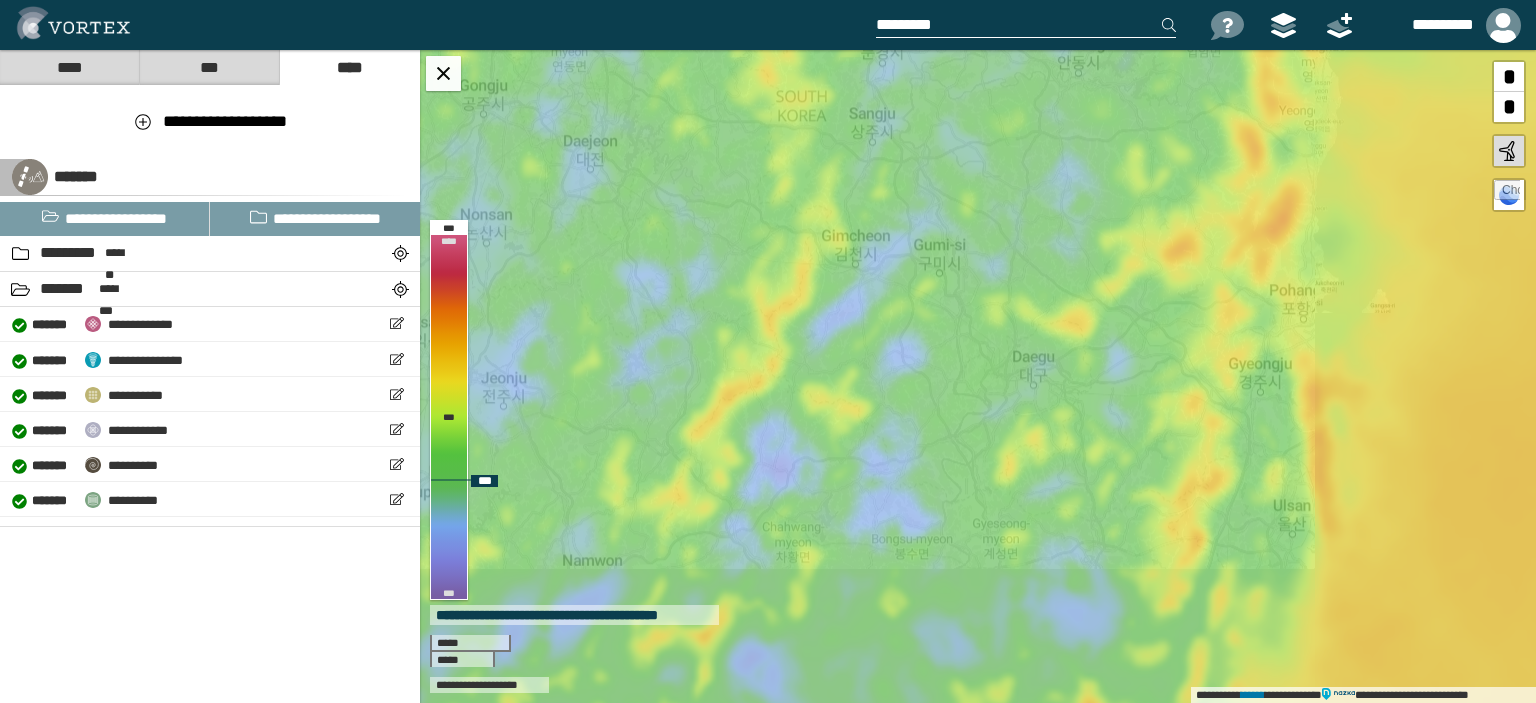 drag, startPoint x: 974, startPoint y: 449, endPoint x: 1037, endPoint y: 343, distance: 123.308556 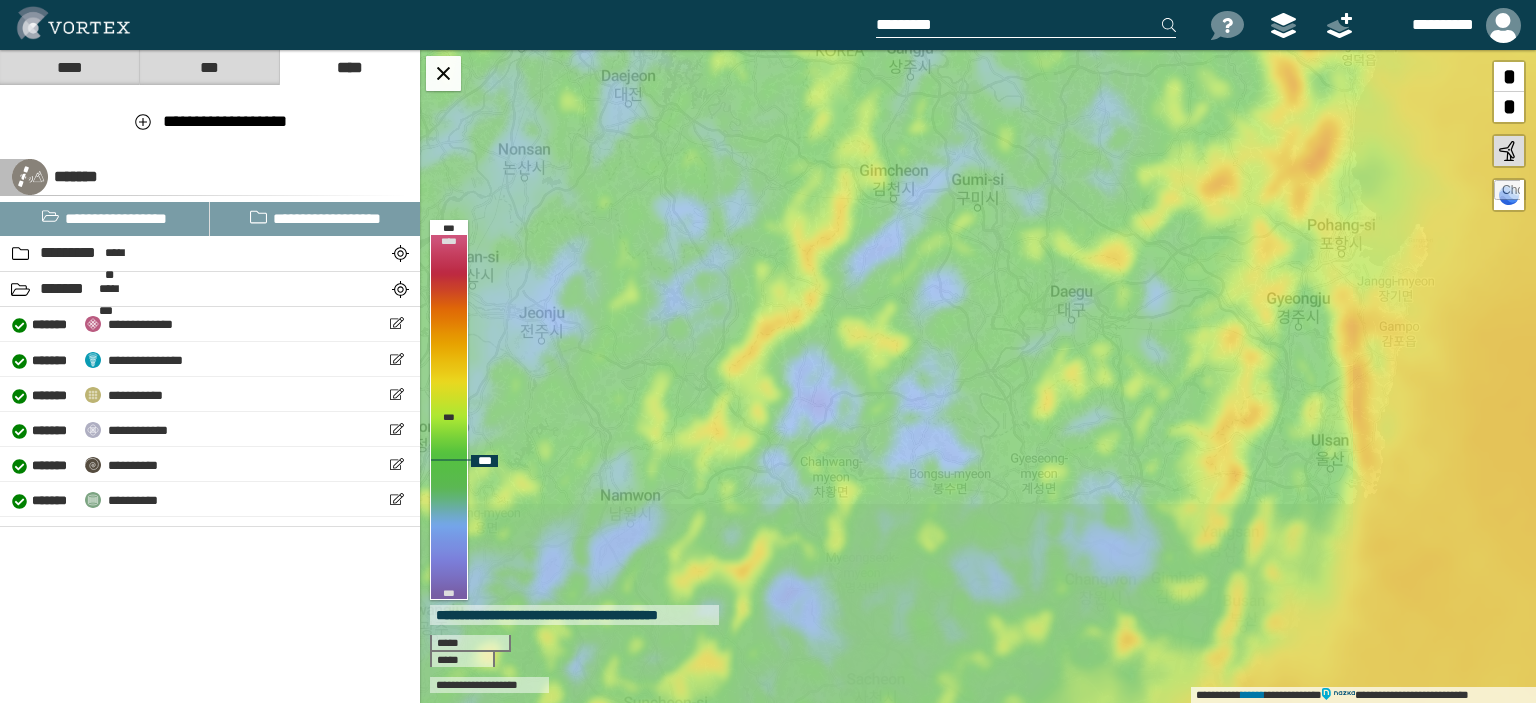 drag, startPoint x: 1000, startPoint y: 447, endPoint x: 1060, endPoint y: 338, distance: 124.42267 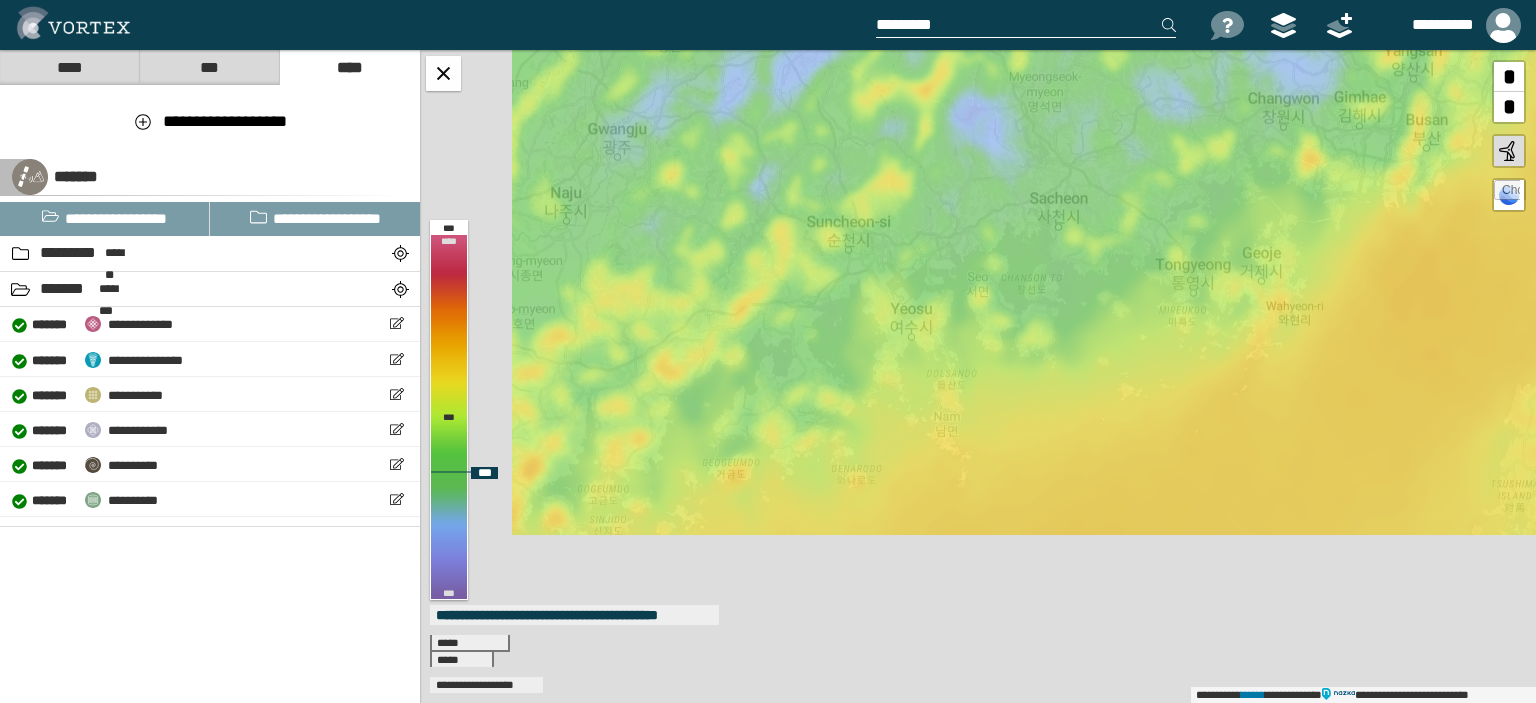 drag, startPoint x: 986, startPoint y: 510, endPoint x: 1109, endPoint y: 138, distance: 391.80734 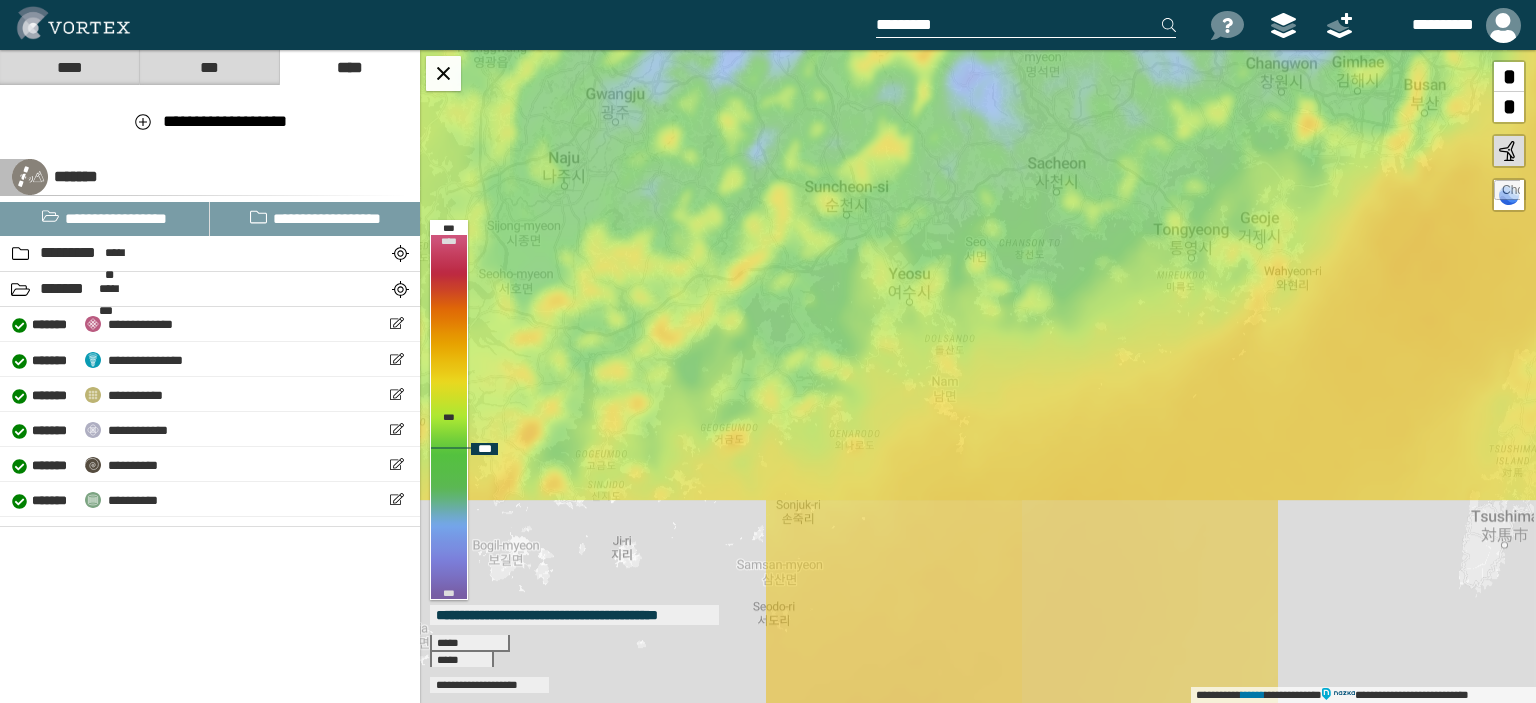 drag, startPoint x: 1102, startPoint y: 232, endPoint x: 1097, endPoint y: 187, distance: 45.276924 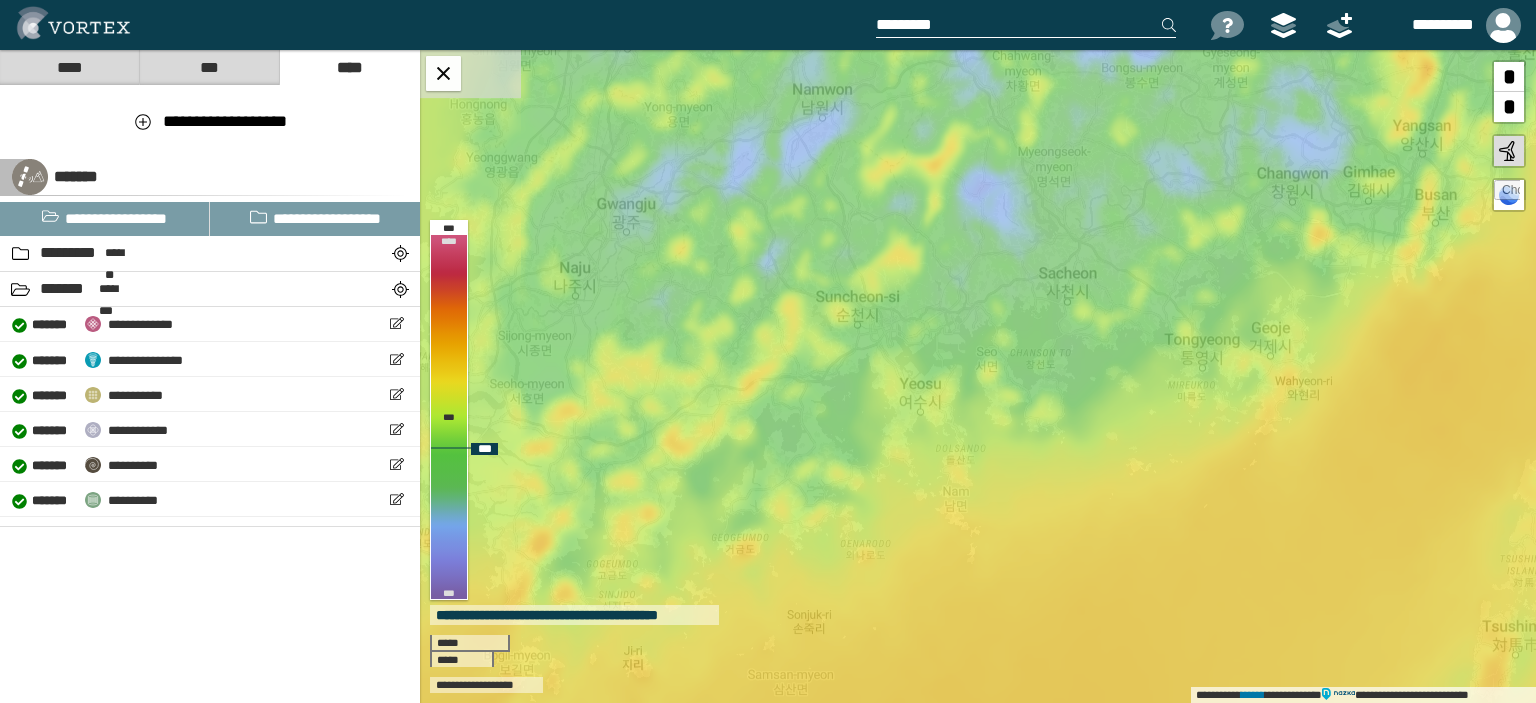 drag, startPoint x: 1091, startPoint y: 270, endPoint x: 1103, endPoint y: 340, distance: 71.021126 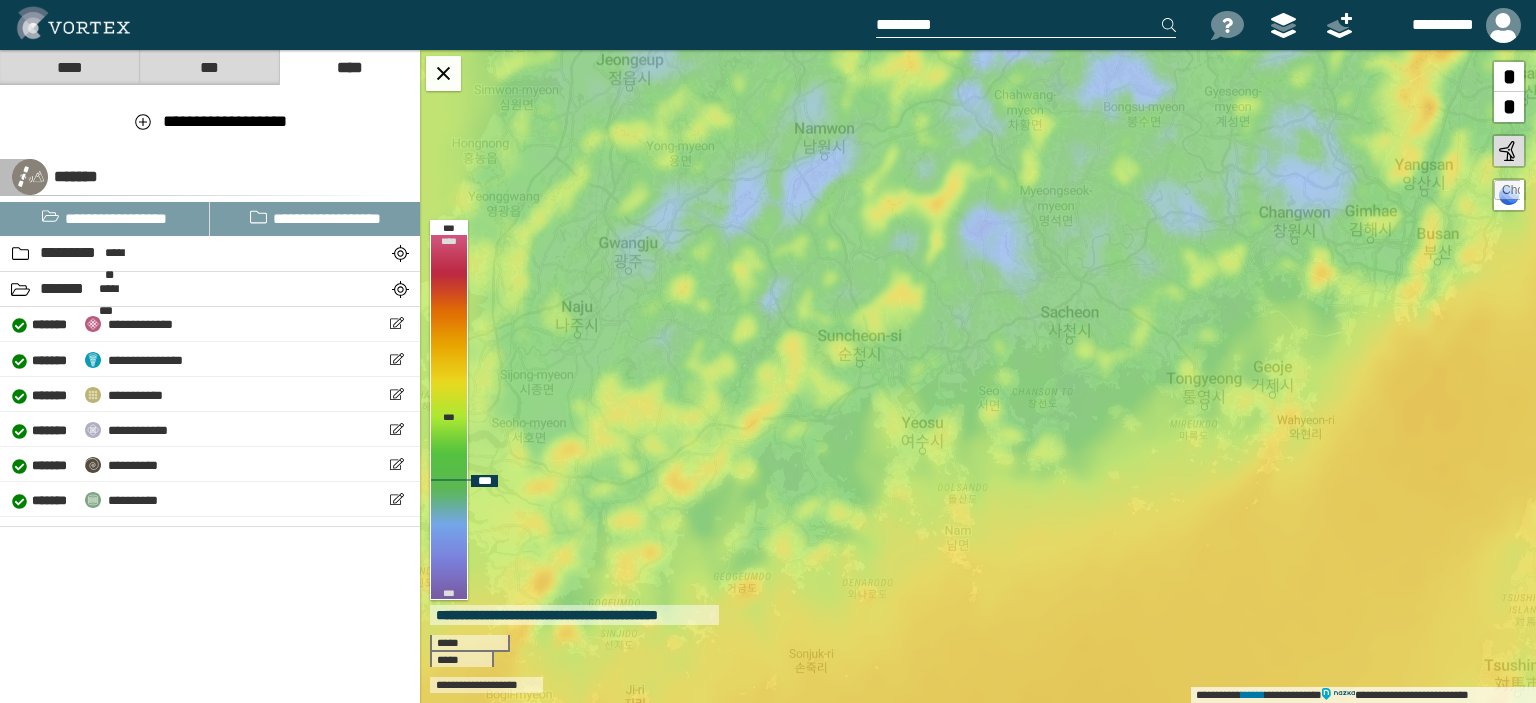 drag, startPoint x: 1105, startPoint y: 257, endPoint x: 1107, endPoint y: 272, distance: 15.132746 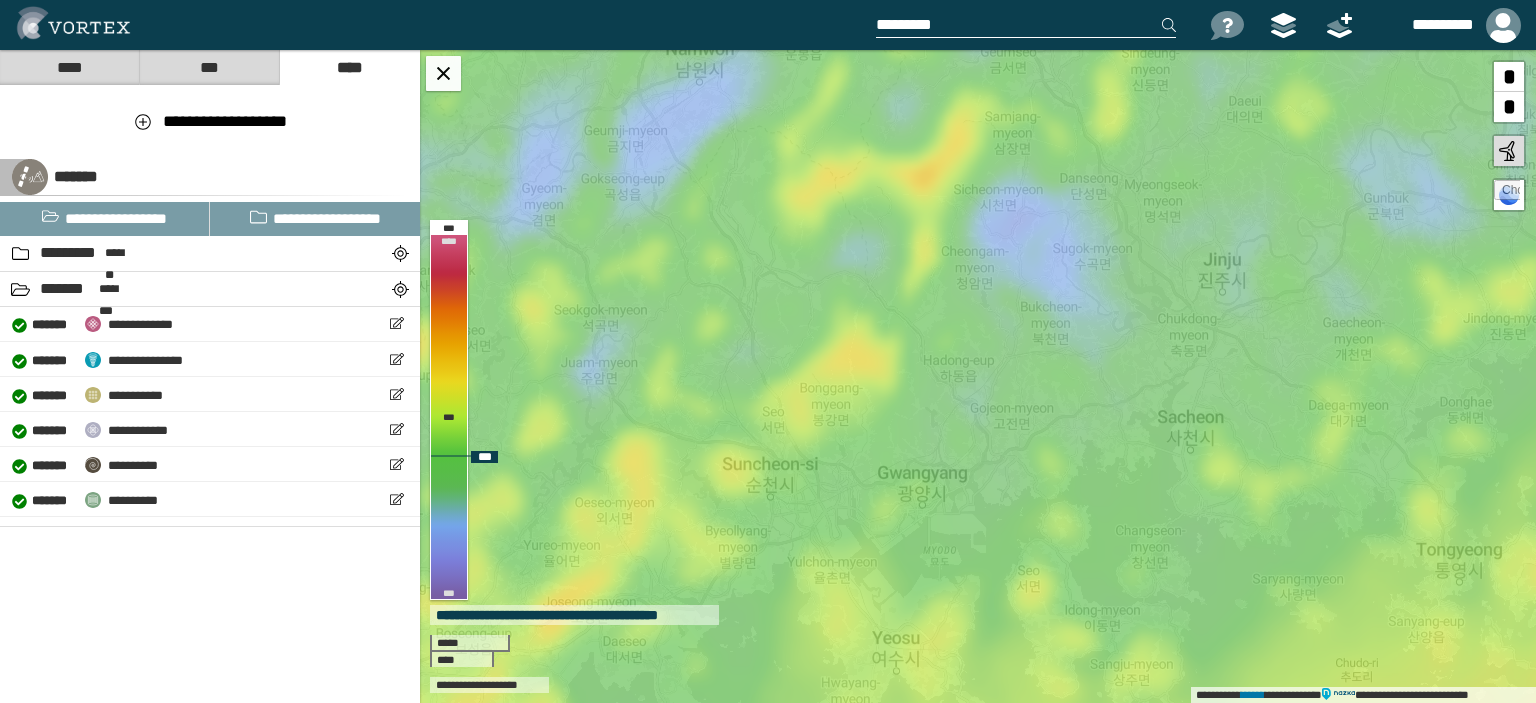 drag, startPoint x: 857, startPoint y: 248, endPoint x: 902, endPoint y: 464, distance: 220.63771 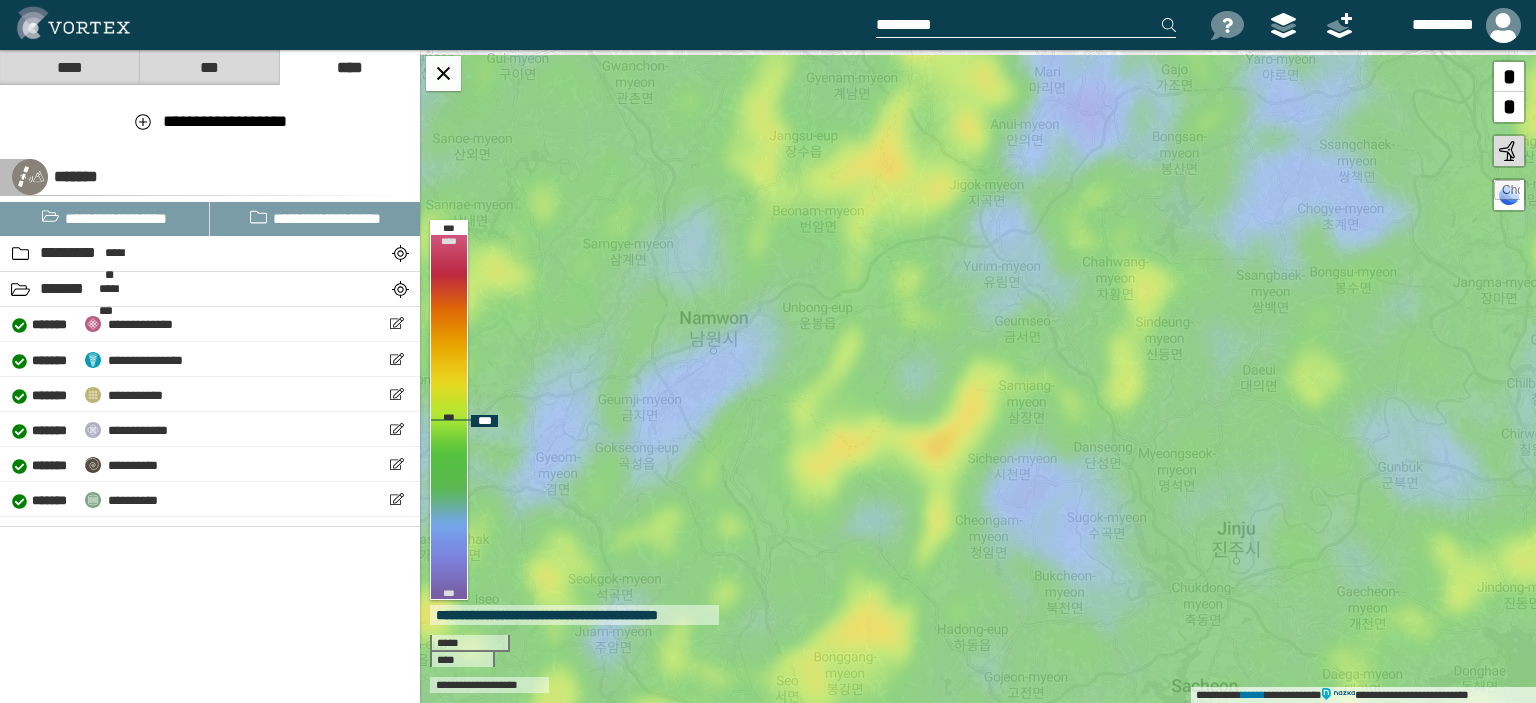 drag, startPoint x: 892, startPoint y: 227, endPoint x: 897, endPoint y: 448, distance: 221.05655 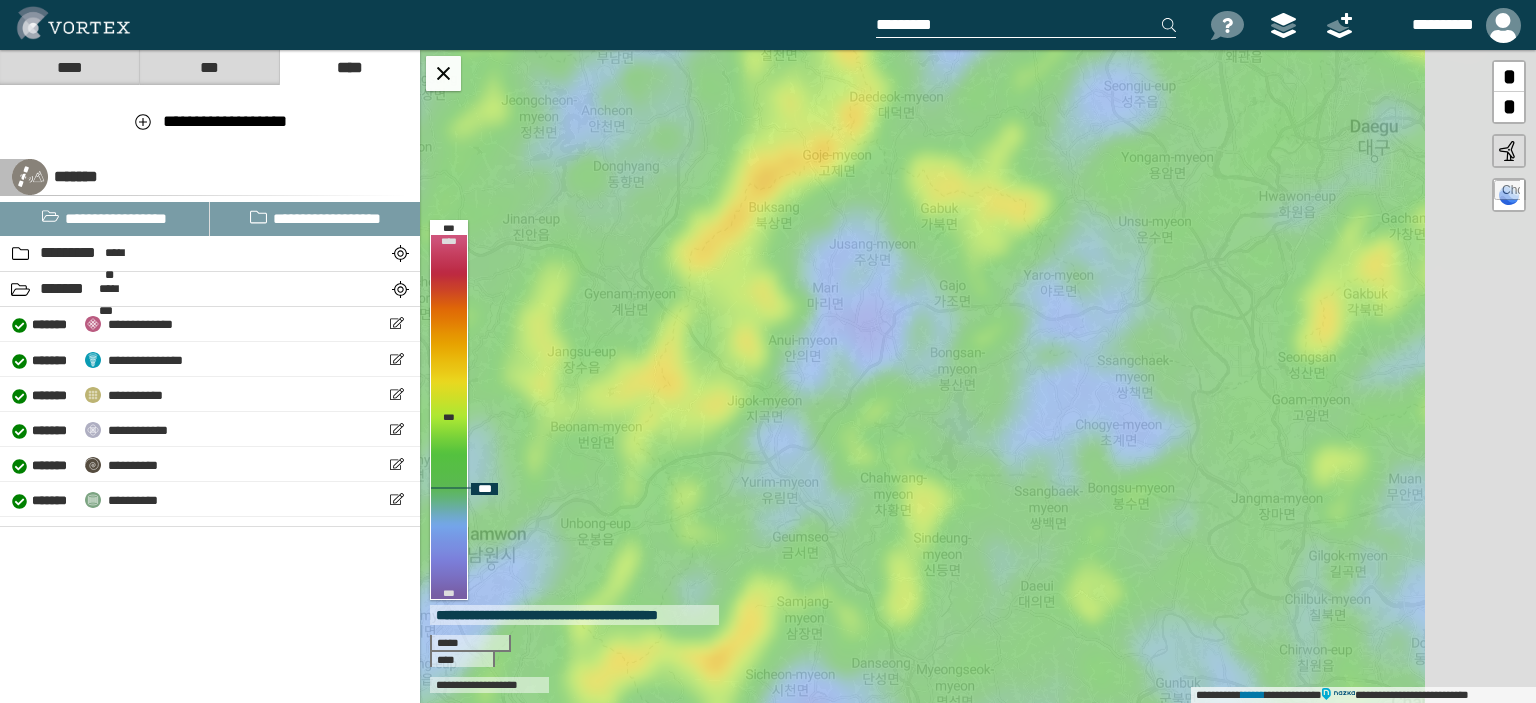 drag, startPoint x: 1082, startPoint y: 277, endPoint x: 860, endPoint y: 492, distance: 309.04532 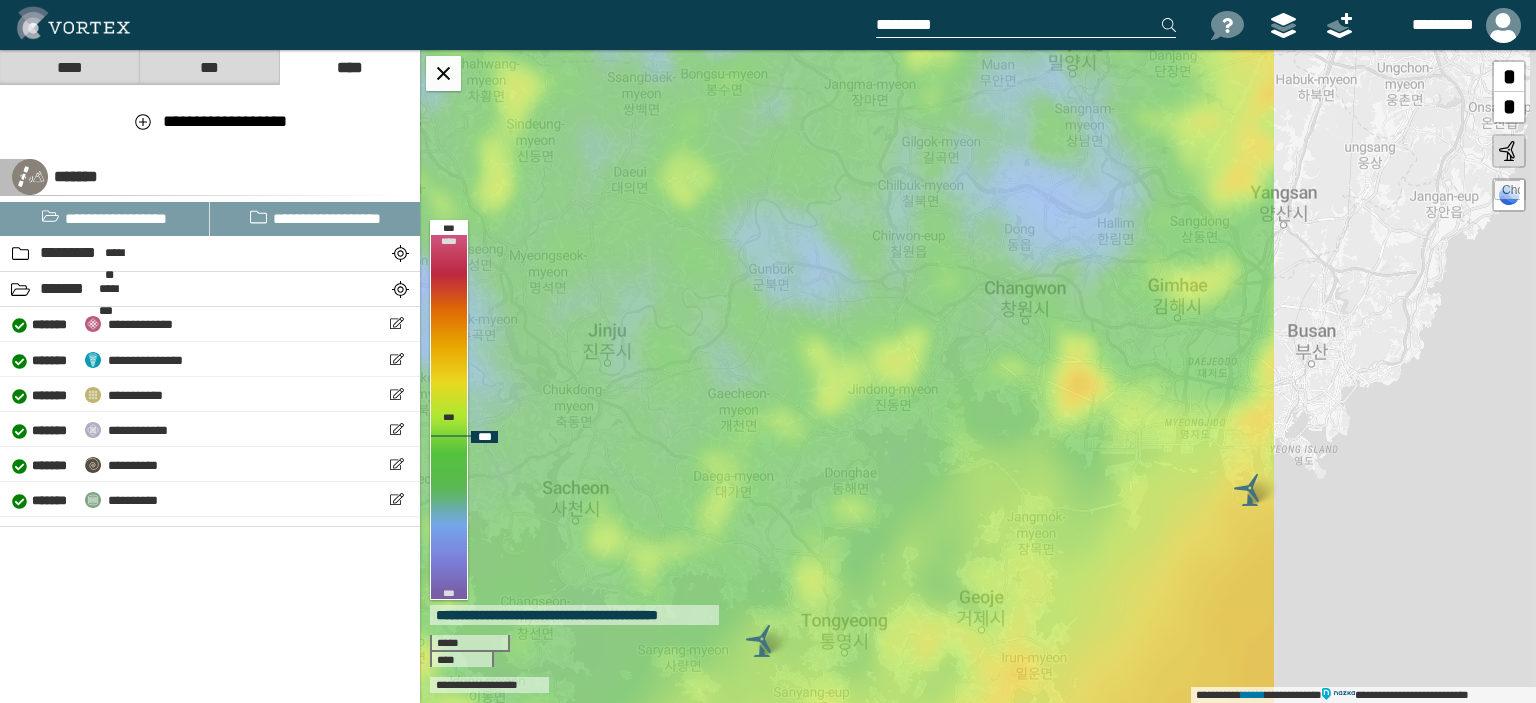 drag, startPoint x: 1252, startPoint y: 455, endPoint x: 975, endPoint y: 455, distance: 277 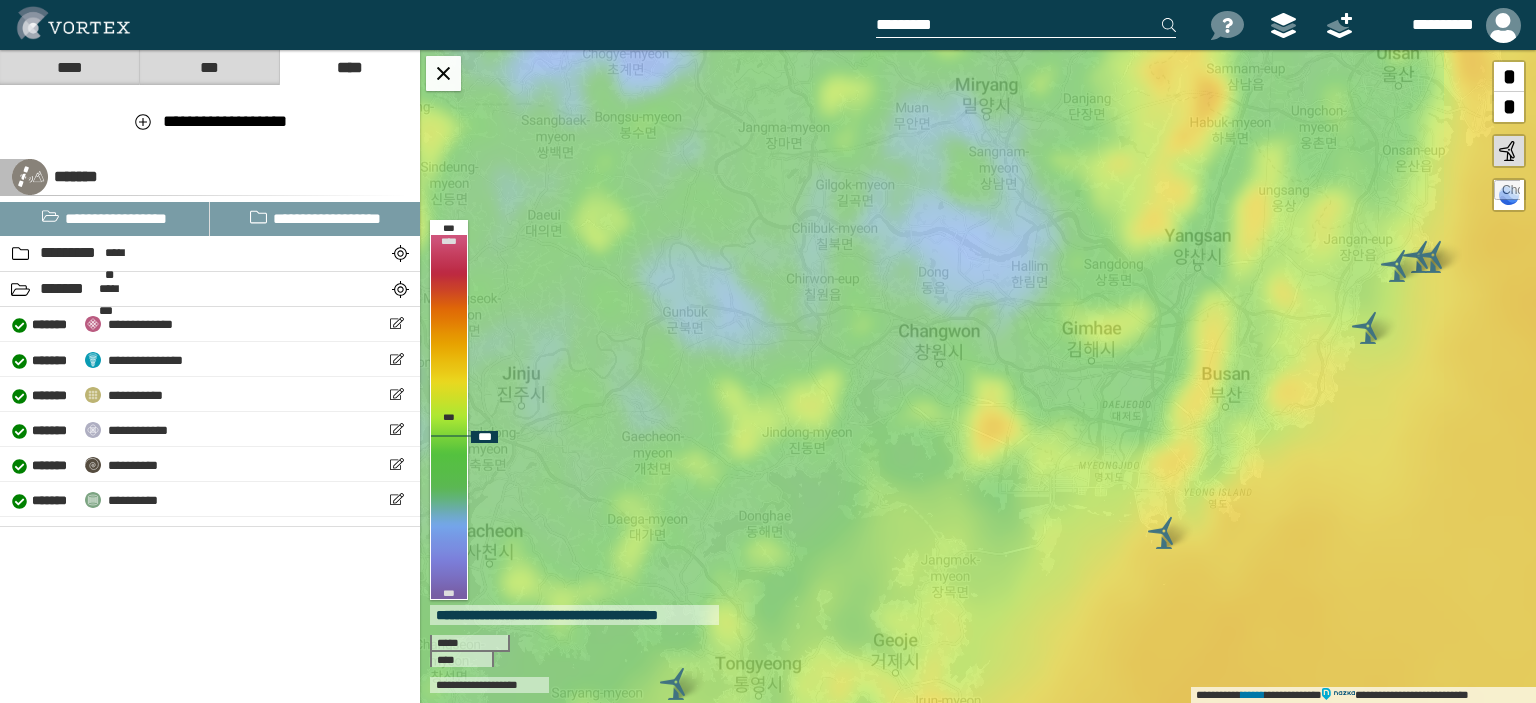 drag, startPoint x: 1045, startPoint y: 445, endPoint x: 959, endPoint y: 488, distance: 96.150925 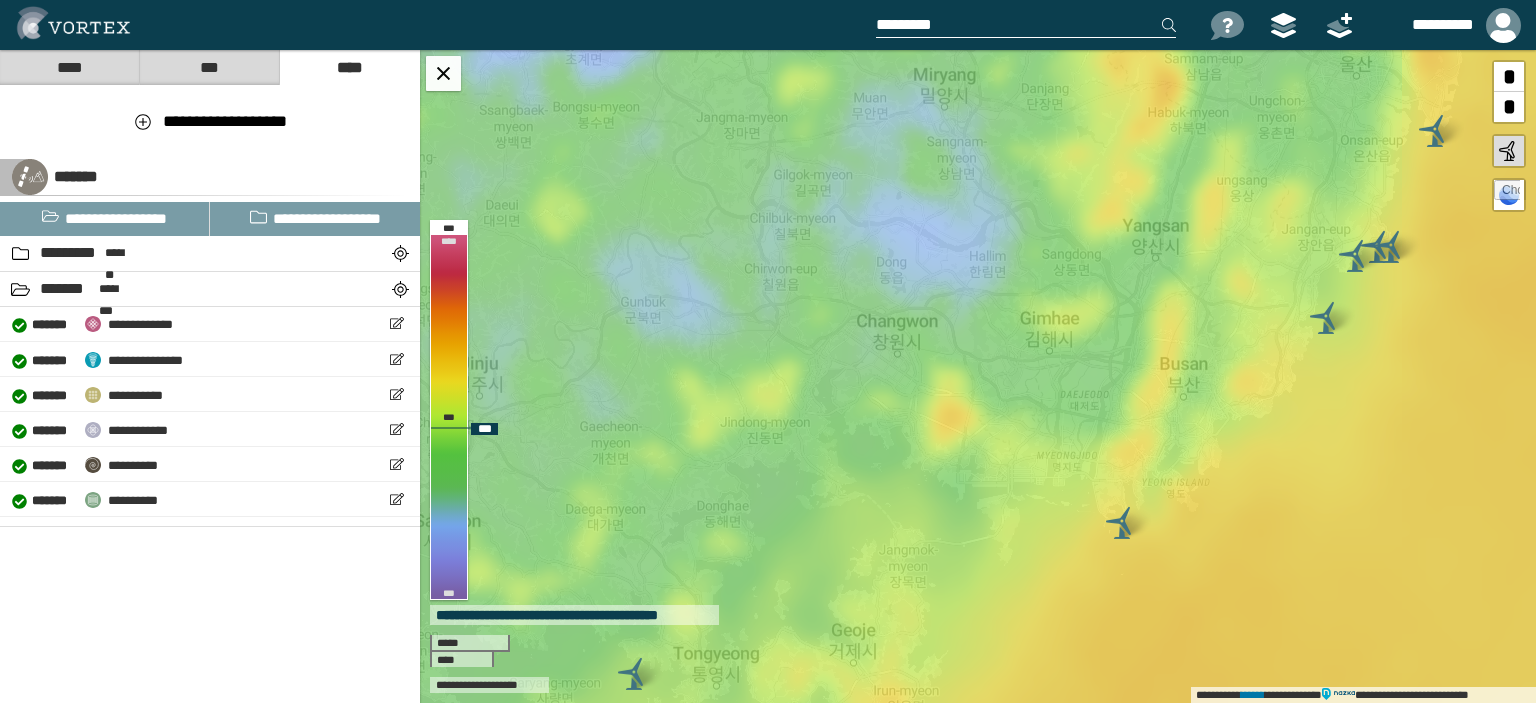 drag, startPoint x: 933, startPoint y: 523, endPoint x: 885, endPoint y: 511, distance: 49.47727 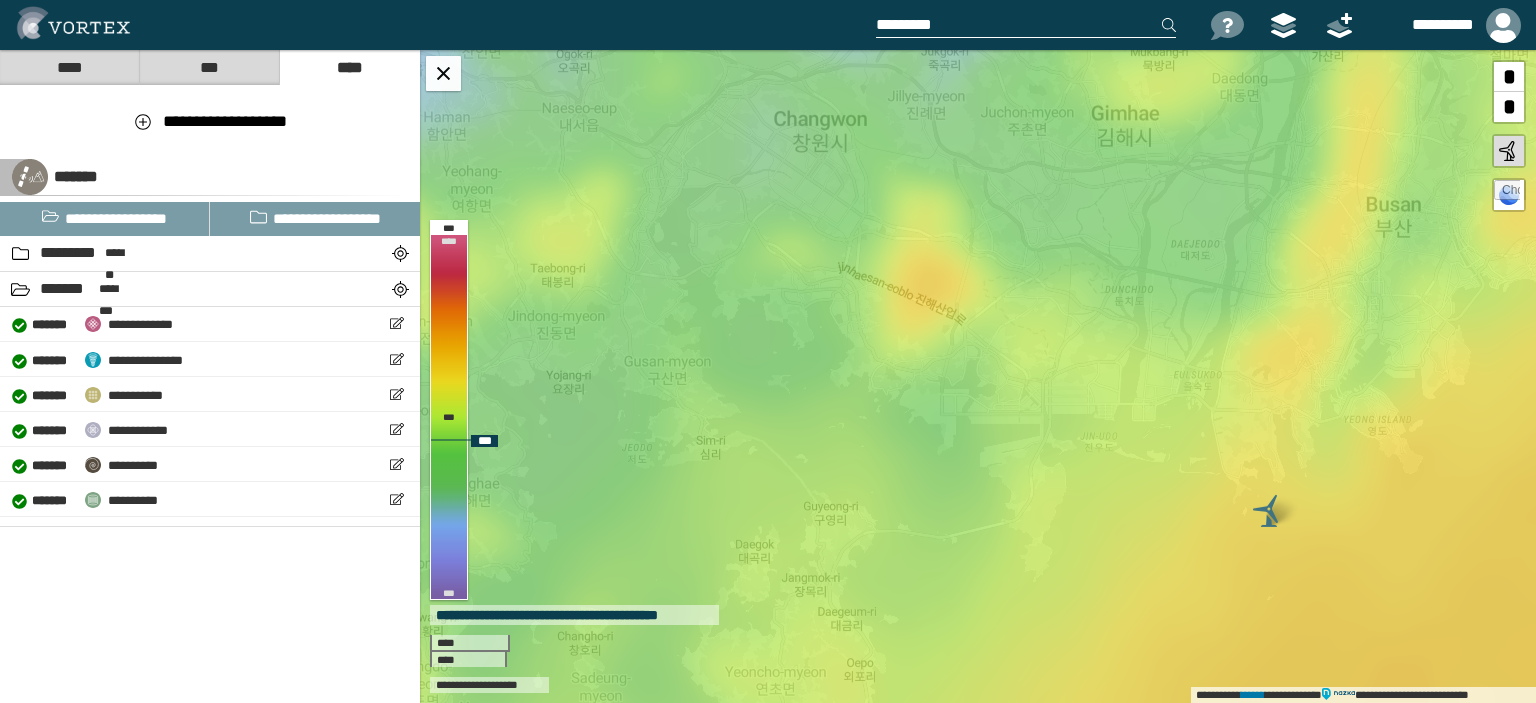 drag, startPoint x: 876, startPoint y: 517, endPoint x: 926, endPoint y: 480, distance: 62.201286 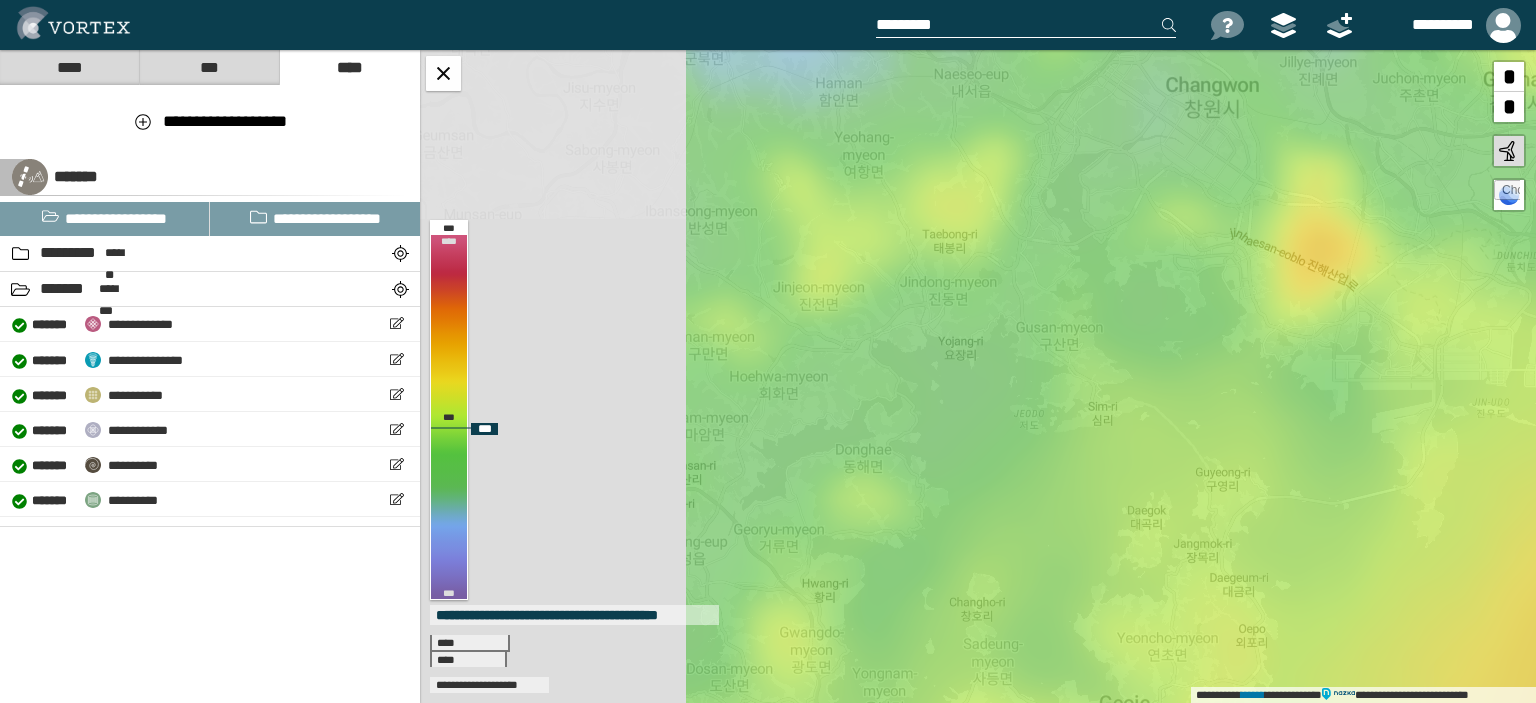 drag, startPoint x: 801, startPoint y: 483, endPoint x: 1193, endPoint y: 449, distance: 393.47174 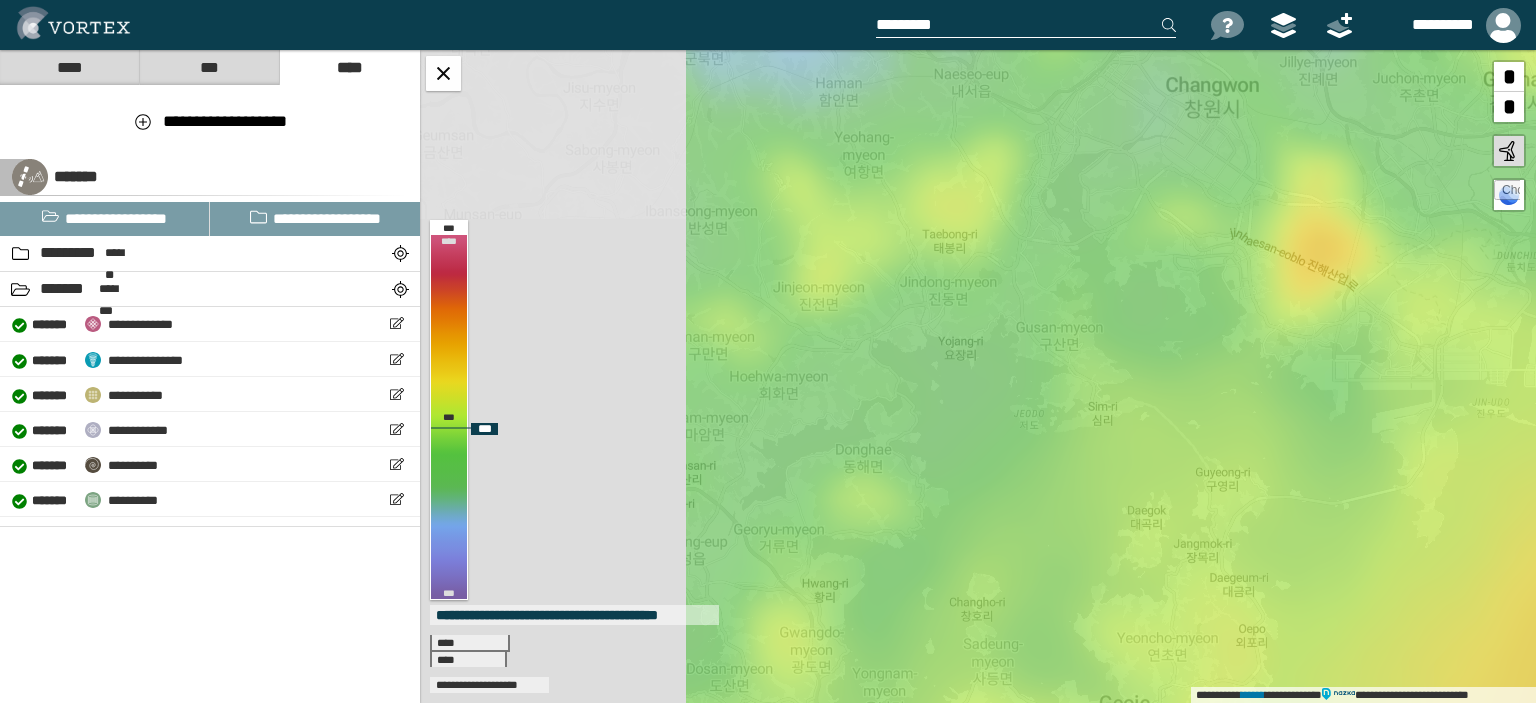 click on "**********" at bounding box center [978, 376] 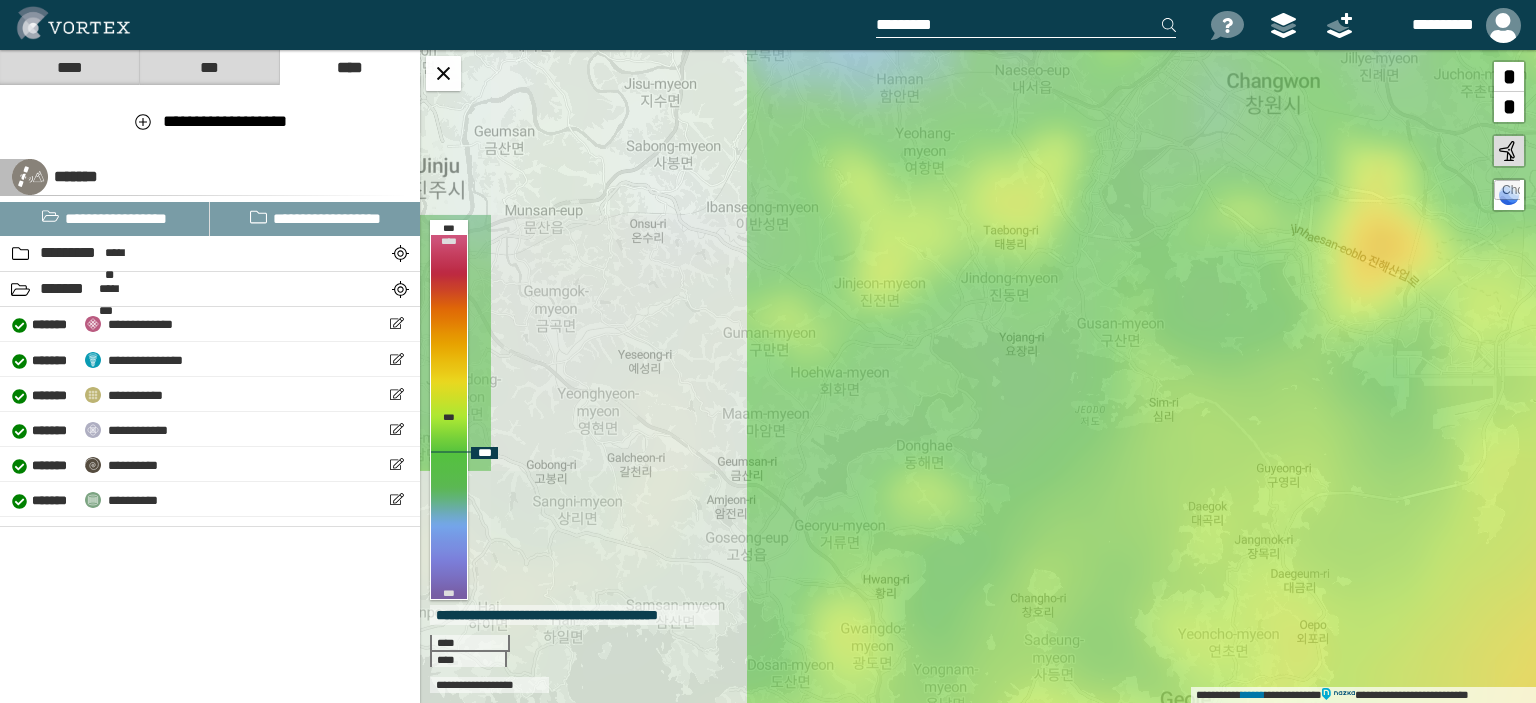 drag, startPoint x: 1007, startPoint y: 439, endPoint x: 1072, endPoint y: 439, distance: 65 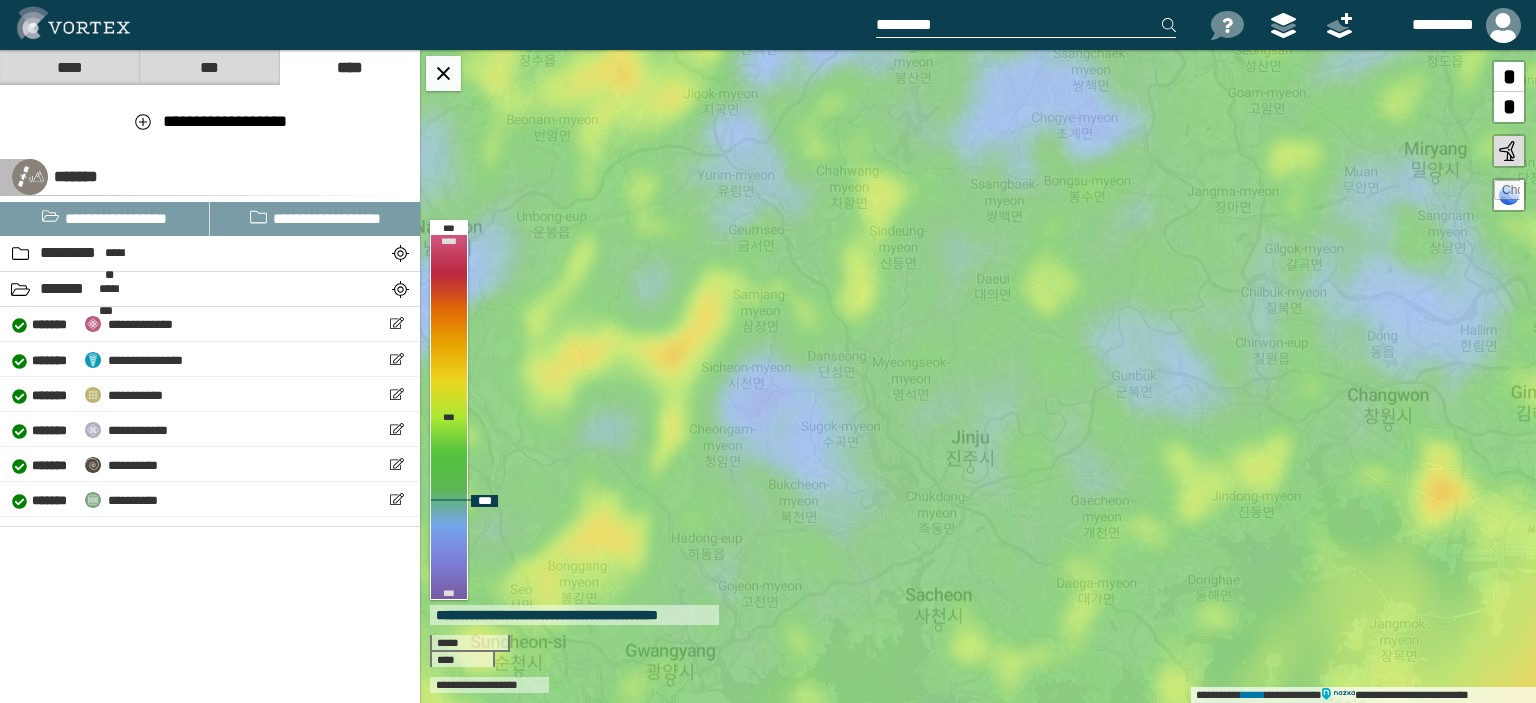 drag, startPoint x: 852, startPoint y: 321, endPoint x: 1084, endPoint y: 467, distance: 274.11676 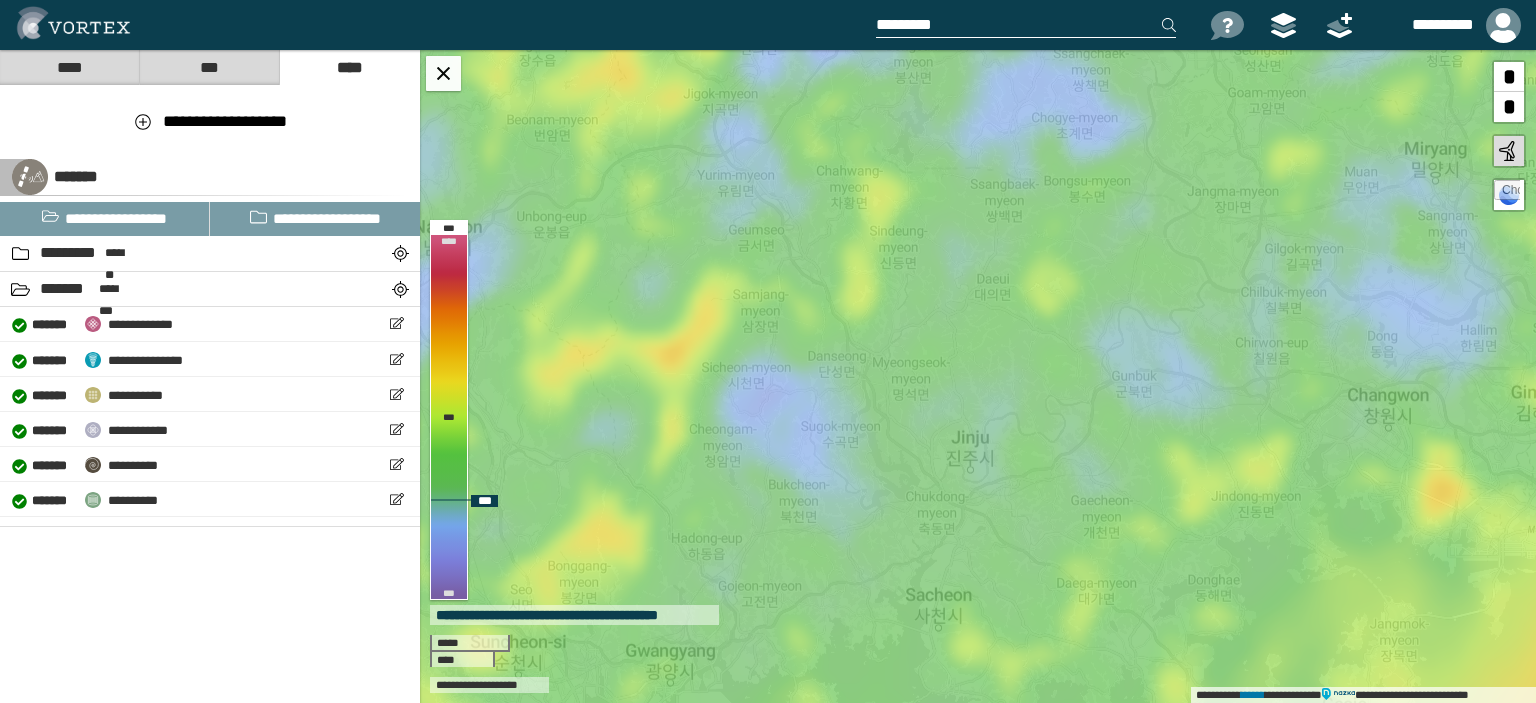 click on "**********" at bounding box center [978, 376] 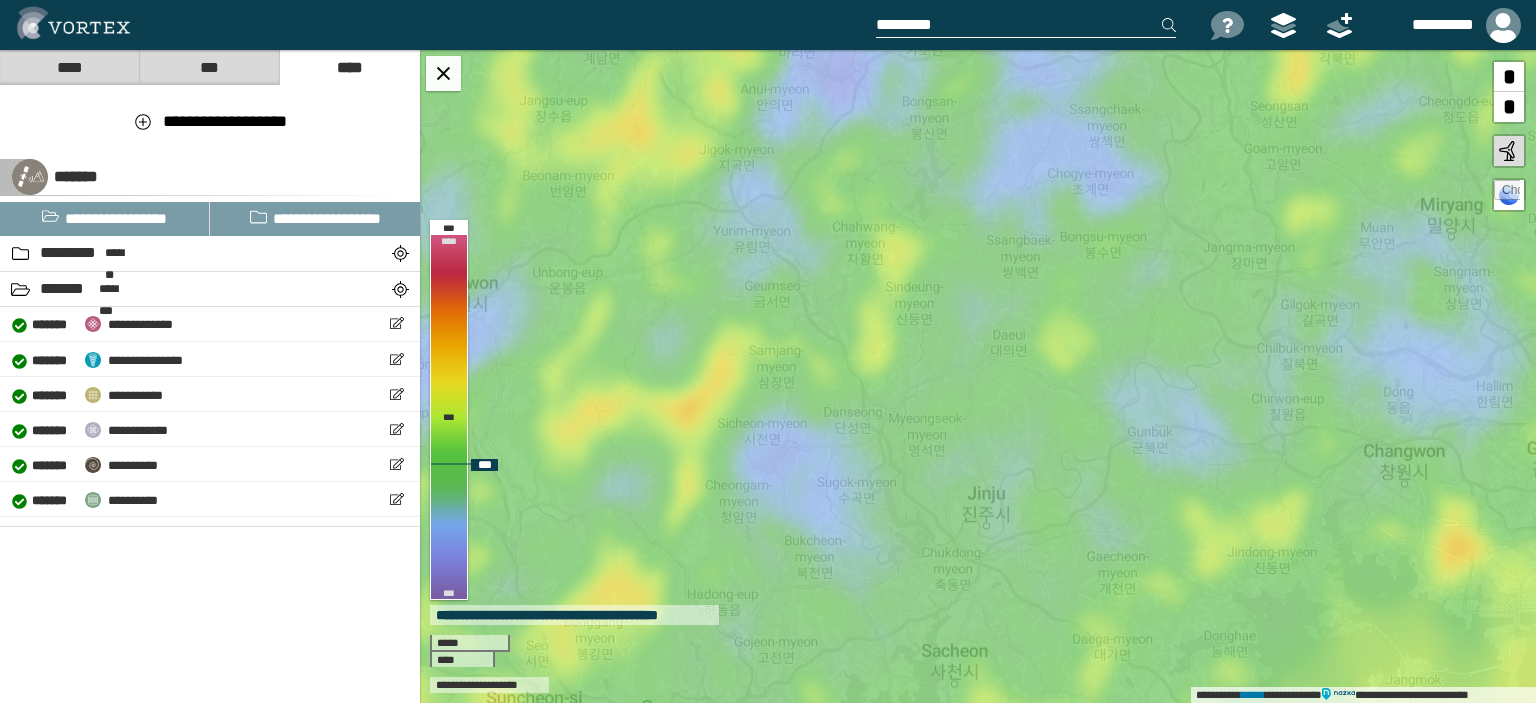 drag, startPoint x: 987, startPoint y: 357, endPoint x: 1000, endPoint y: 395, distance: 40.16217 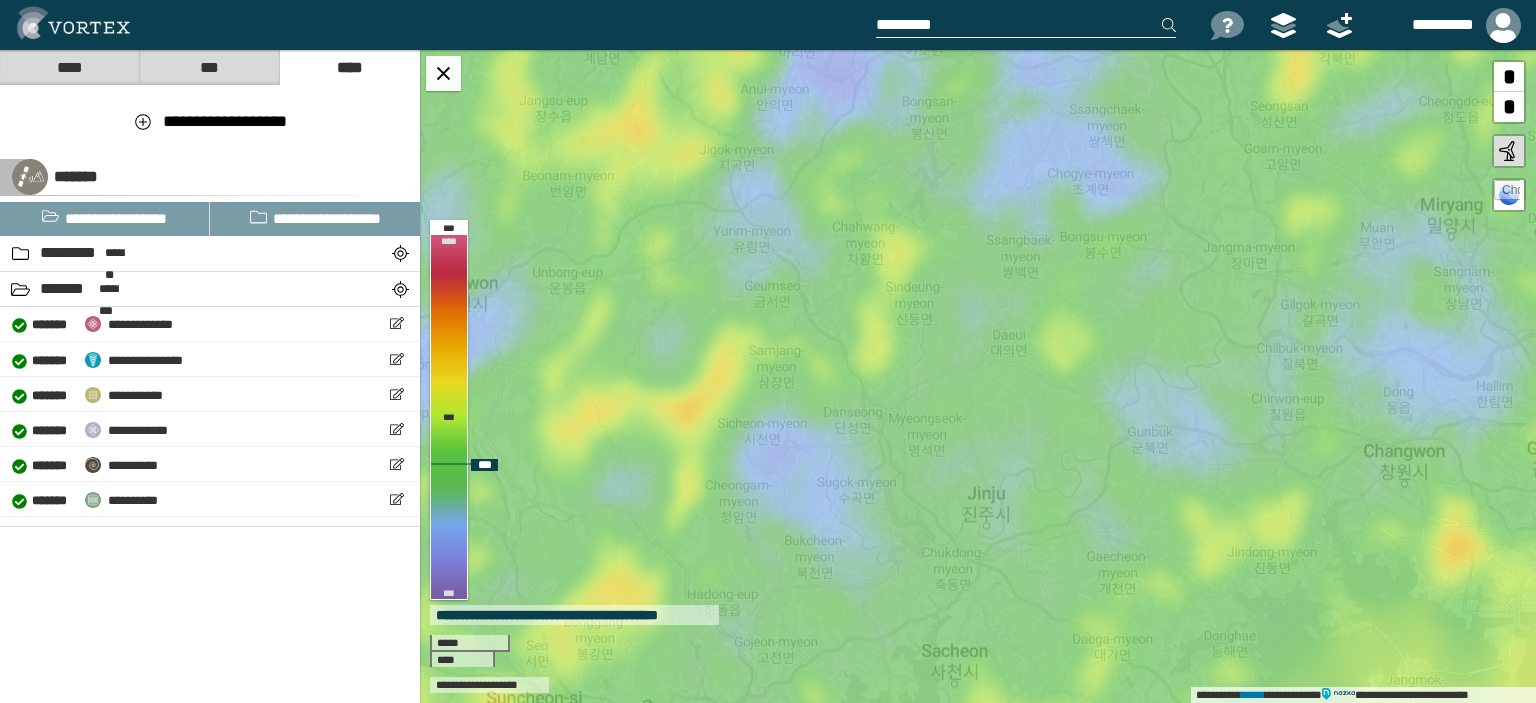 click on "**********" at bounding box center (978, 376) 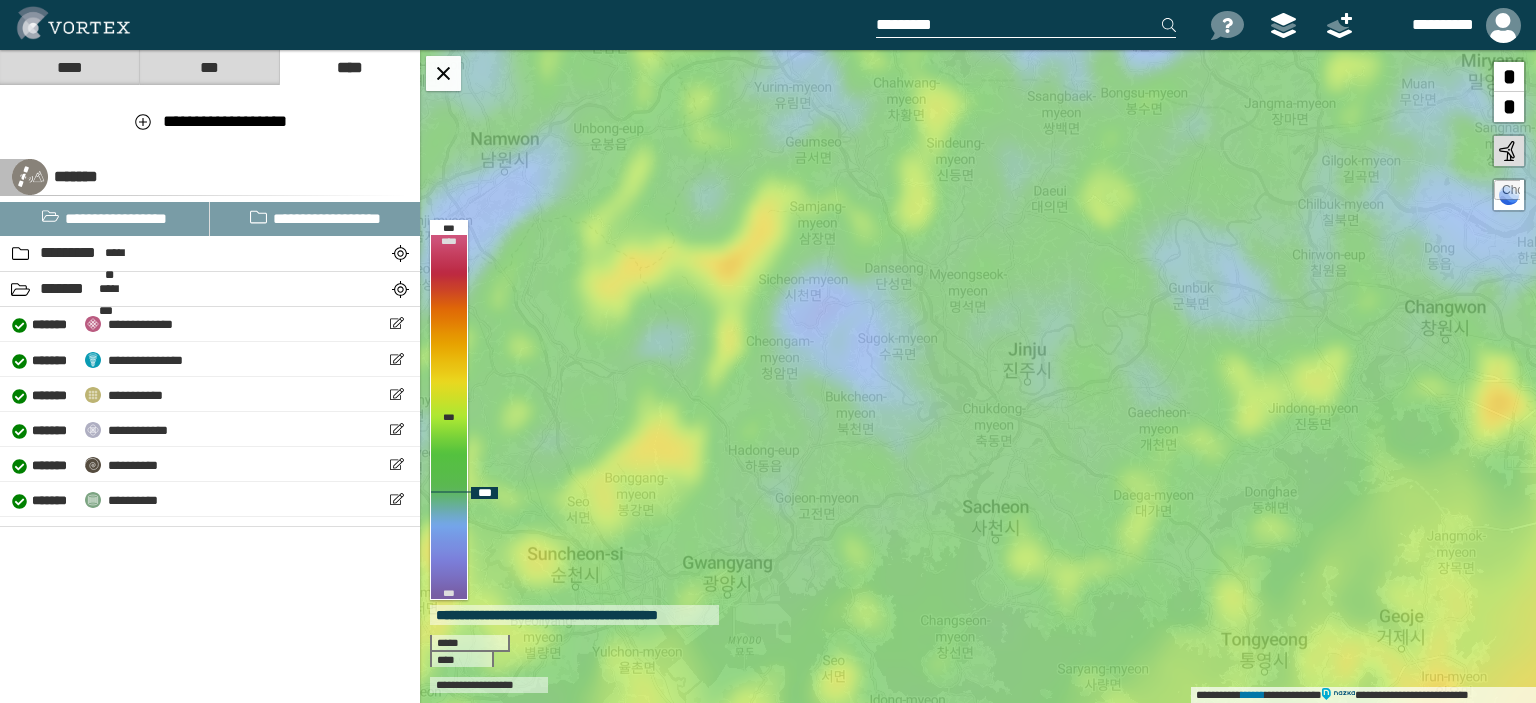 drag, startPoint x: 943, startPoint y: 479, endPoint x: 996, endPoint y: 227, distance: 257.5131 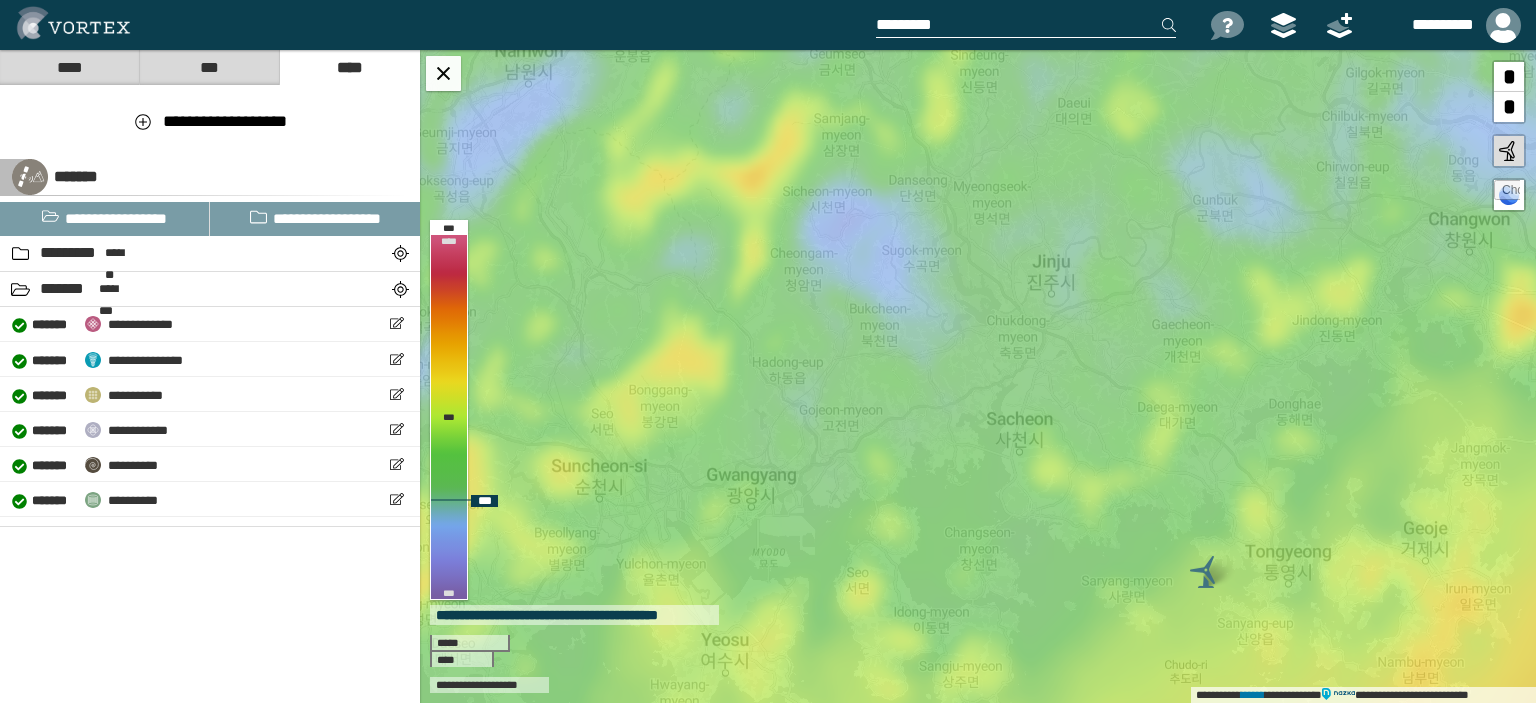 drag, startPoint x: 924, startPoint y: 273, endPoint x: 938, endPoint y: 299, distance: 29.529646 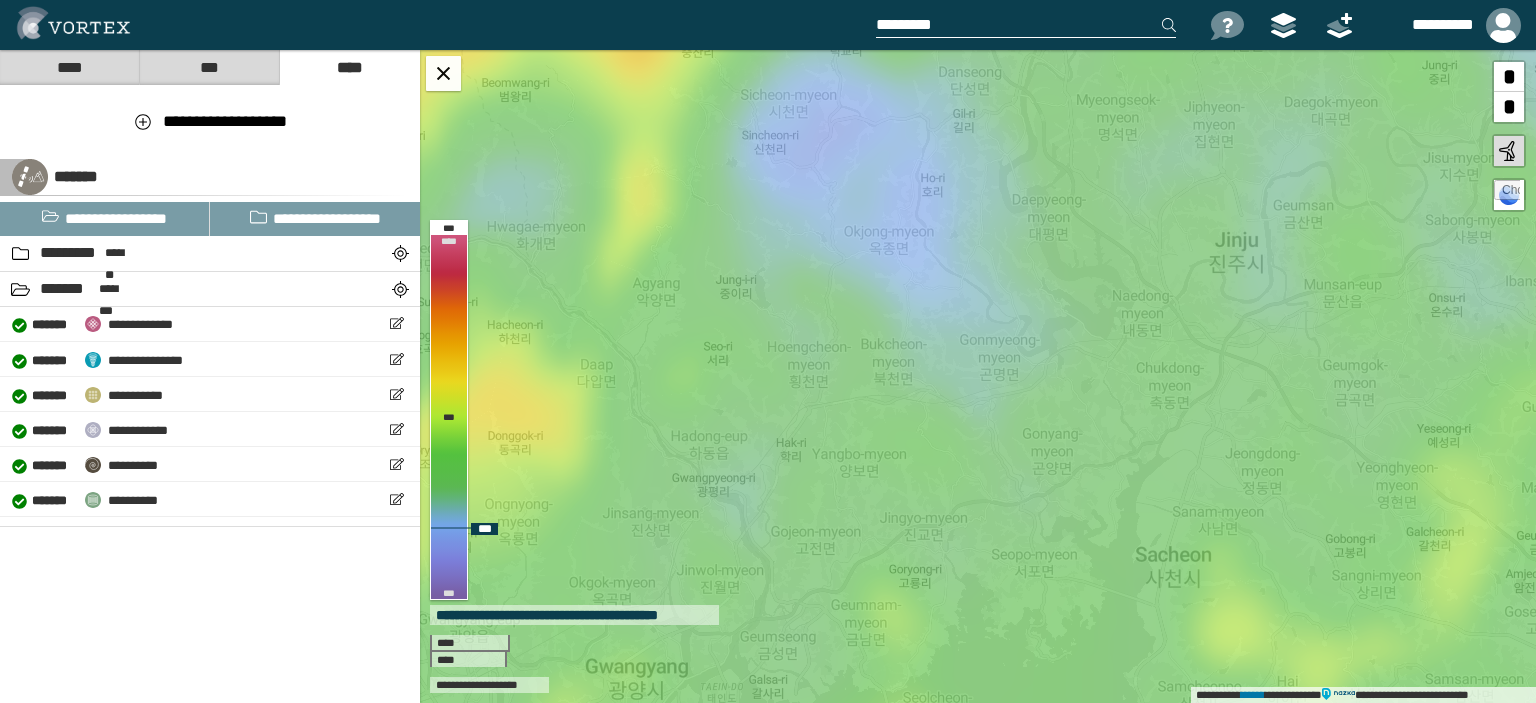 drag, startPoint x: 899, startPoint y: 313, endPoint x: 901, endPoint y: 199, distance: 114.01754 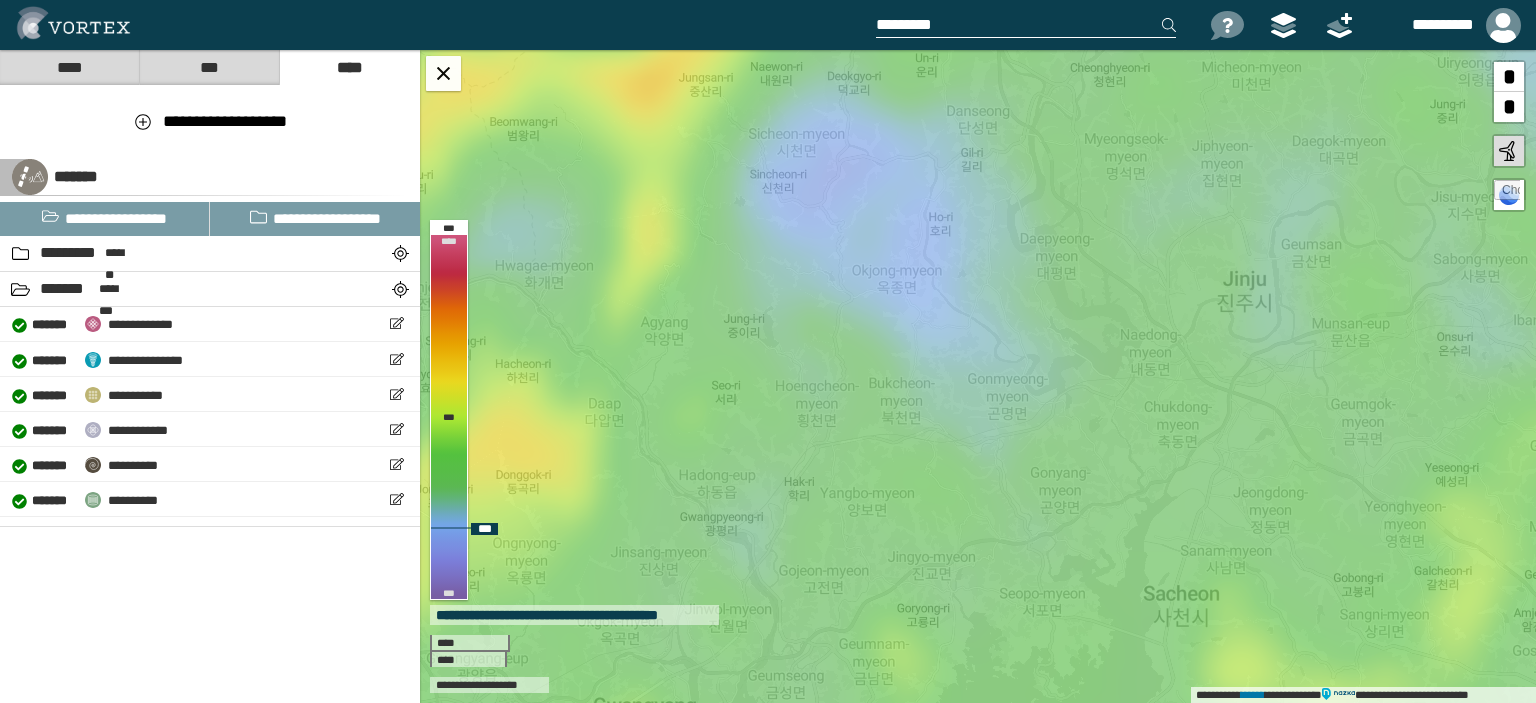 drag, startPoint x: 900, startPoint y: 212, endPoint x: 910, endPoint y: 260, distance: 49.0306 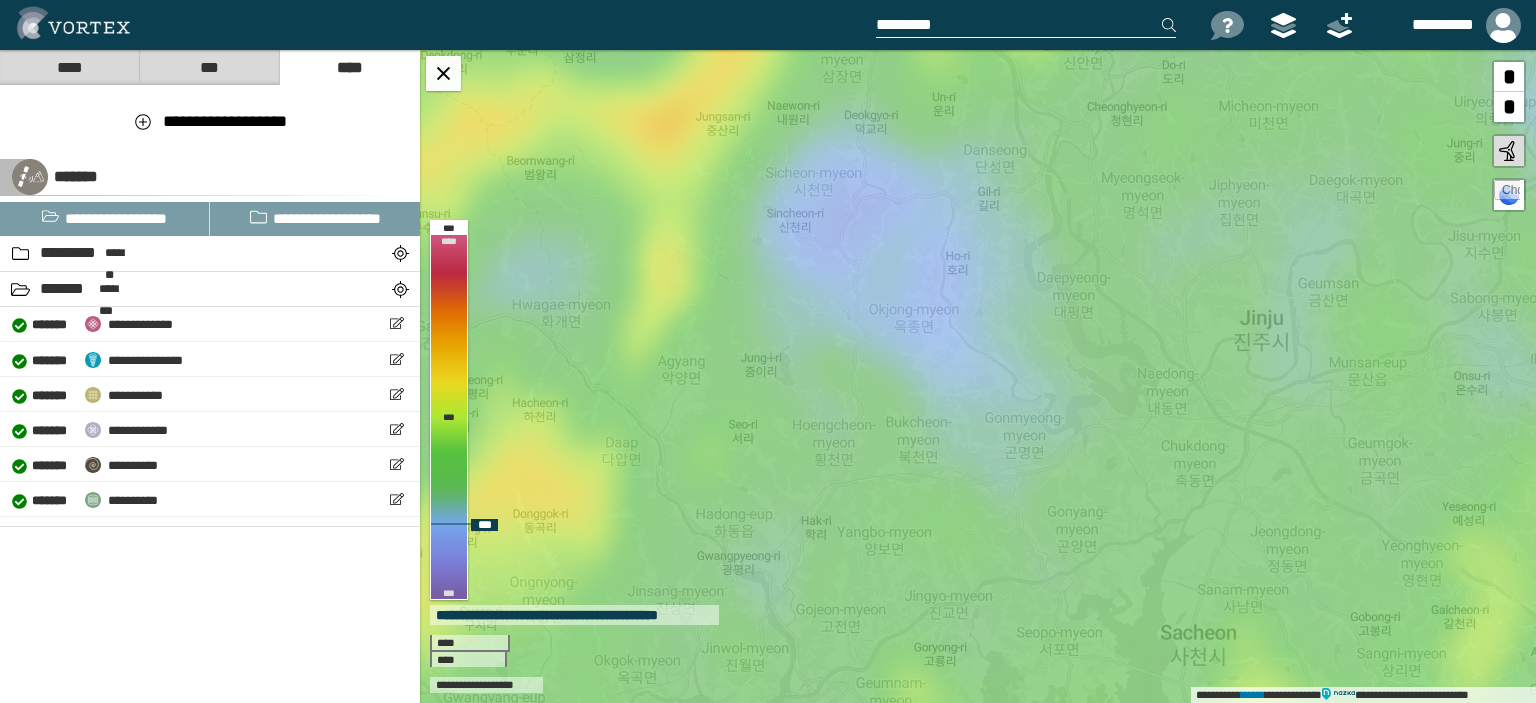 drag, startPoint x: 916, startPoint y: 199, endPoint x: 931, endPoint y: 231, distance: 35.341194 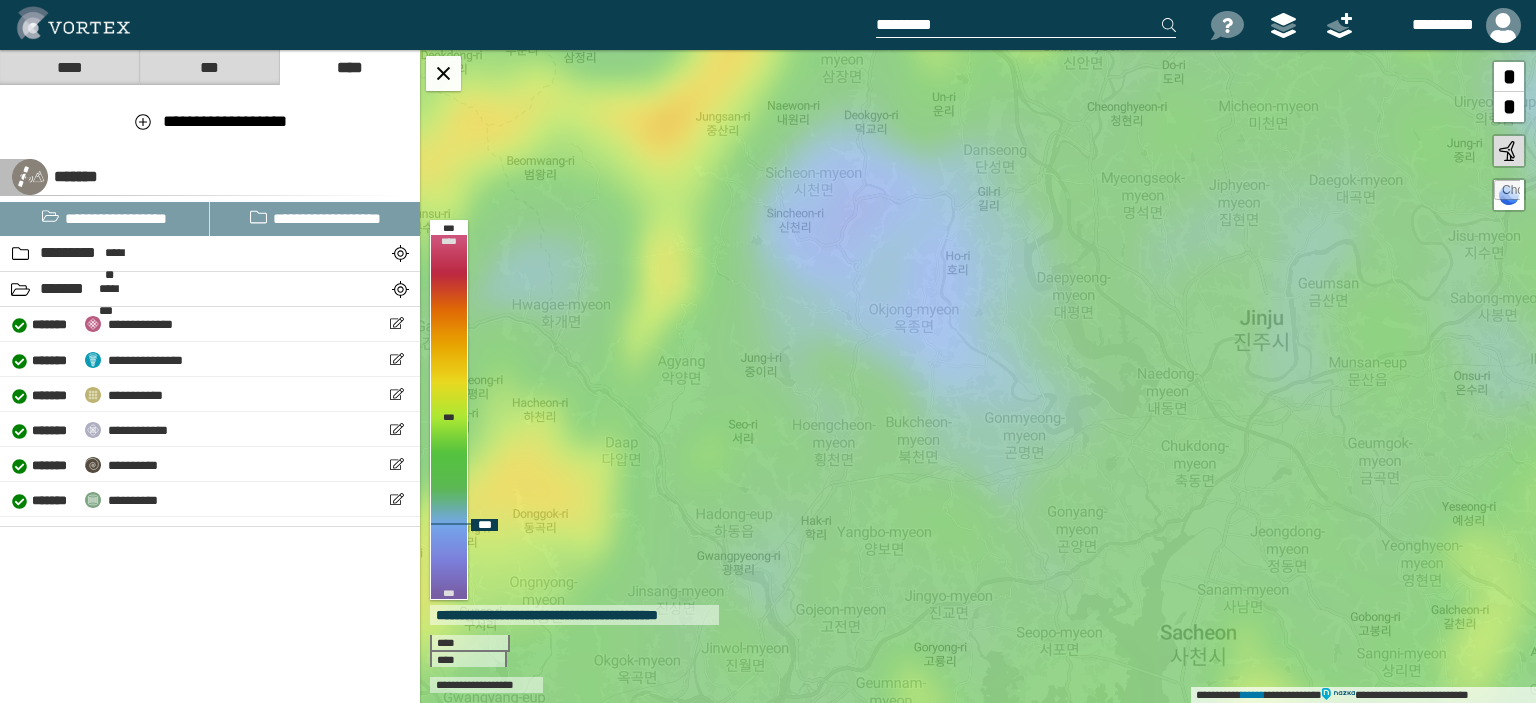 click on "**********" at bounding box center [978, 376] 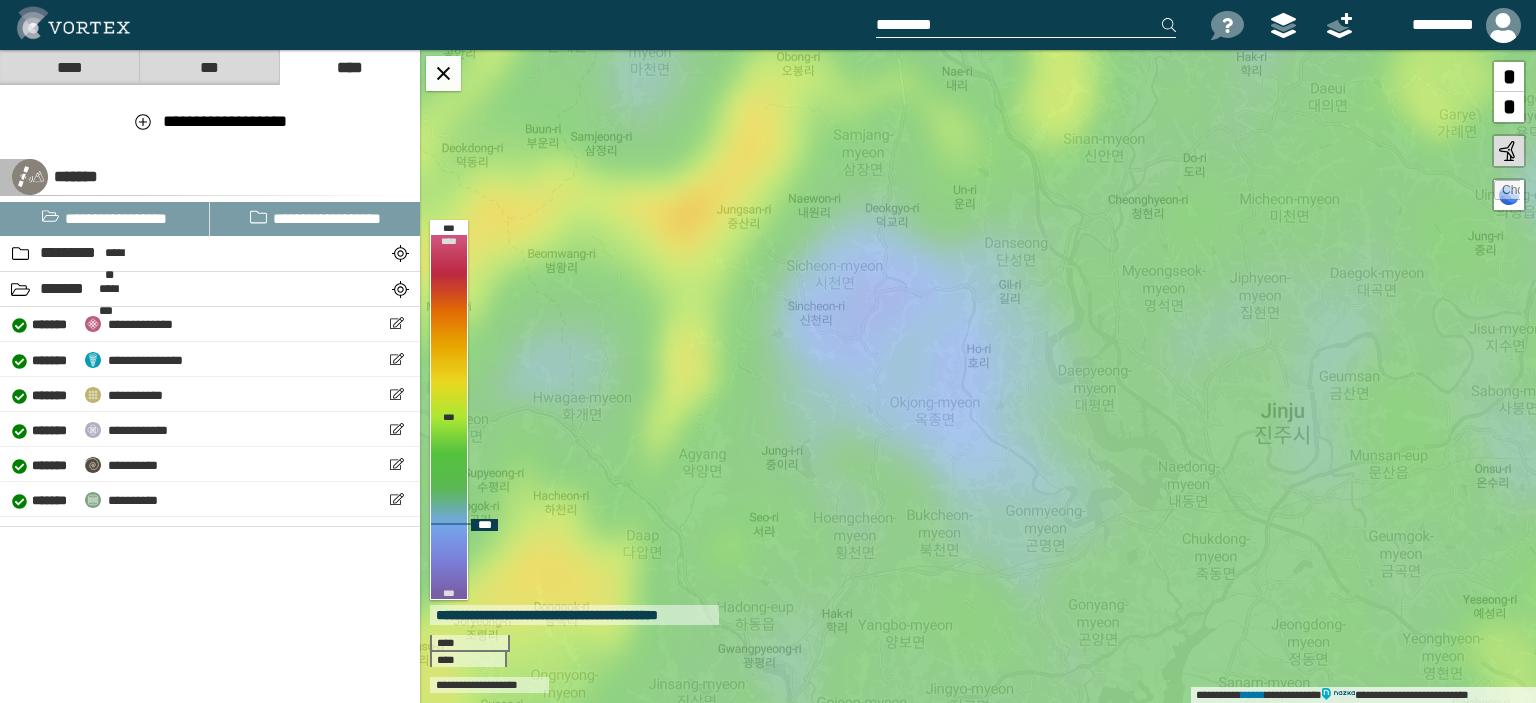 drag, startPoint x: 918, startPoint y: 208, endPoint x: 940, endPoint y: 301, distance: 95.566734 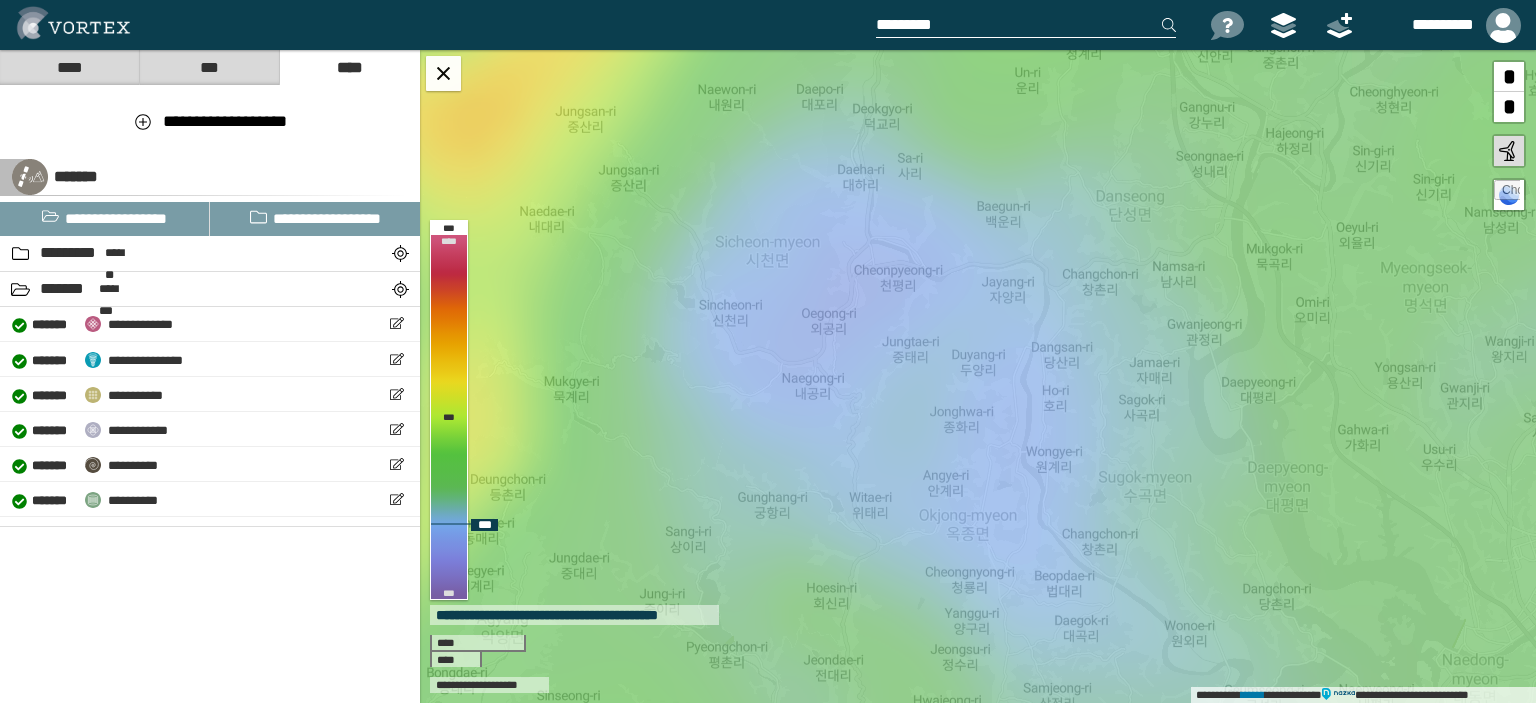drag, startPoint x: 948, startPoint y: 341, endPoint x: 944, endPoint y: 315, distance: 26.305893 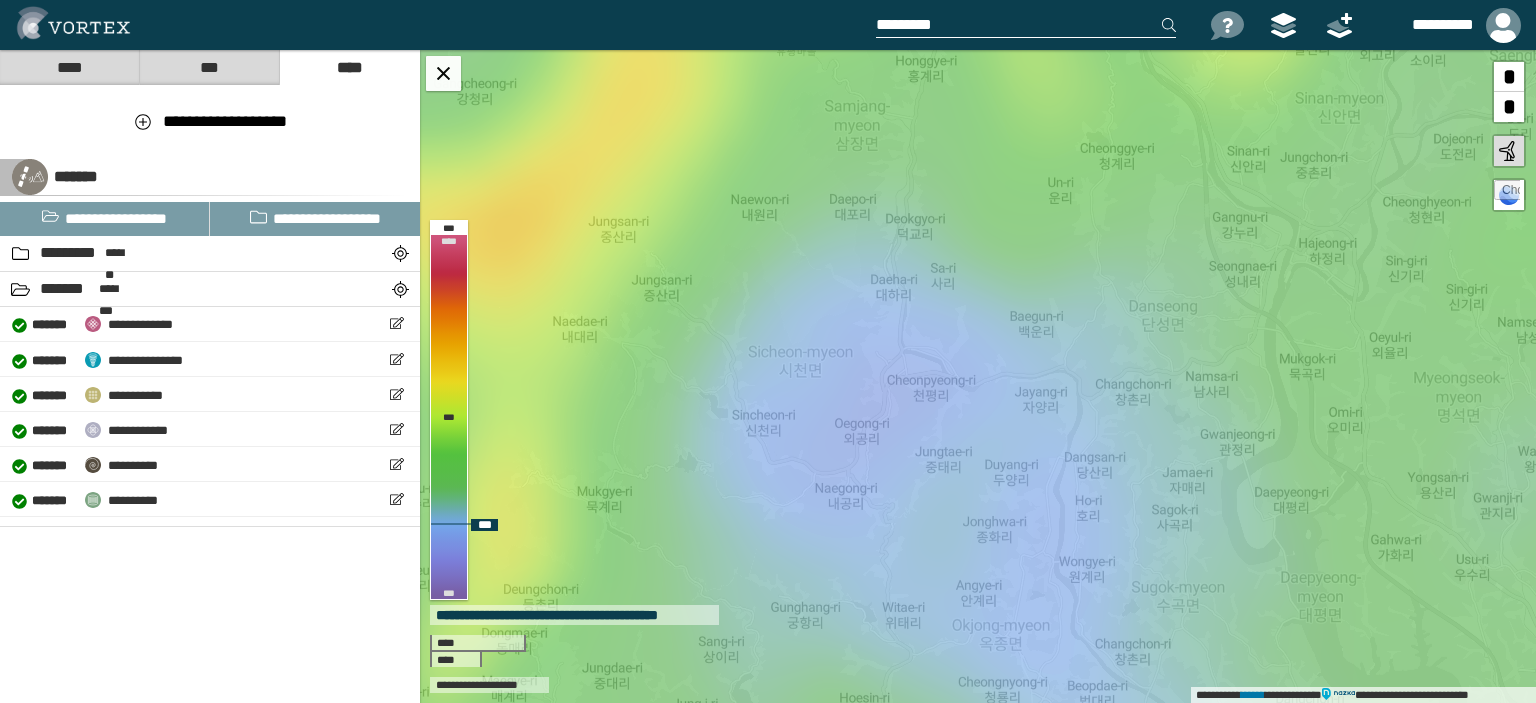 drag, startPoint x: 959, startPoint y: 282, endPoint x: 992, endPoint y: 392, distance: 114.84337 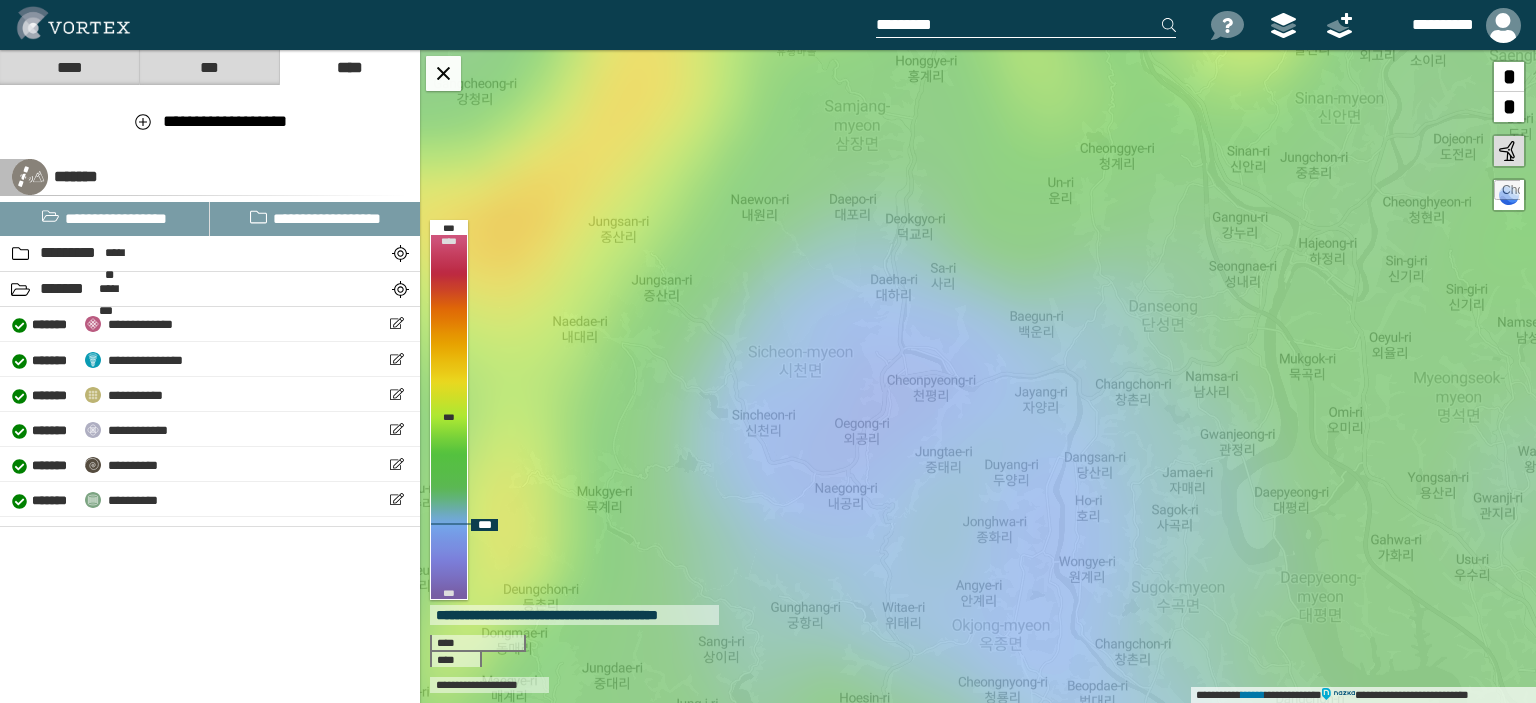 click on "**********" at bounding box center [978, 376] 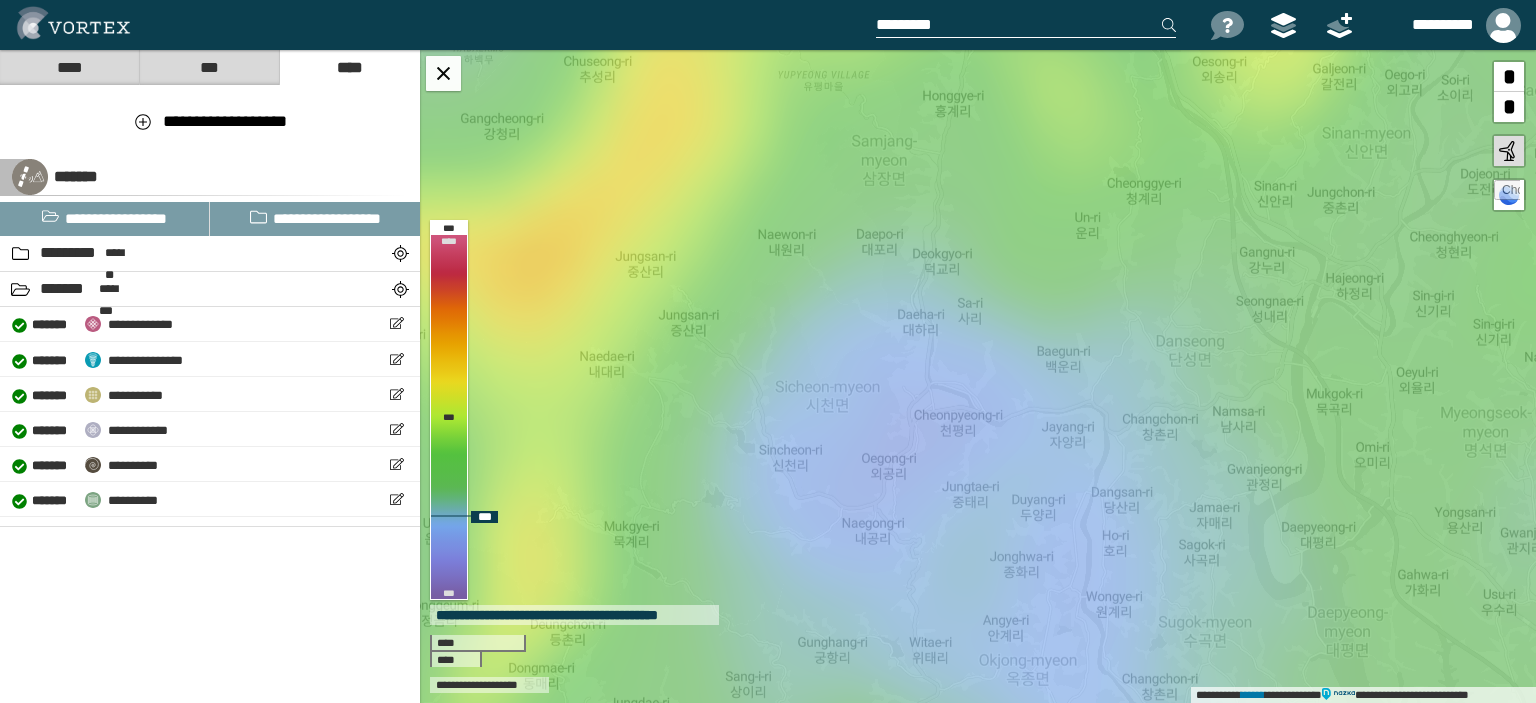 drag, startPoint x: 1021, startPoint y: 332, endPoint x: 1048, endPoint y: 367, distance: 44.20407 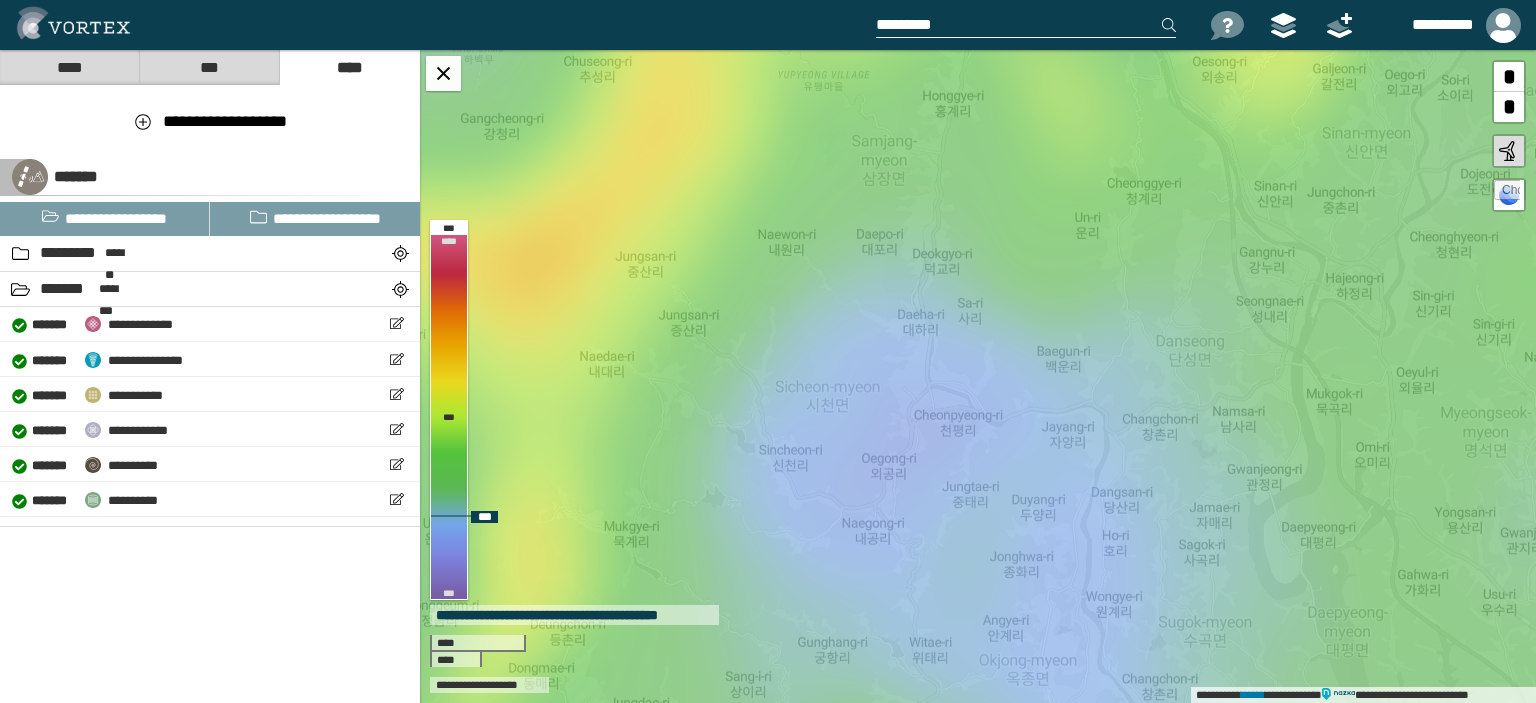 click on "**********" at bounding box center [978, 376] 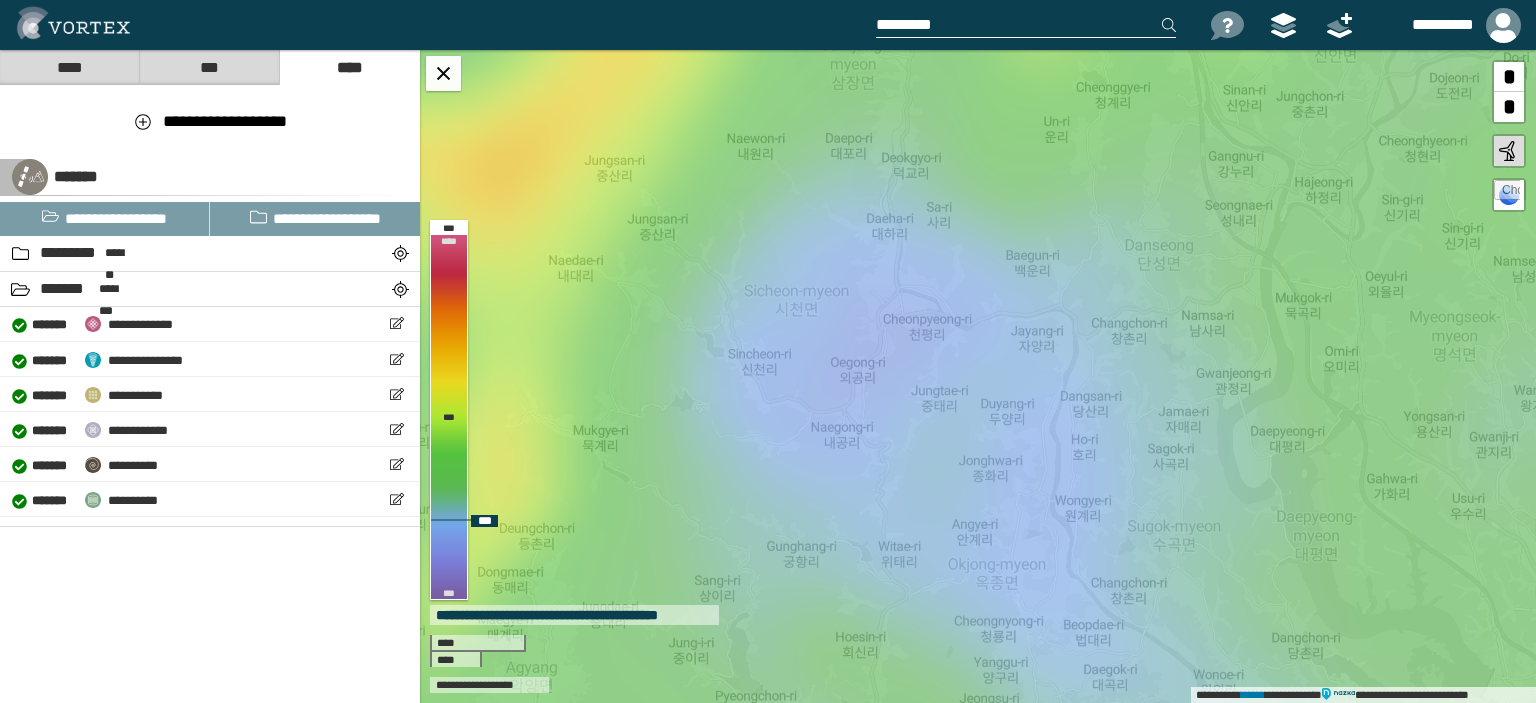 drag, startPoint x: 1050, startPoint y: 463, endPoint x: 1018, endPoint y: 365, distance: 103.09219 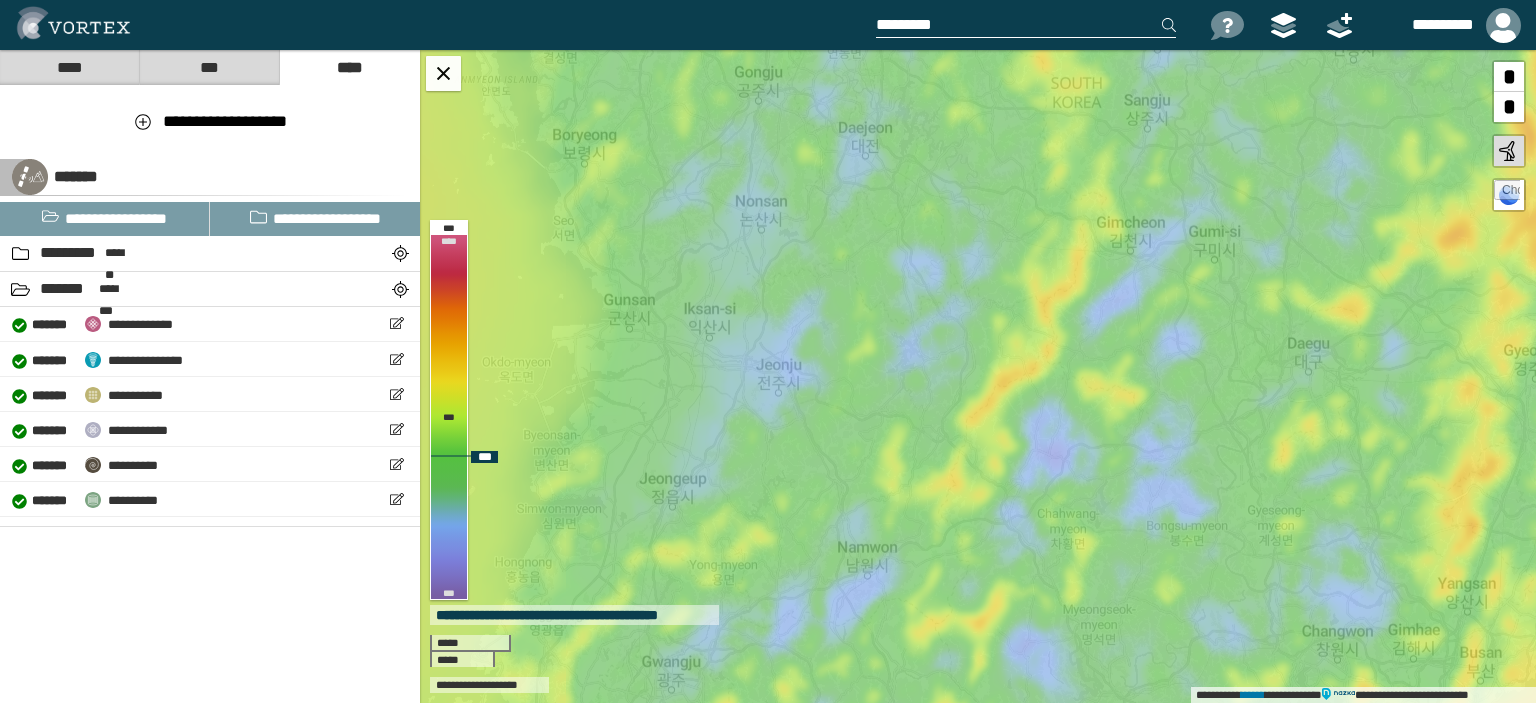 drag, startPoint x: 868, startPoint y: 243, endPoint x: 945, endPoint y: 467, distance: 236.86494 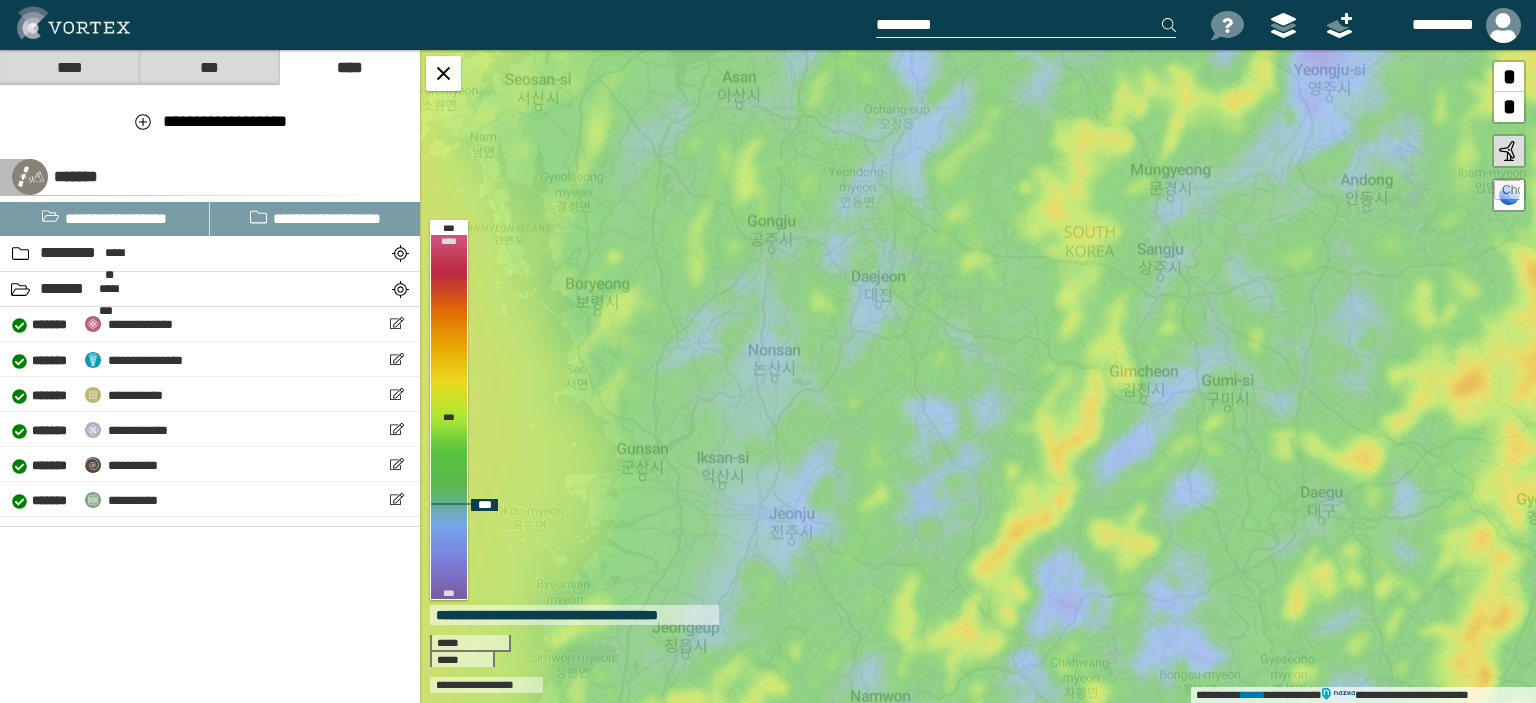 drag, startPoint x: 776, startPoint y: 203, endPoint x: 785, endPoint y: 341, distance: 138.29317 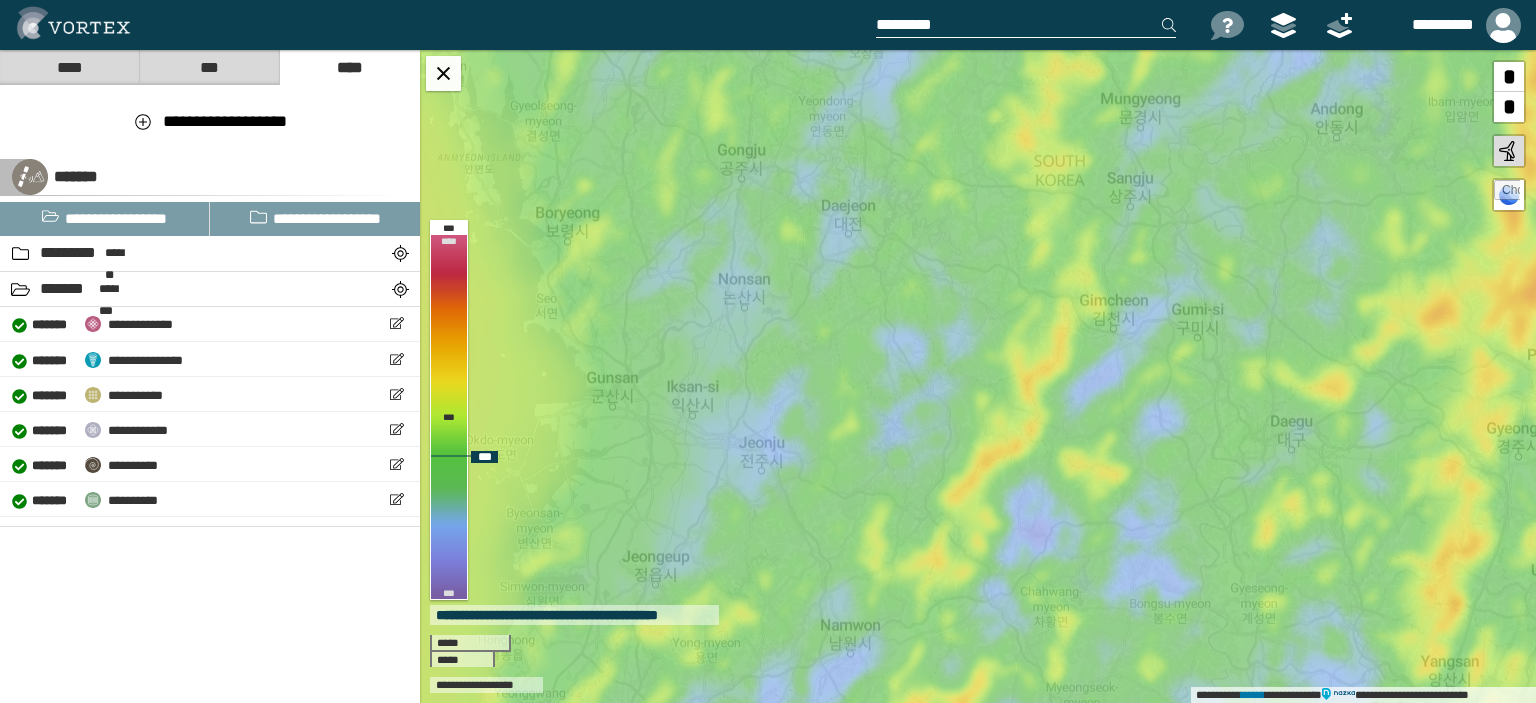drag, startPoint x: 1034, startPoint y: 366, endPoint x: 1004, endPoint y: 295, distance: 77.07788 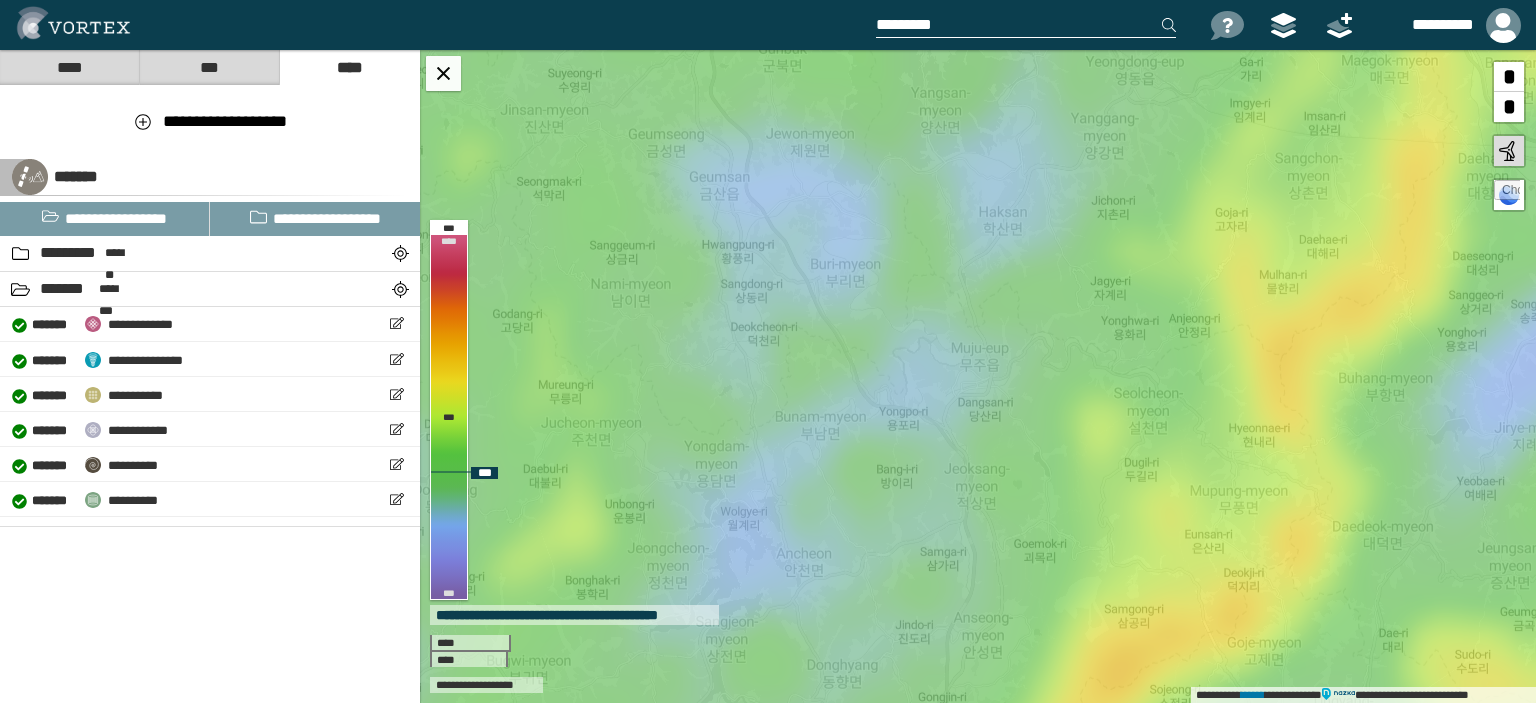drag, startPoint x: 1057, startPoint y: 372, endPoint x: 1069, endPoint y: 207, distance: 165.43579 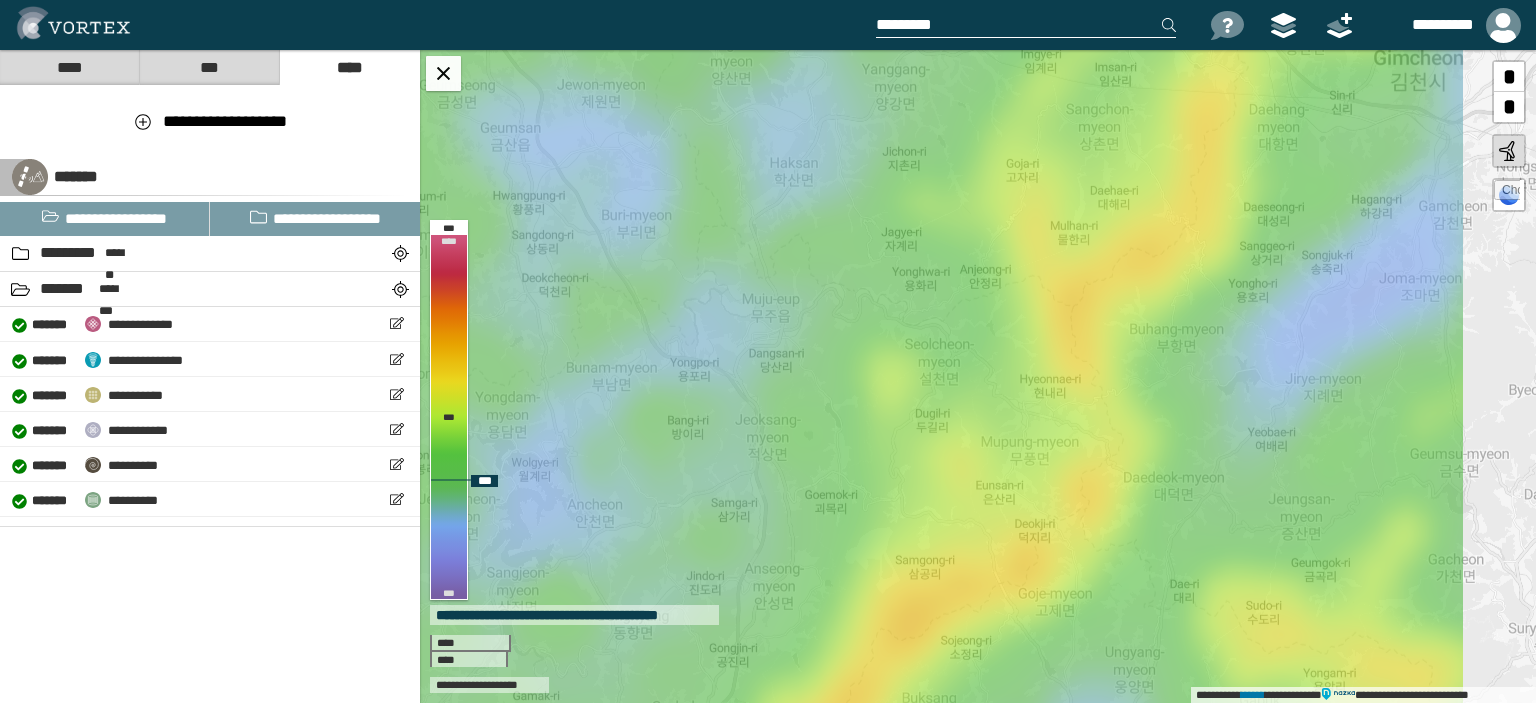drag, startPoint x: 1013, startPoint y: 246, endPoint x: 852, endPoint y: 275, distance: 163.59096 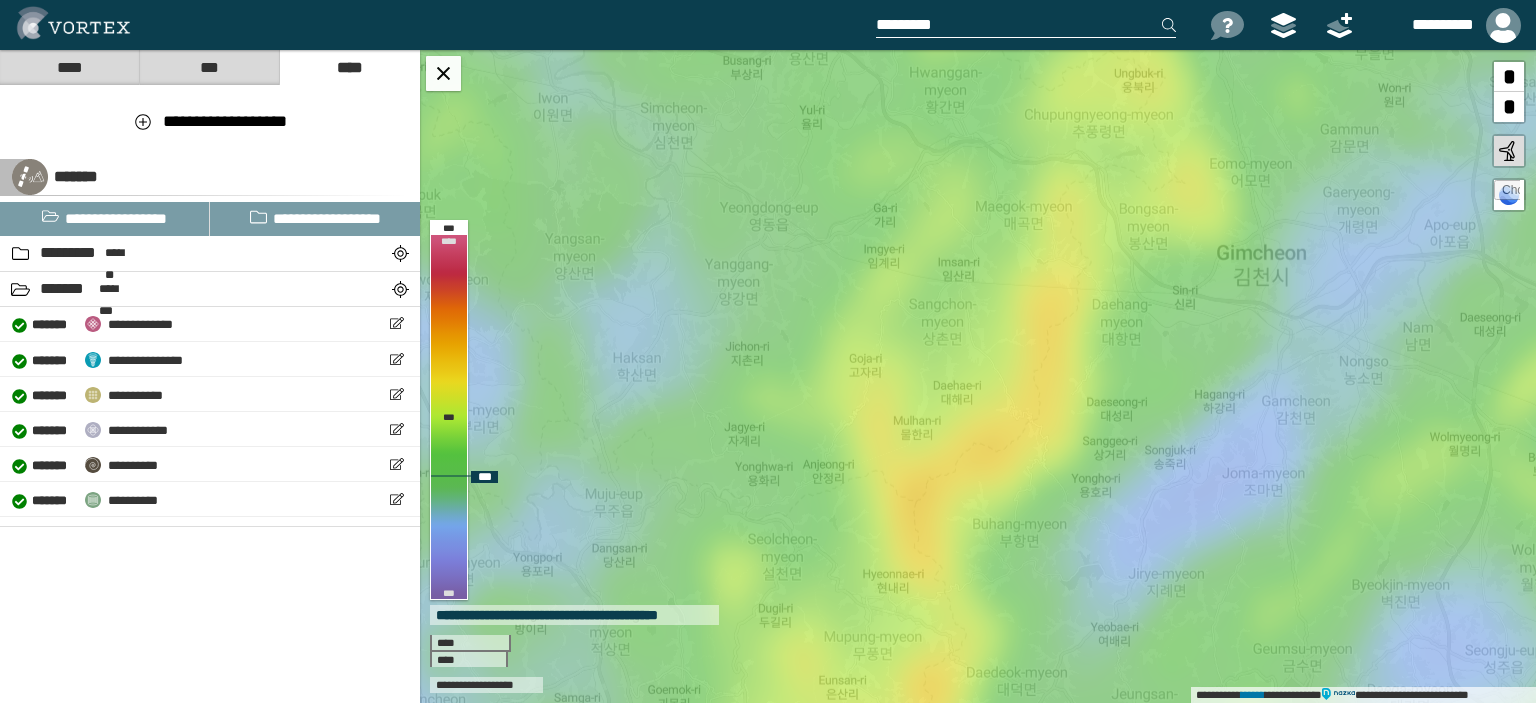 drag, startPoint x: 852, startPoint y: 275, endPoint x: 695, endPoint y: 470, distance: 250.34776 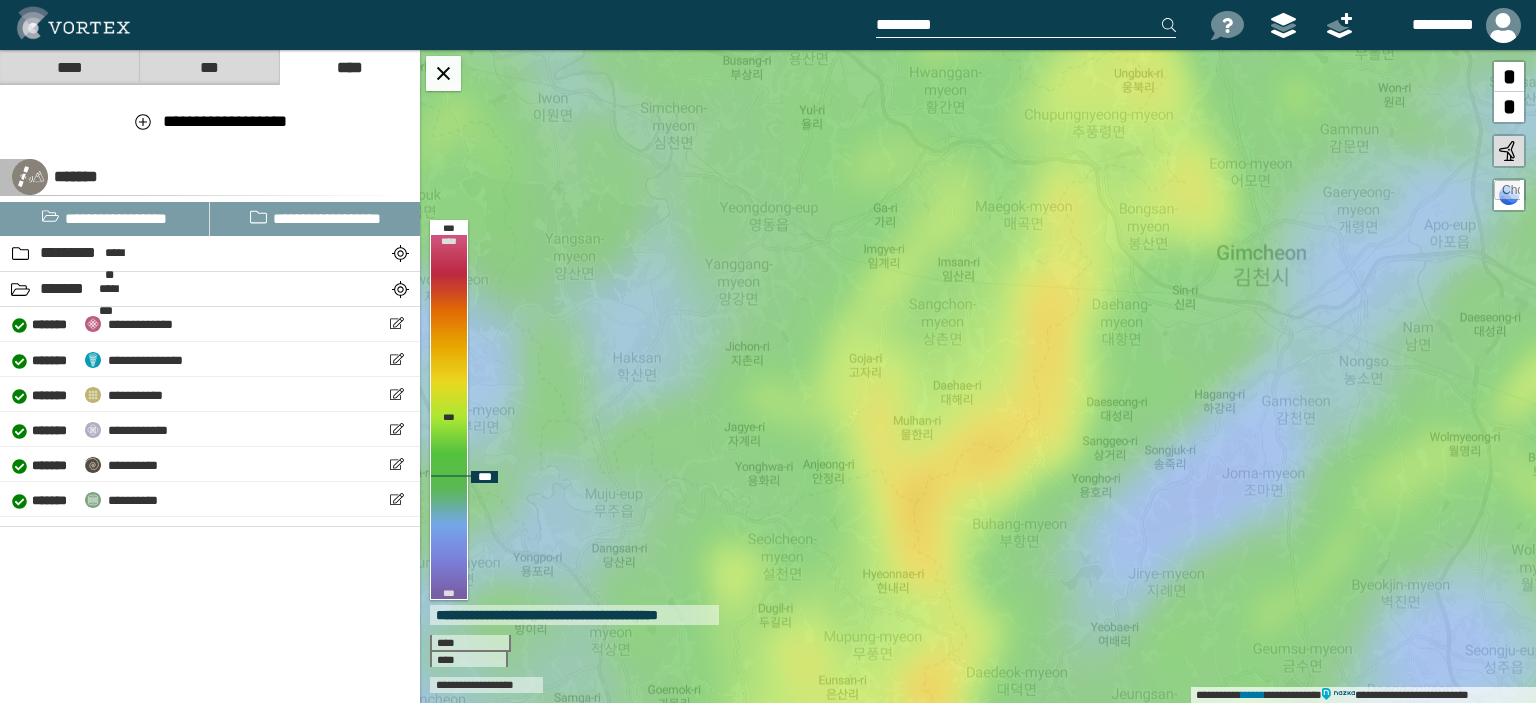 click on "**********" at bounding box center [978, 376] 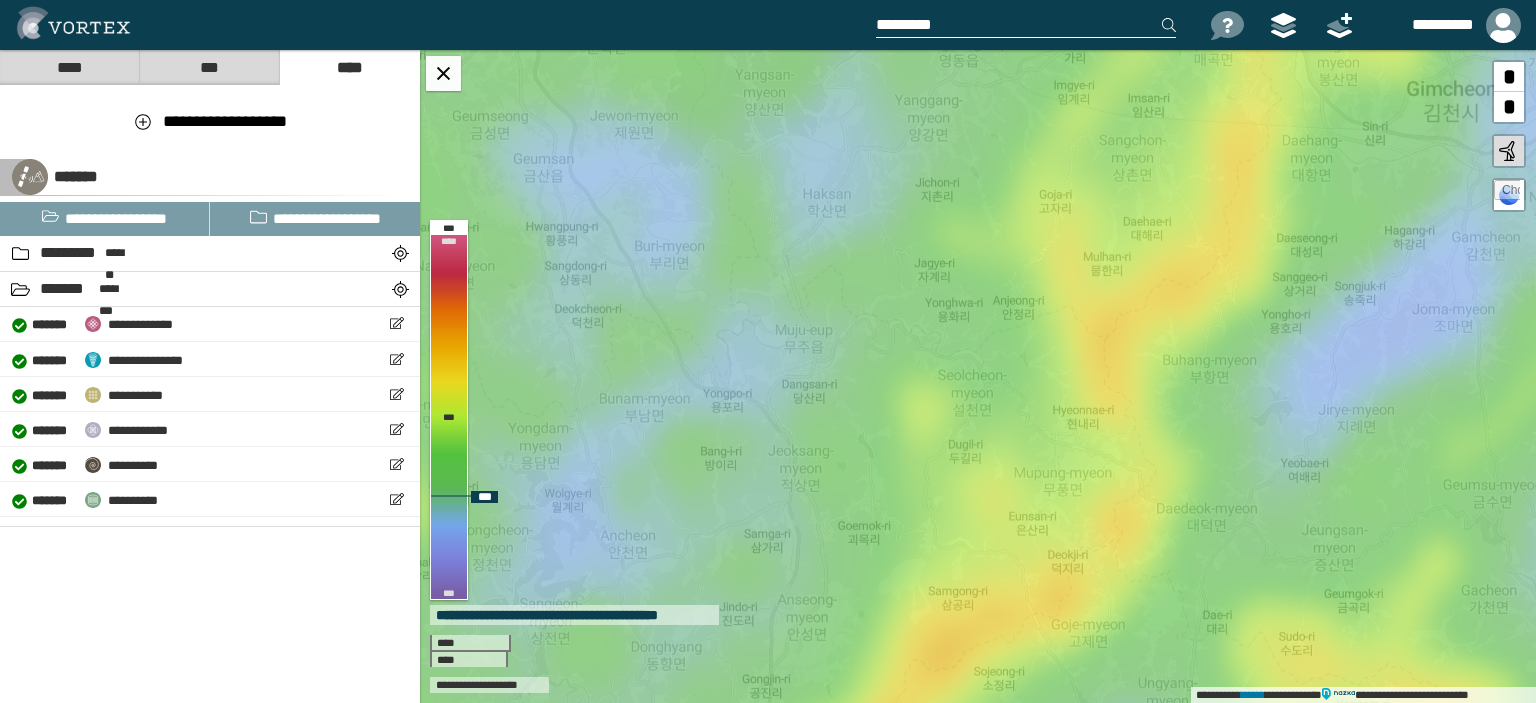 drag, startPoint x: 706, startPoint y: 365, endPoint x: 896, endPoint y: 201, distance: 250.99004 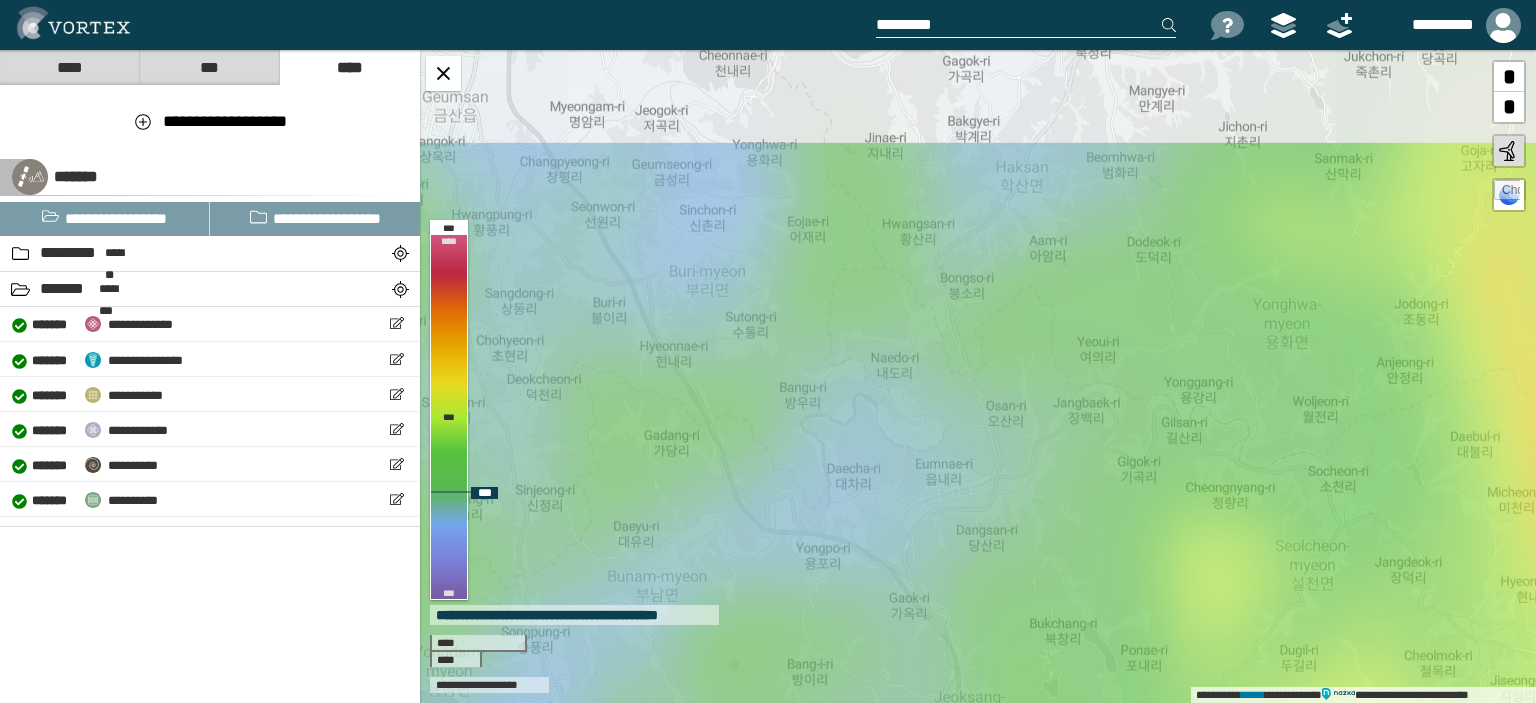 drag, startPoint x: 897, startPoint y: 331, endPoint x: 996, endPoint y: 411, distance: 127.28315 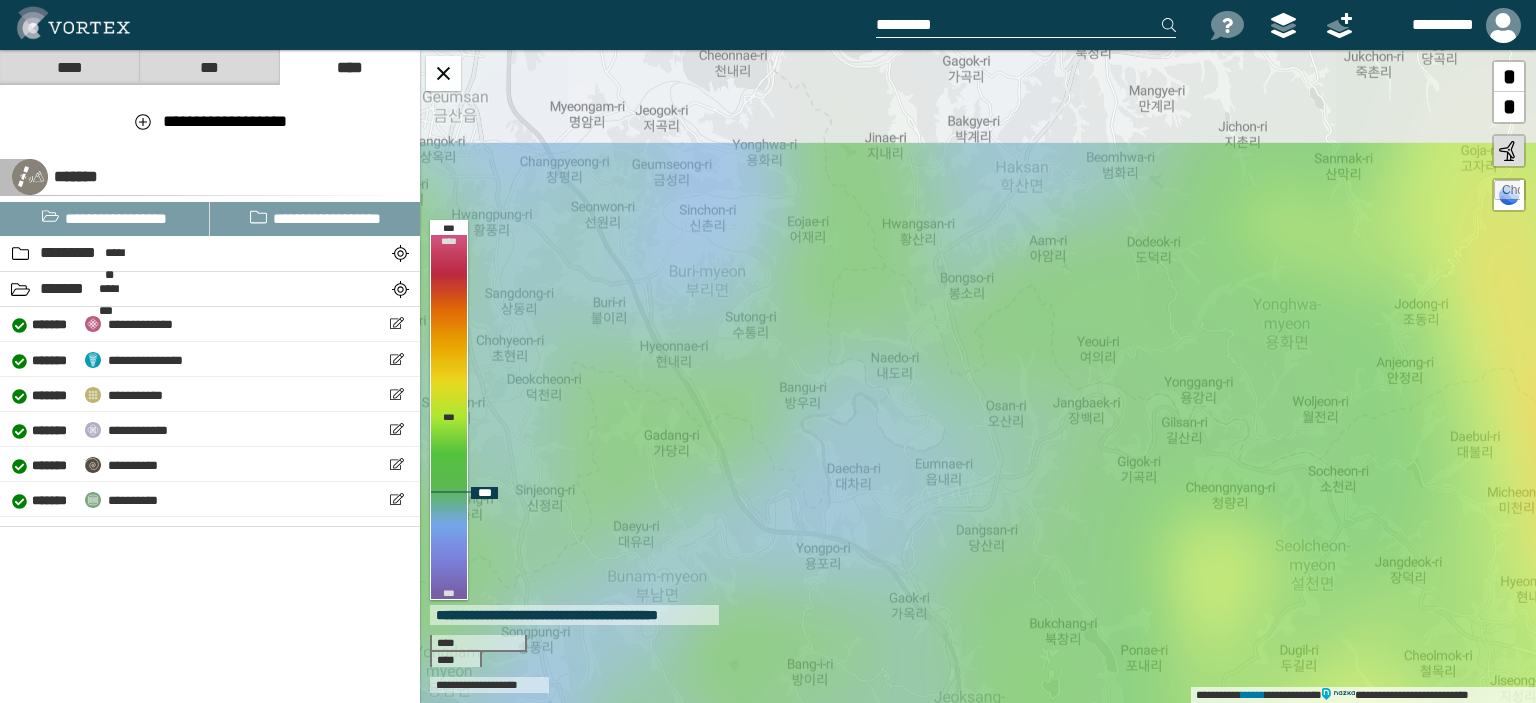 click on "**********" at bounding box center [978, 376] 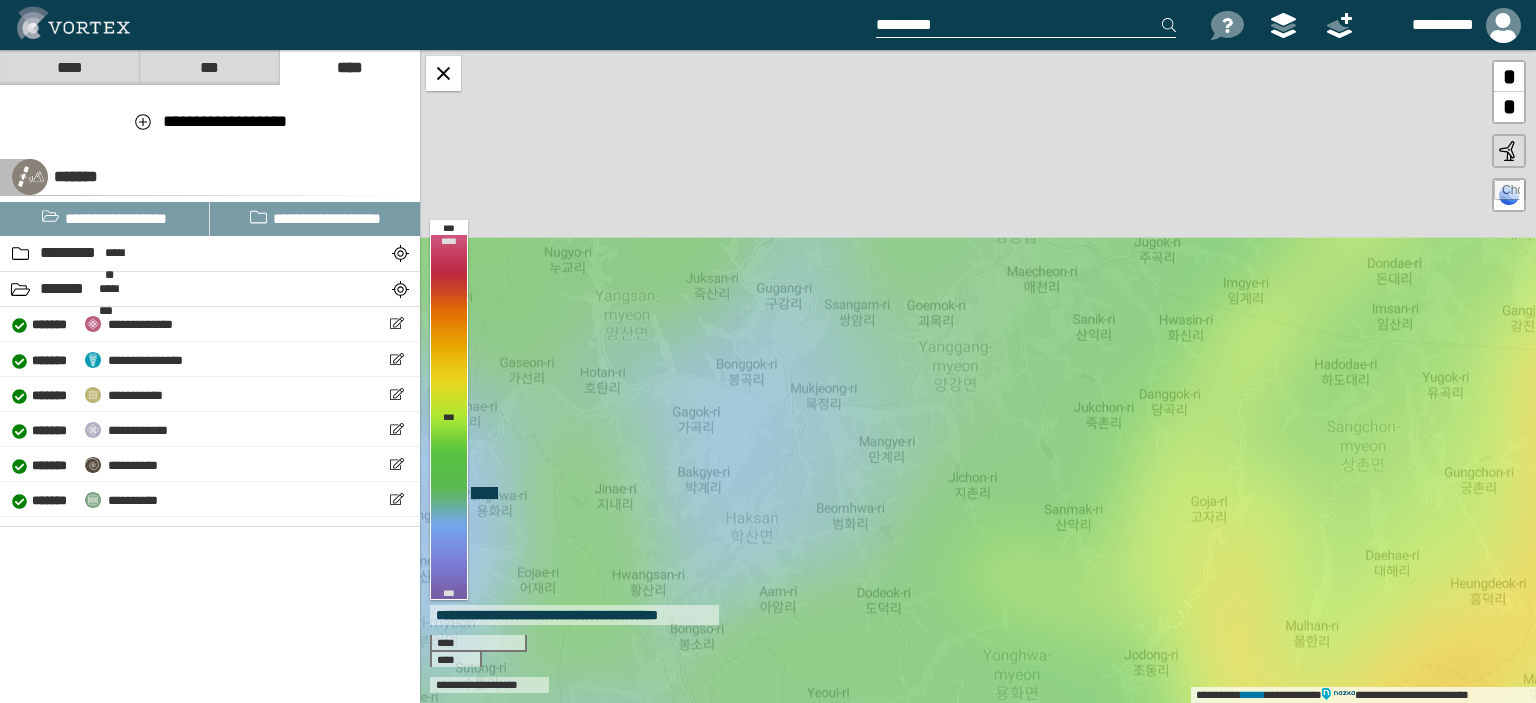 drag, startPoint x: 1002, startPoint y: 587, endPoint x: 840, endPoint y: 742, distance: 224.20749 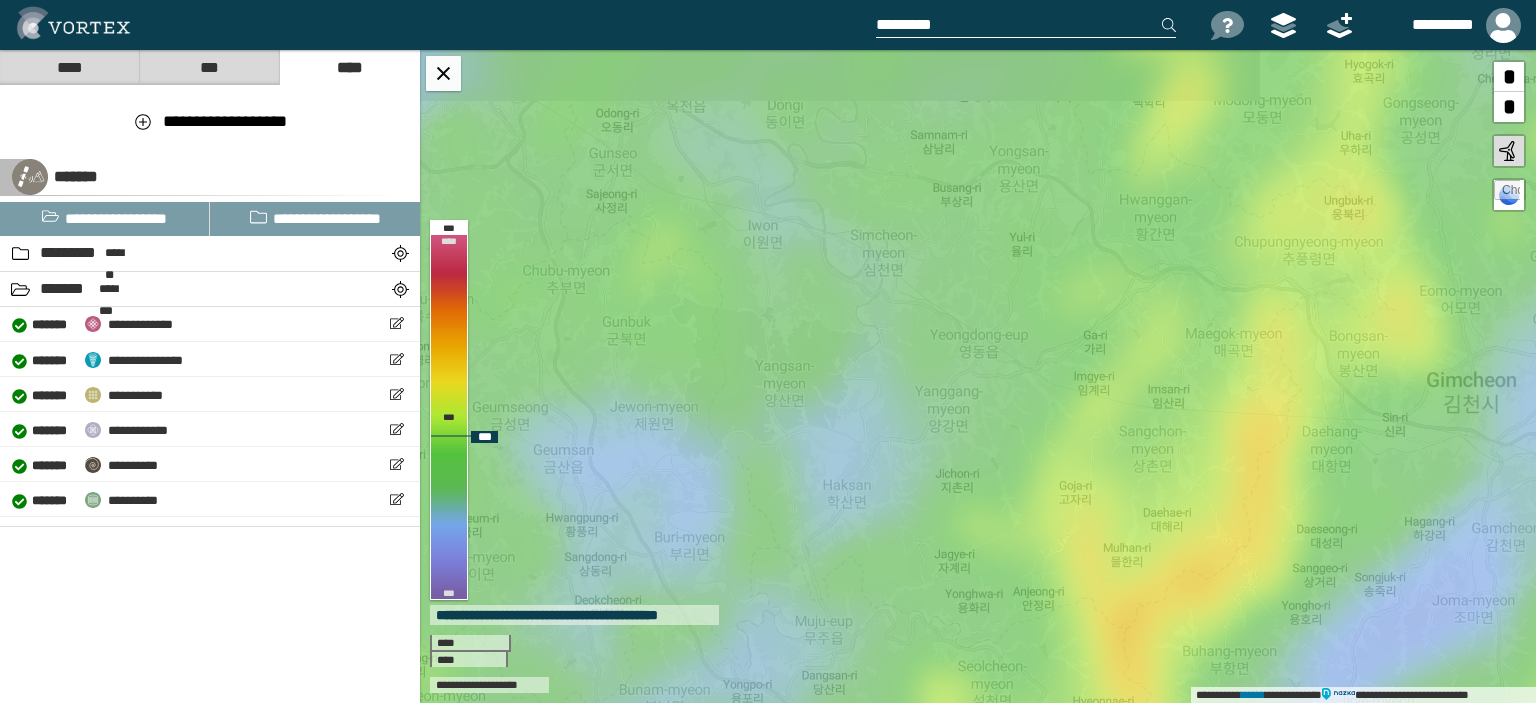drag, startPoint x: 1172, startPoint y: 277, endPoint x: 976, endPoint y: 577, distance: 358.35178 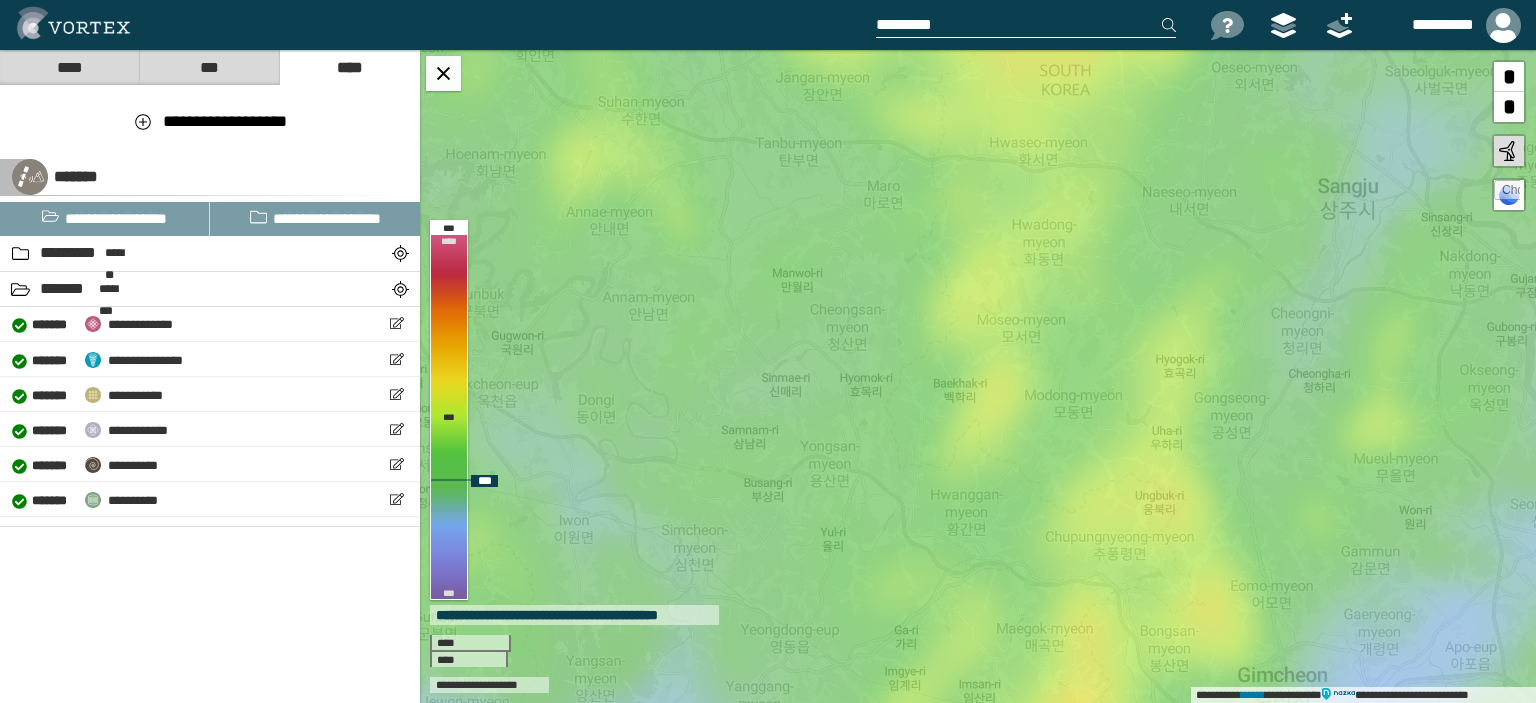 click on "**********" at bounding box center (978, 376) 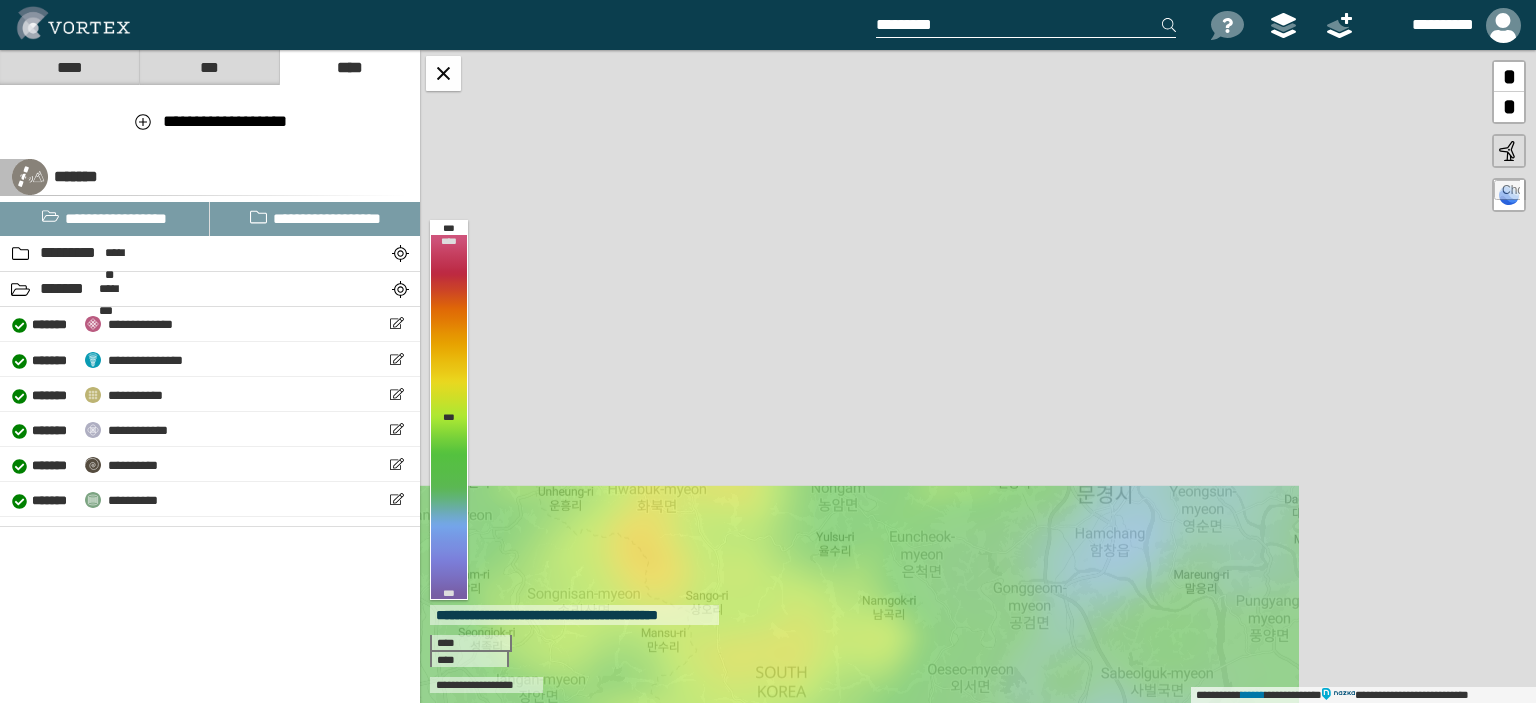 drag, startPoint x: 1343, startPoint y: 203, endPoint x: 1077, endPoint y: 600, distance: 477.87552 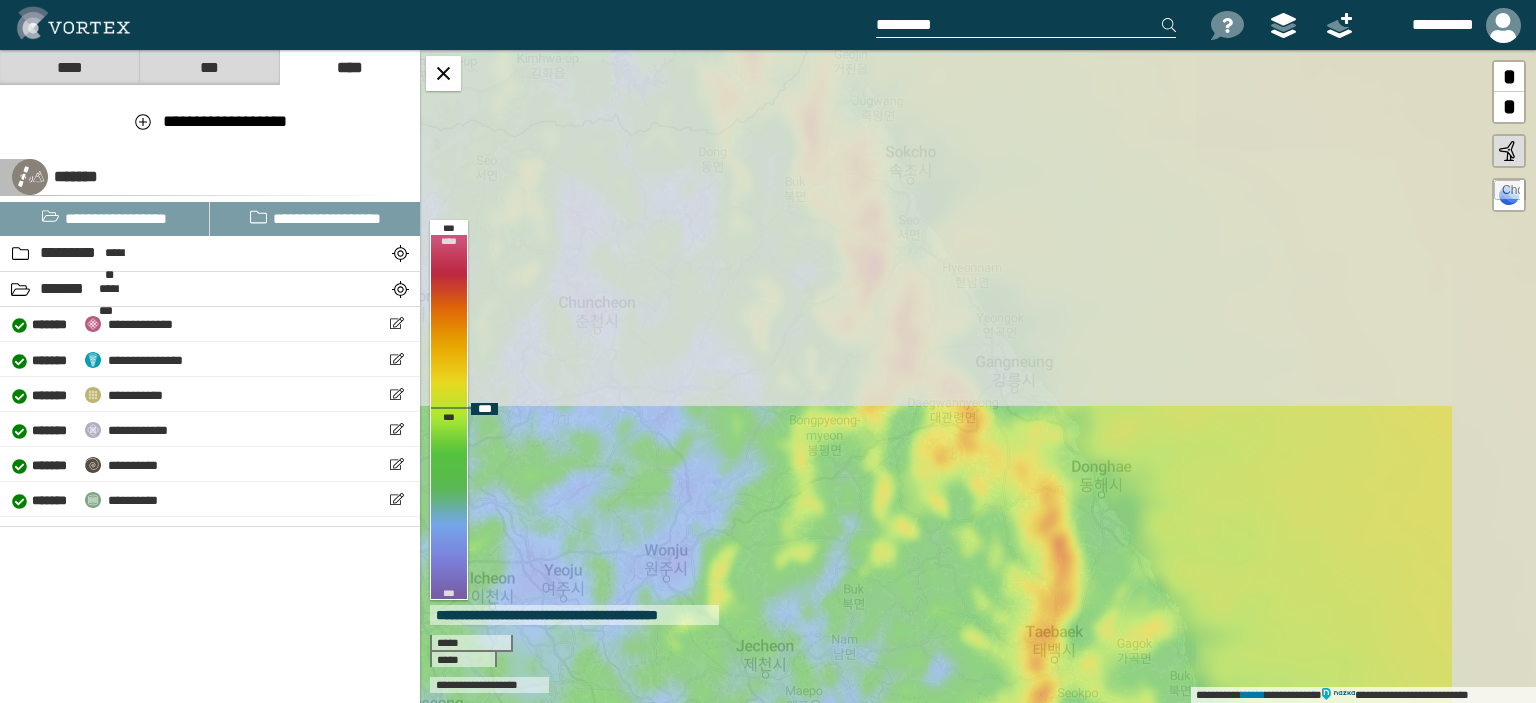 drag, startPoint x: 1307, startPoint y: 243, endPoint x: 1024, endPoint y: 626, distance: 476.21213 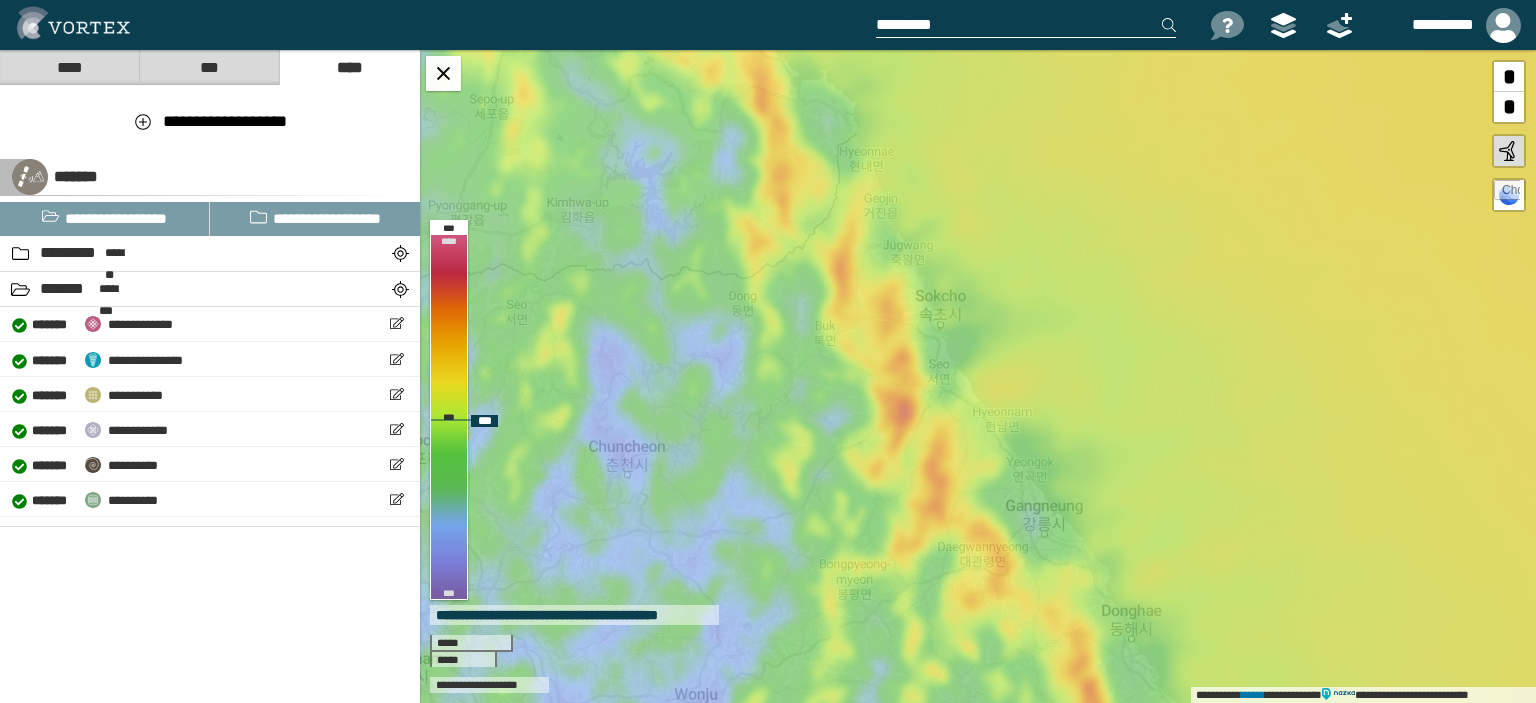drag, startPoint x: 1088, startPoint y: 402, endPoint x: 1141, endPoint y: 563, distance: 169.49927 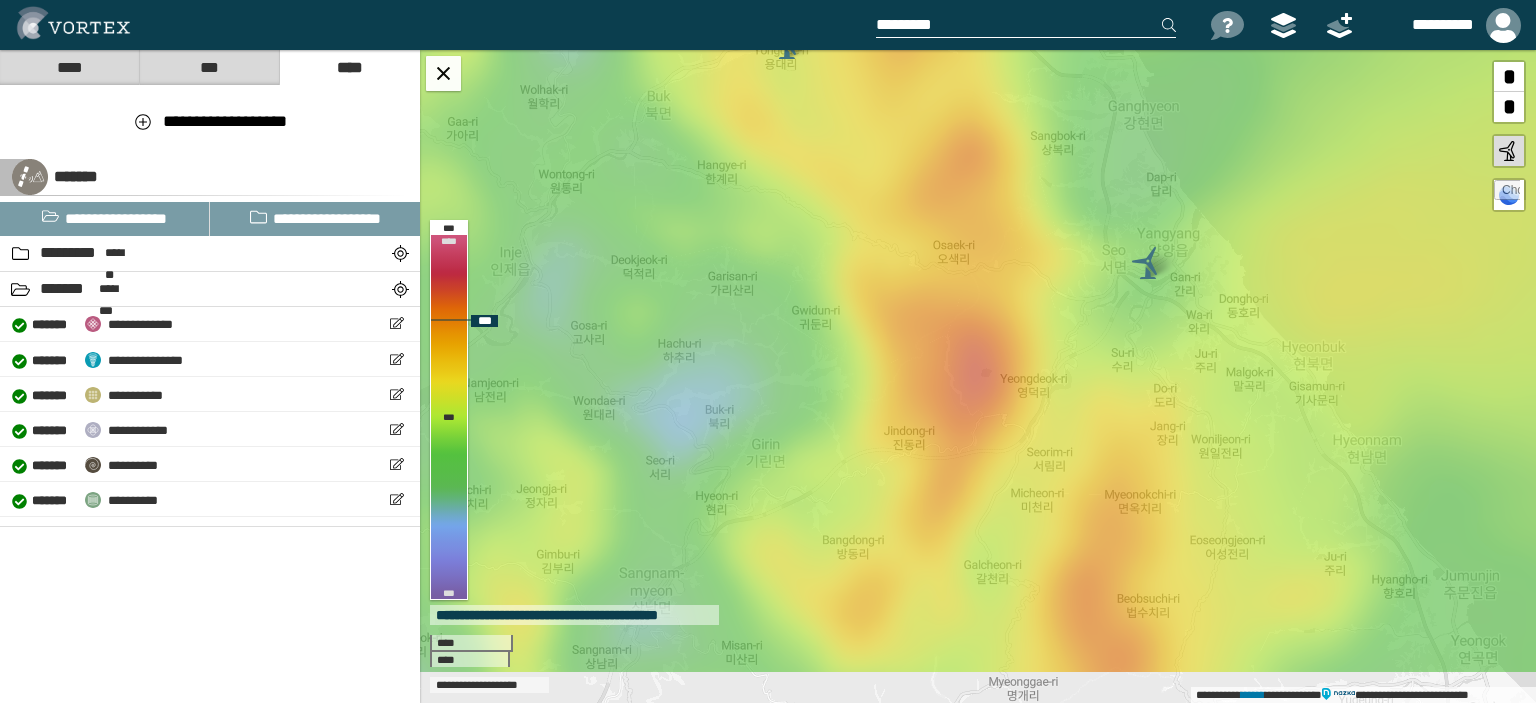 drag, startPoint x: 892, startPoint y: 481, endPoint x: 927, endPoint y: 320, distance: 164.76044 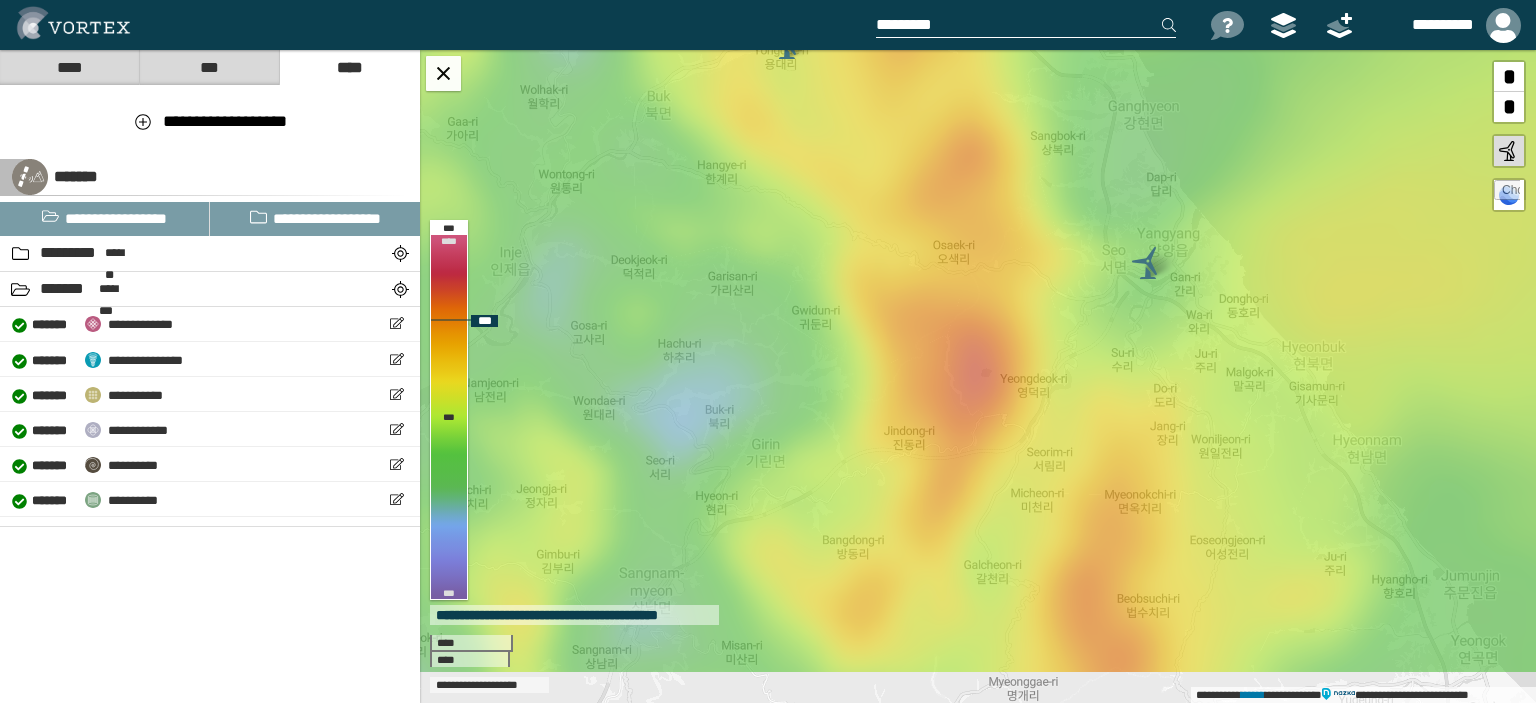 click on "**********" at bounding box center (978, 376) 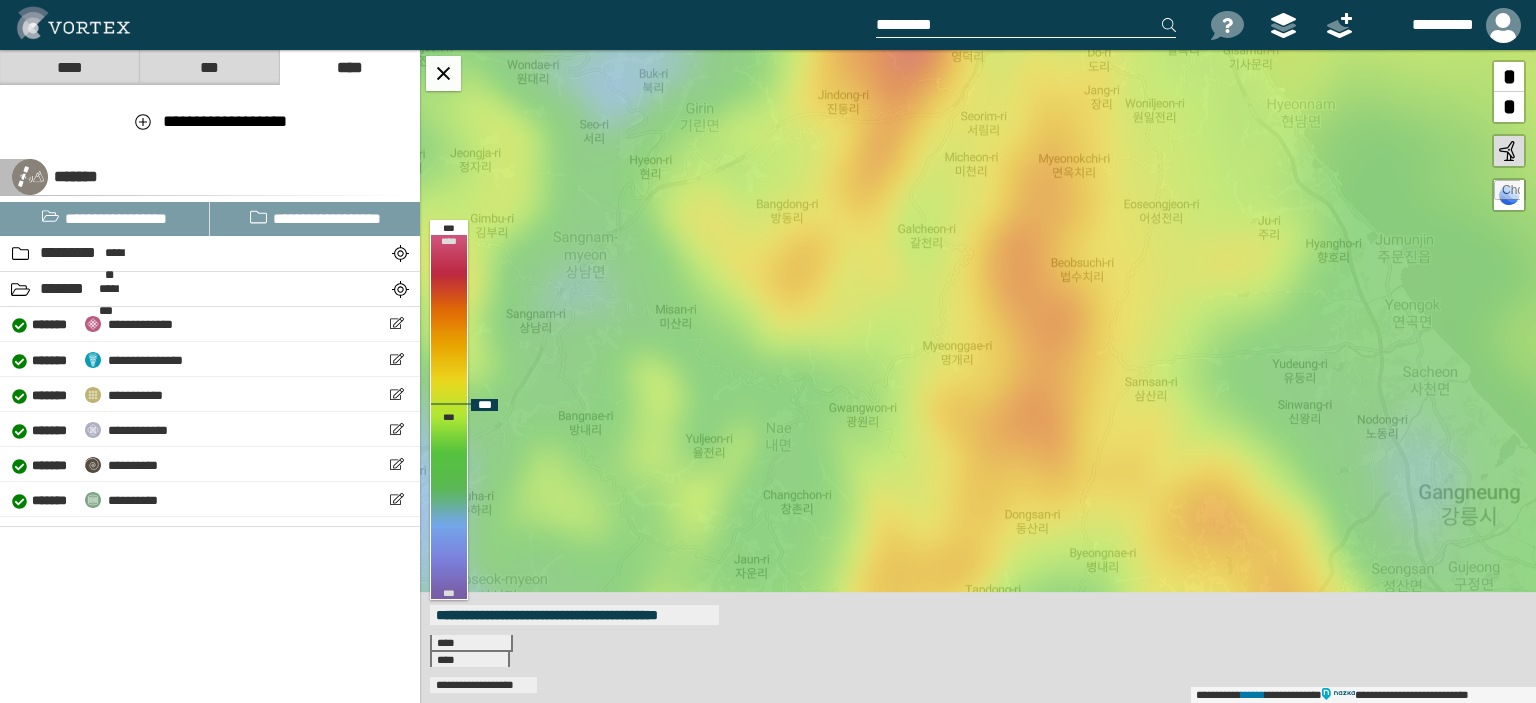 drag, startPoint x: 976, startPoint y: 539, endPoint x: 910, endPoint y: 203, distance: 342.4208 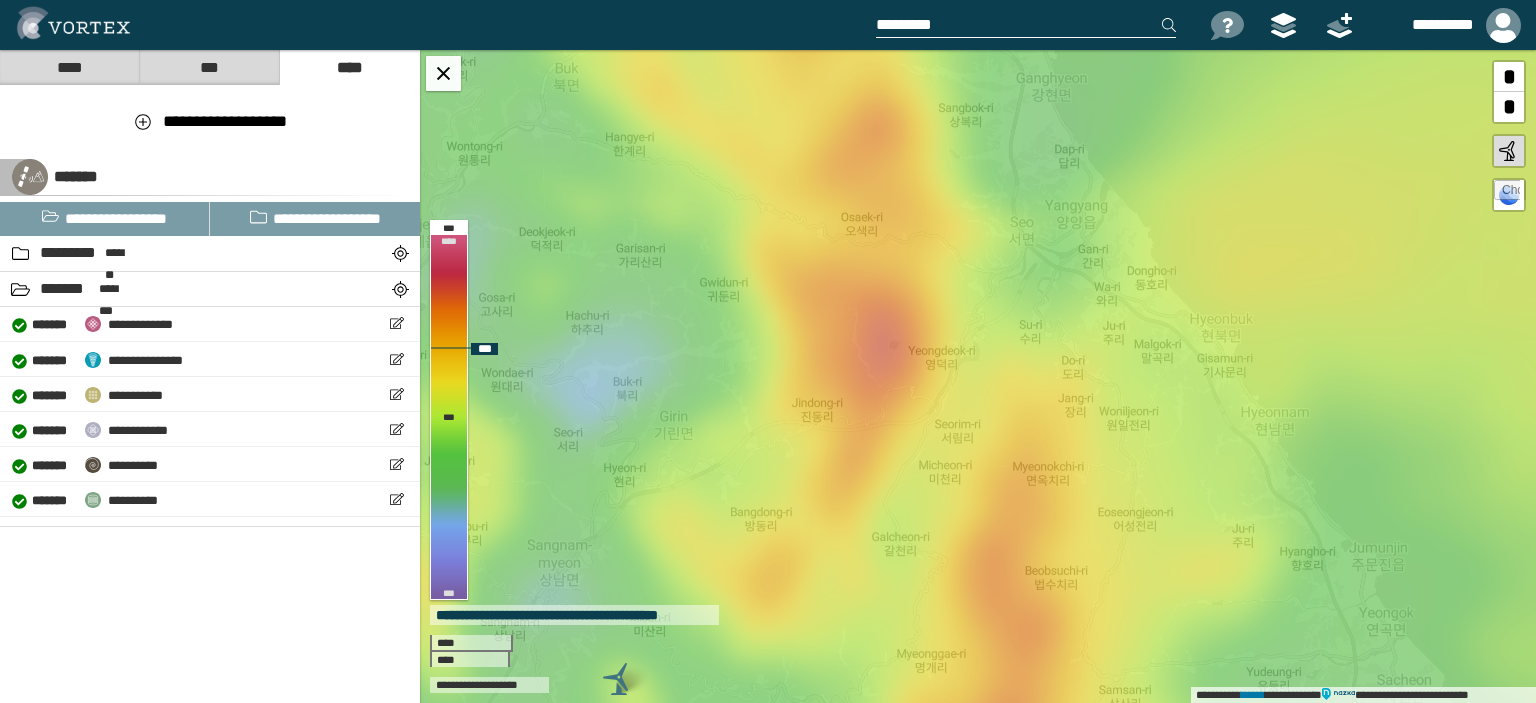 drag, startPoint x: 1092, startPoint y: 323, endPoint x: 1066, endPoint y: 631, distance: 309.09546 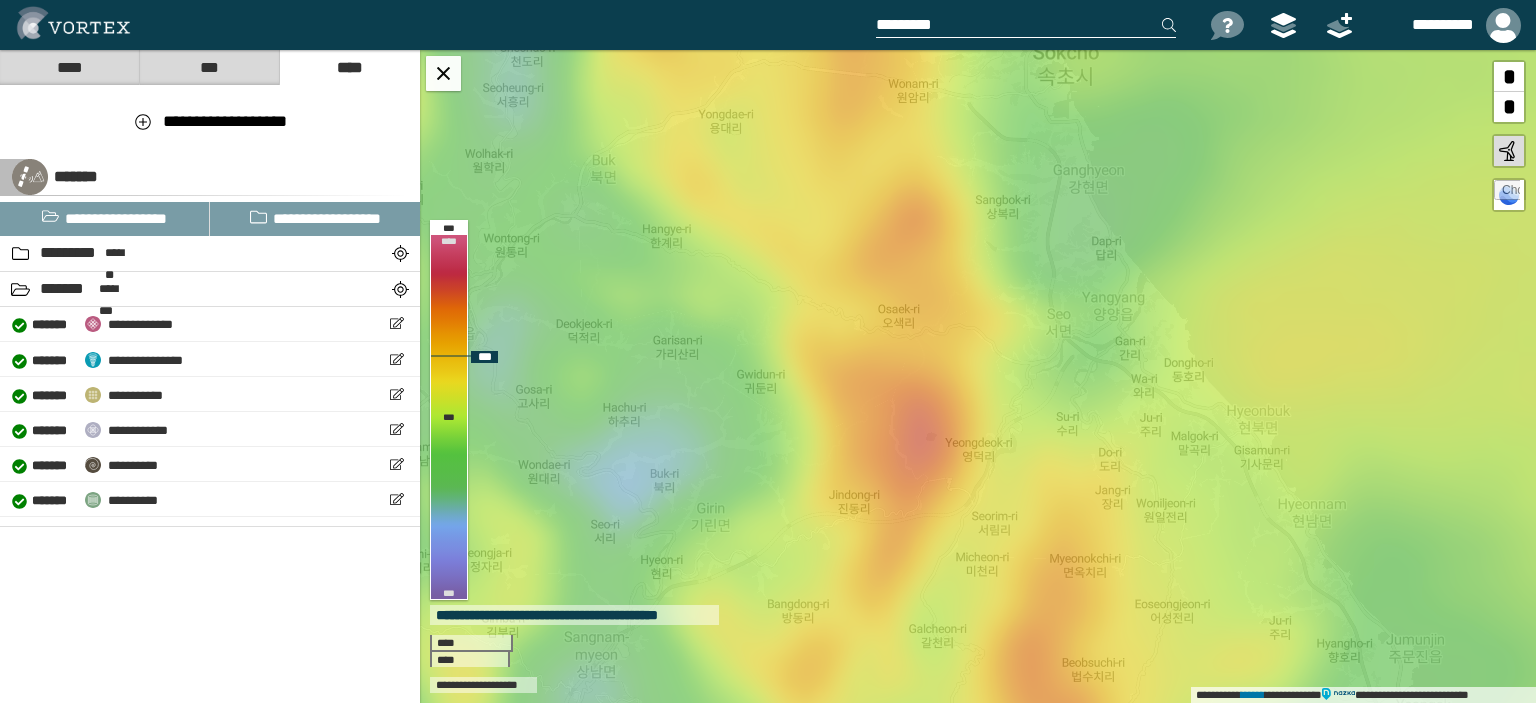 drag, startPoint x: 1060, startPoint y: 486, endPoint x: 1104, endPoint y: 626, distance: 146.7515 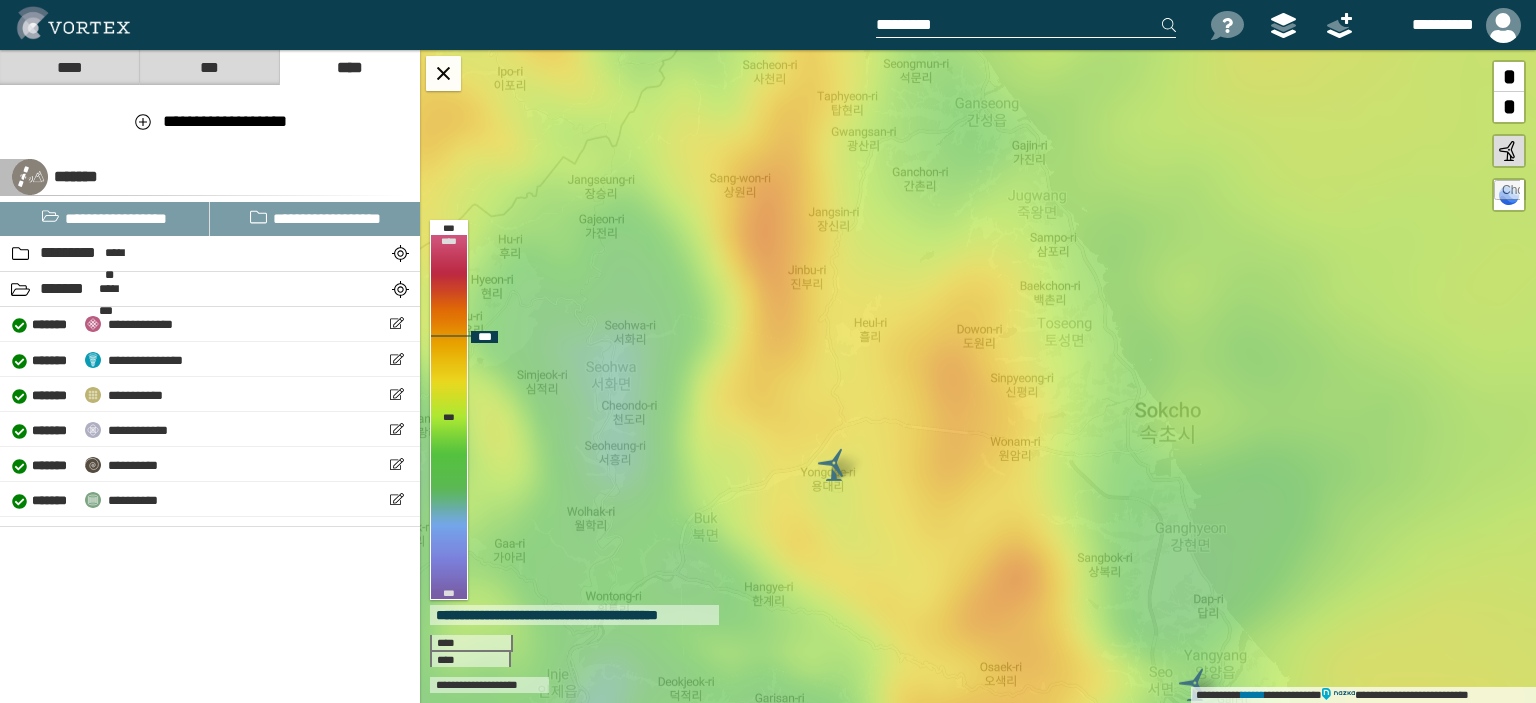 drag, startPoint x: 896, startPoint y: 332, endPoint x: 1012, endPoint y: 633, distance: 322.57867 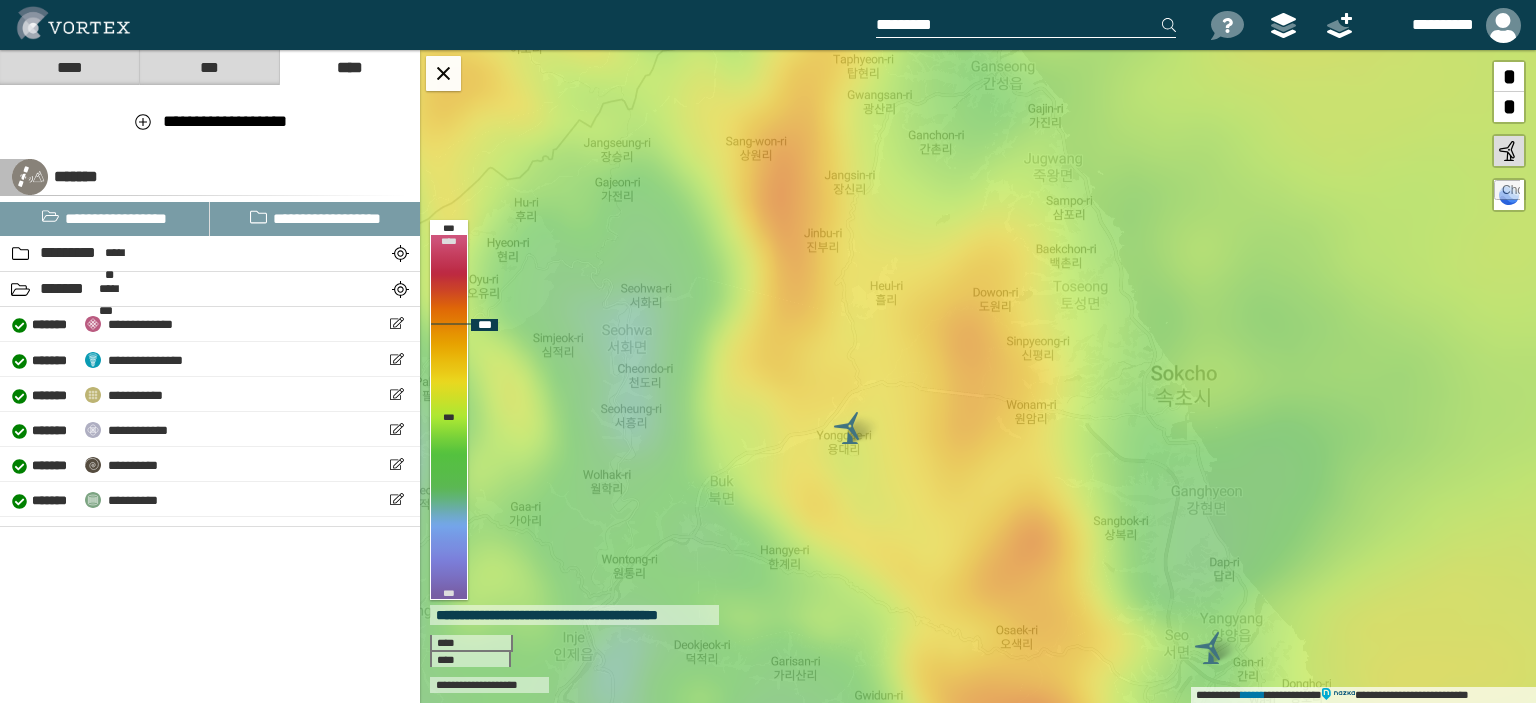 drag, startPoint x: 1012, startPoint y: 591, endPoint x: 1004, endPoint y: 558, distance: 33.955853 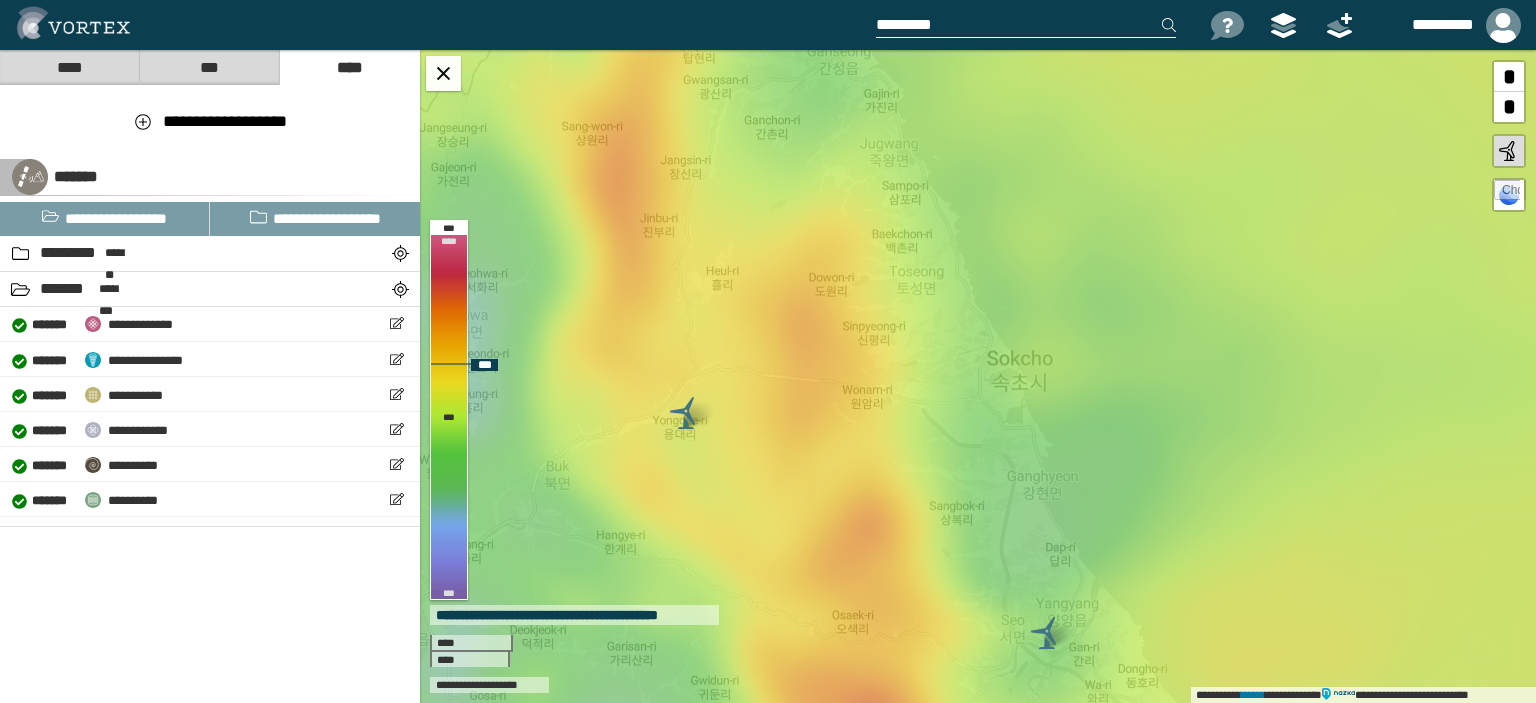 drag, startPoint x: 984, startPoint y: 541, endPoint x: 815, endPoint y: 495, distance: 175.14851 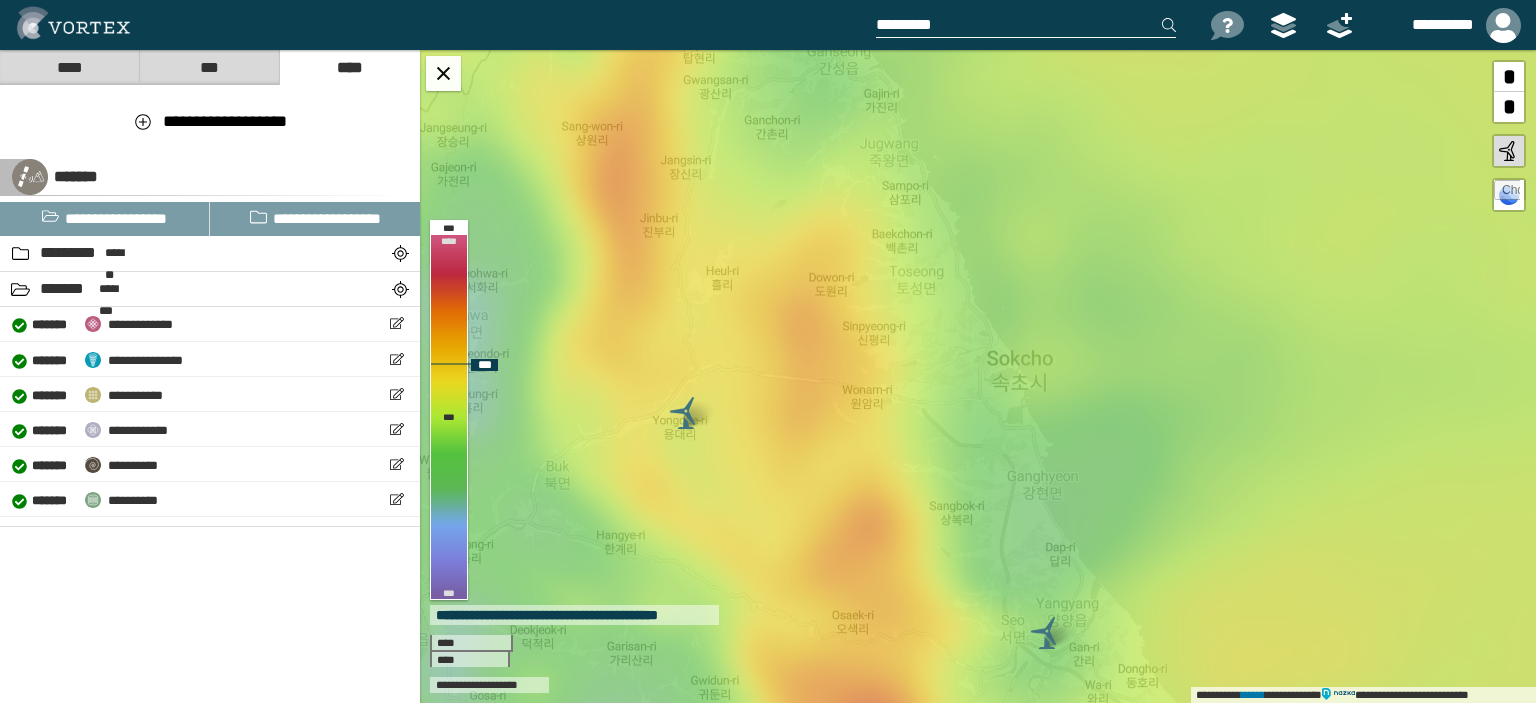 click on "**********" at bounding box center [978, 376] 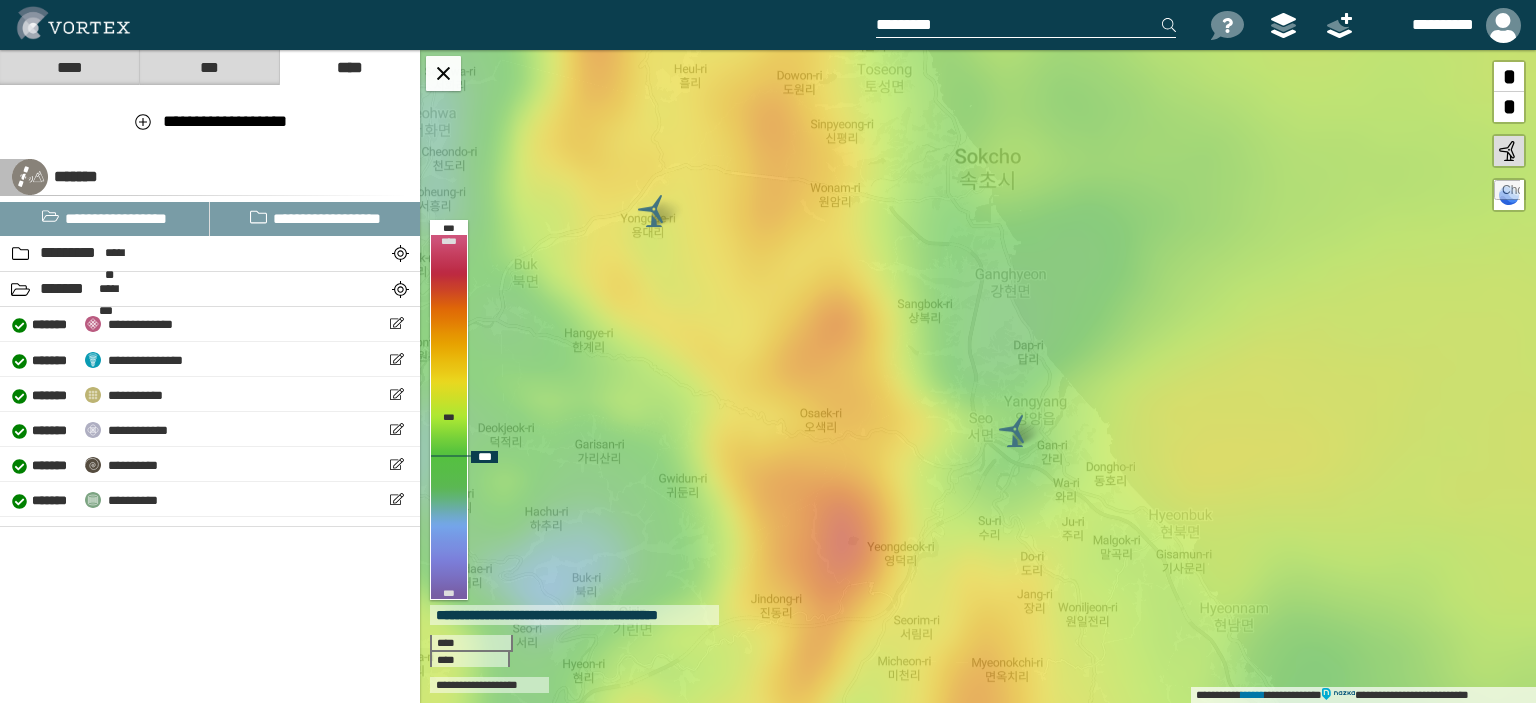 drag, startPoint x: 984, startPoint y: 511, endPoint x: 952, endPoint y: 309, distance: 204.51895 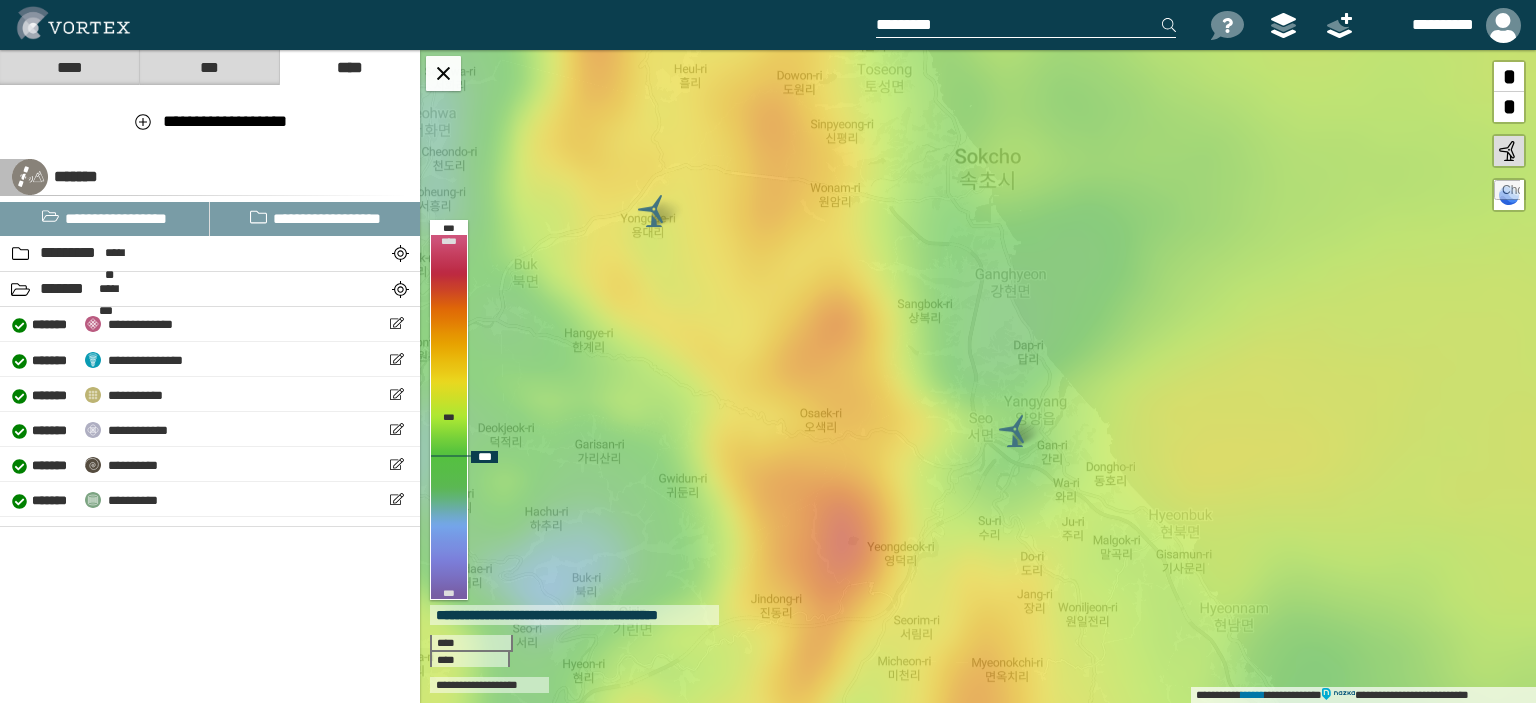 click on "**********" at bounding box center (978, 376) 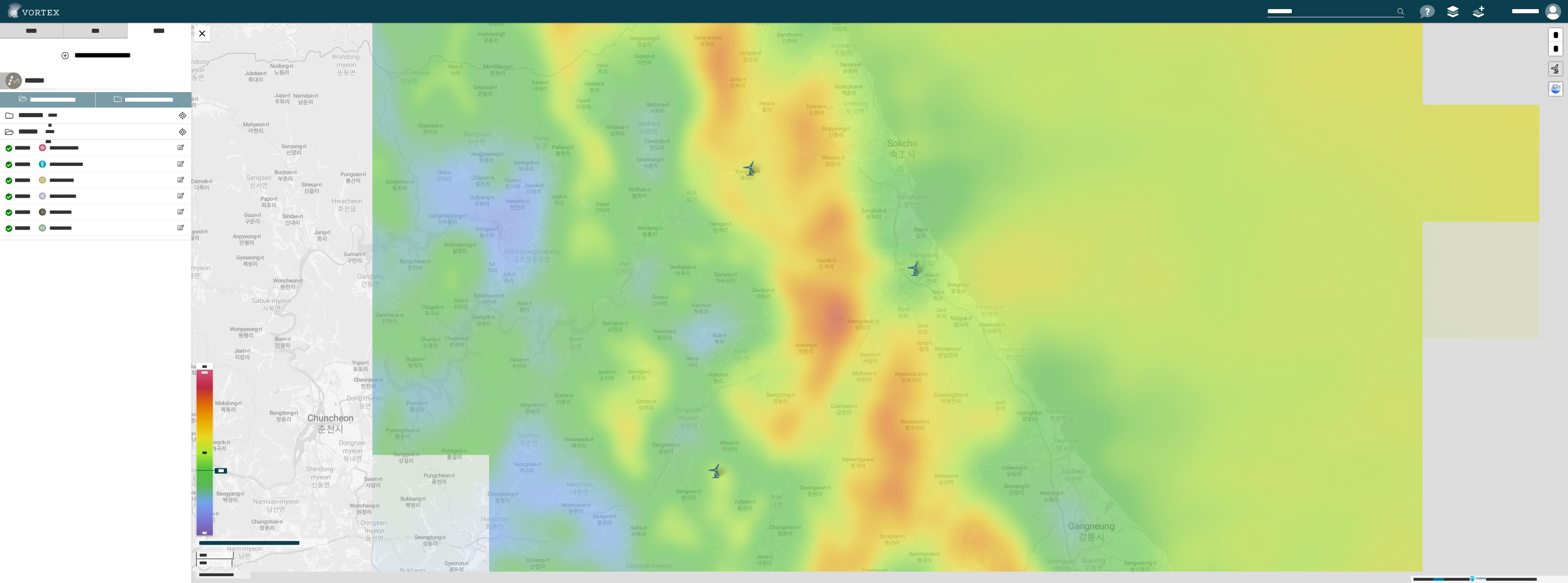 drag, startPoint x: 906, startPoint y: 269, endPoint x: 971, endPoint y: 119, distance: 163.4778 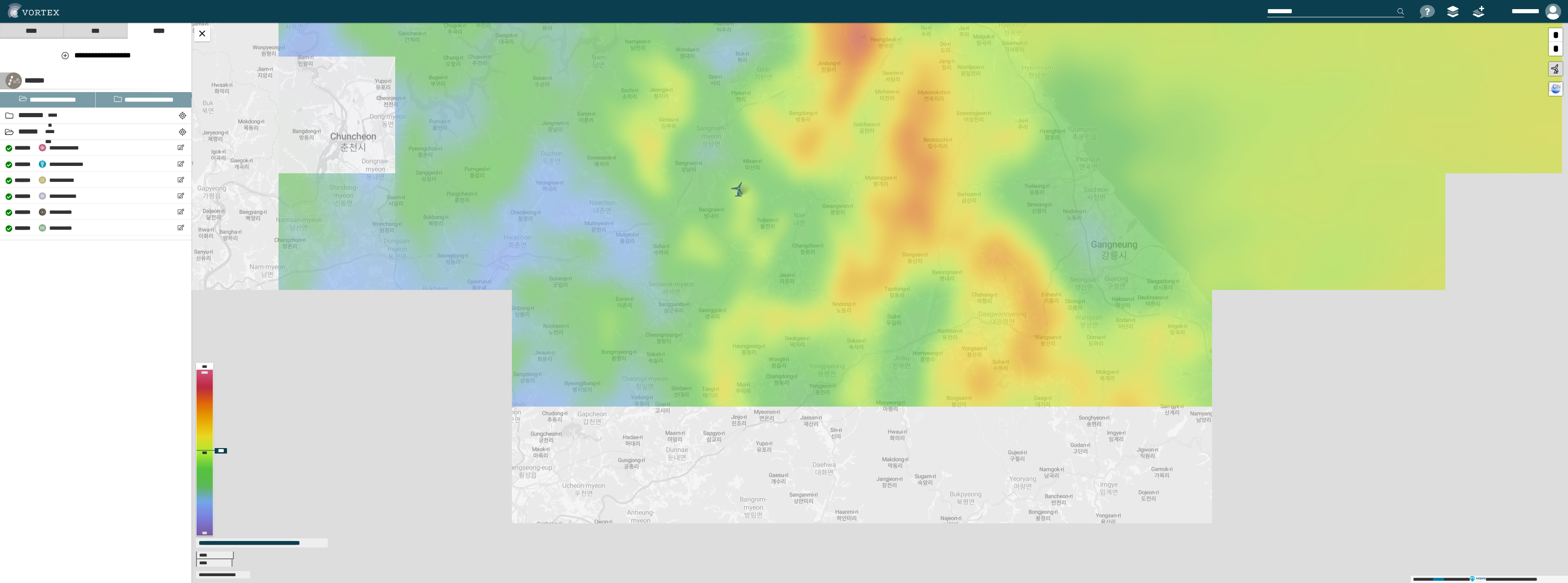 drag, startPoint x: 1030, startPoint y: 307, endPoint x: 988, endPoint y: 175, distance: 138.52076 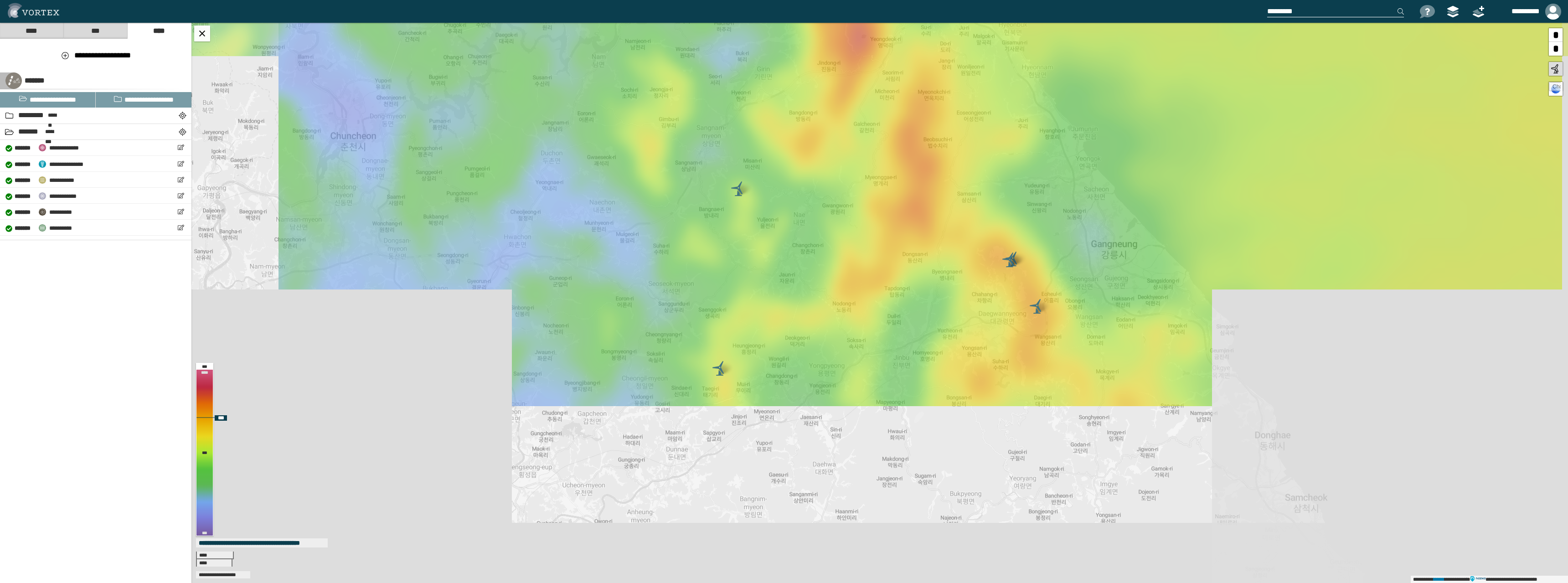 drag, startPoint x: 1035, startPoint y: 294, endPoint x: 975, endPoint y: 175, distance: 133.2704 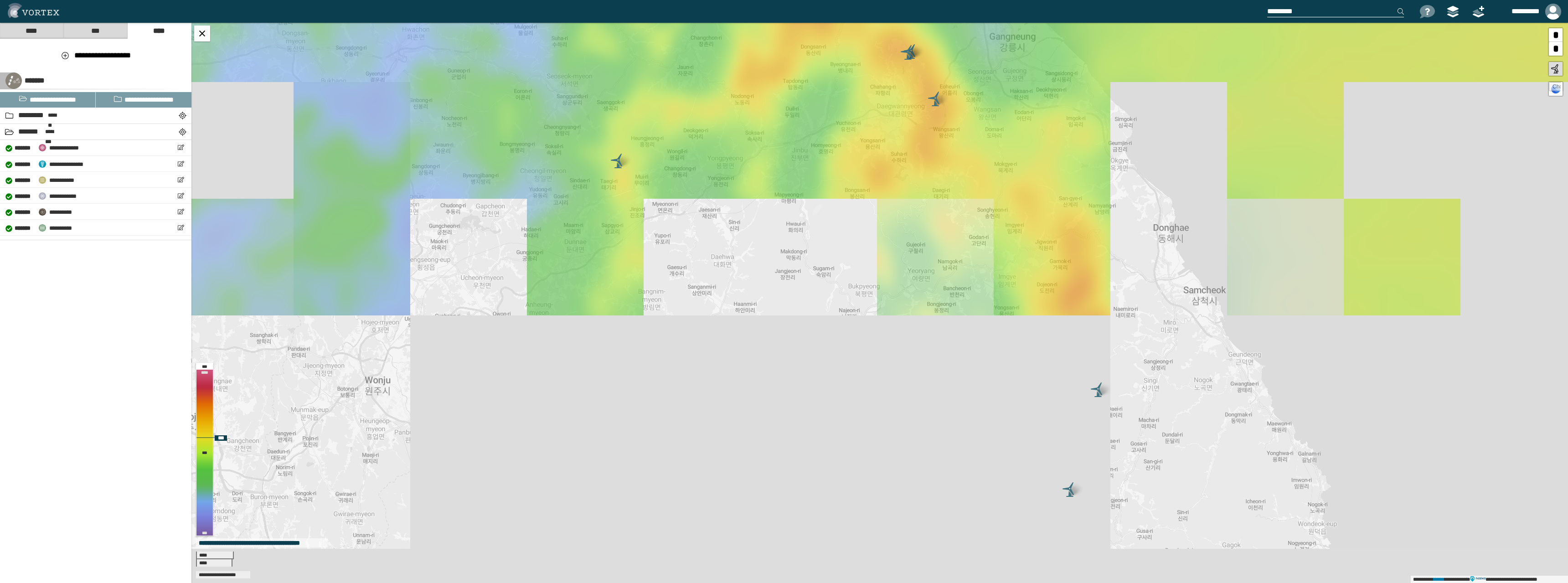 drag, startPoint x: 1020, startPoint y: 294, endPoint x: 978, endPoint y: 201, distance: 102.04411 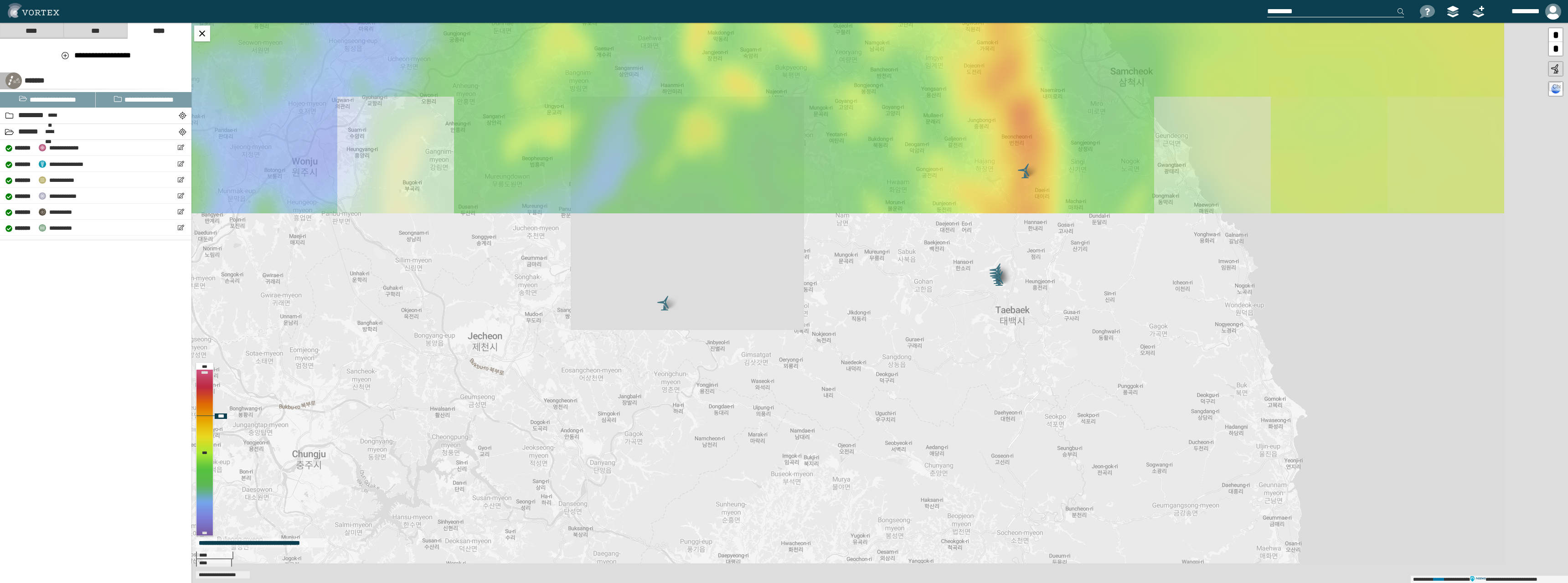 drag, startPoint x: 1088, startPoint y: 396, endPoint x: 1017, endPoint y: 190, distance: 217.89218 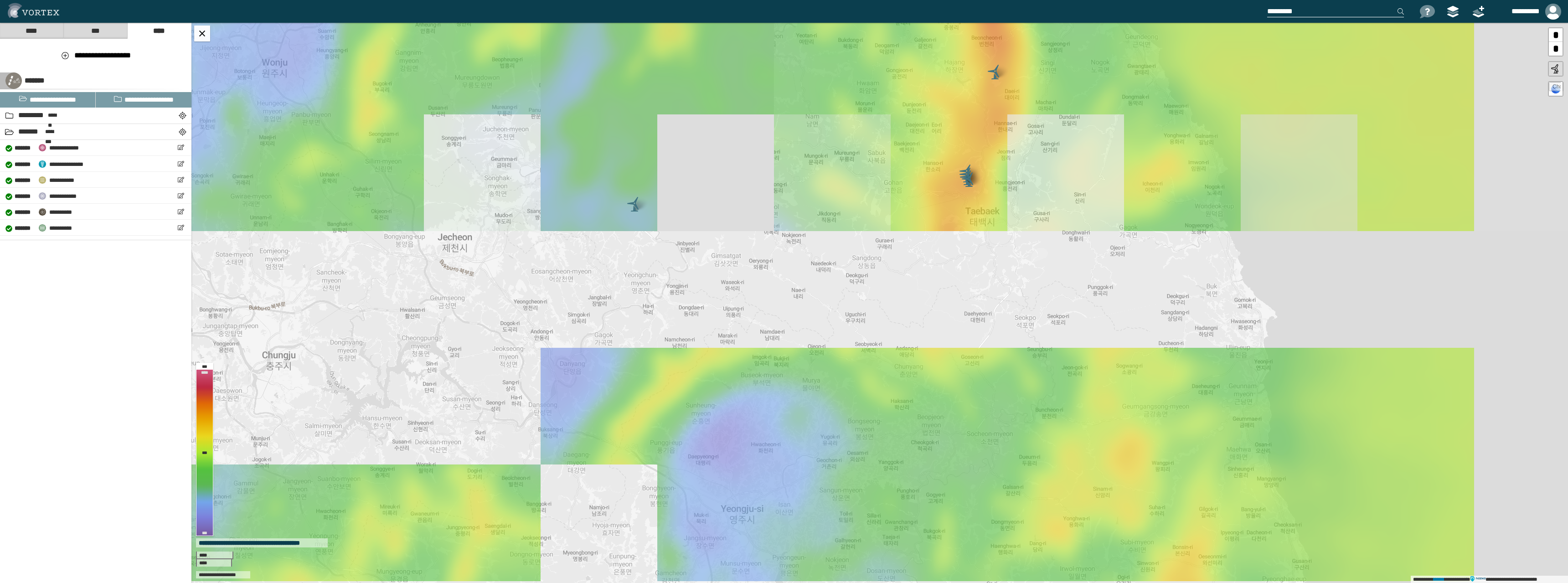 drag, startPoint x: 1094, startPoint y: 367, endPoint x: 1064, endPoint y: 260, distance: 111.12605 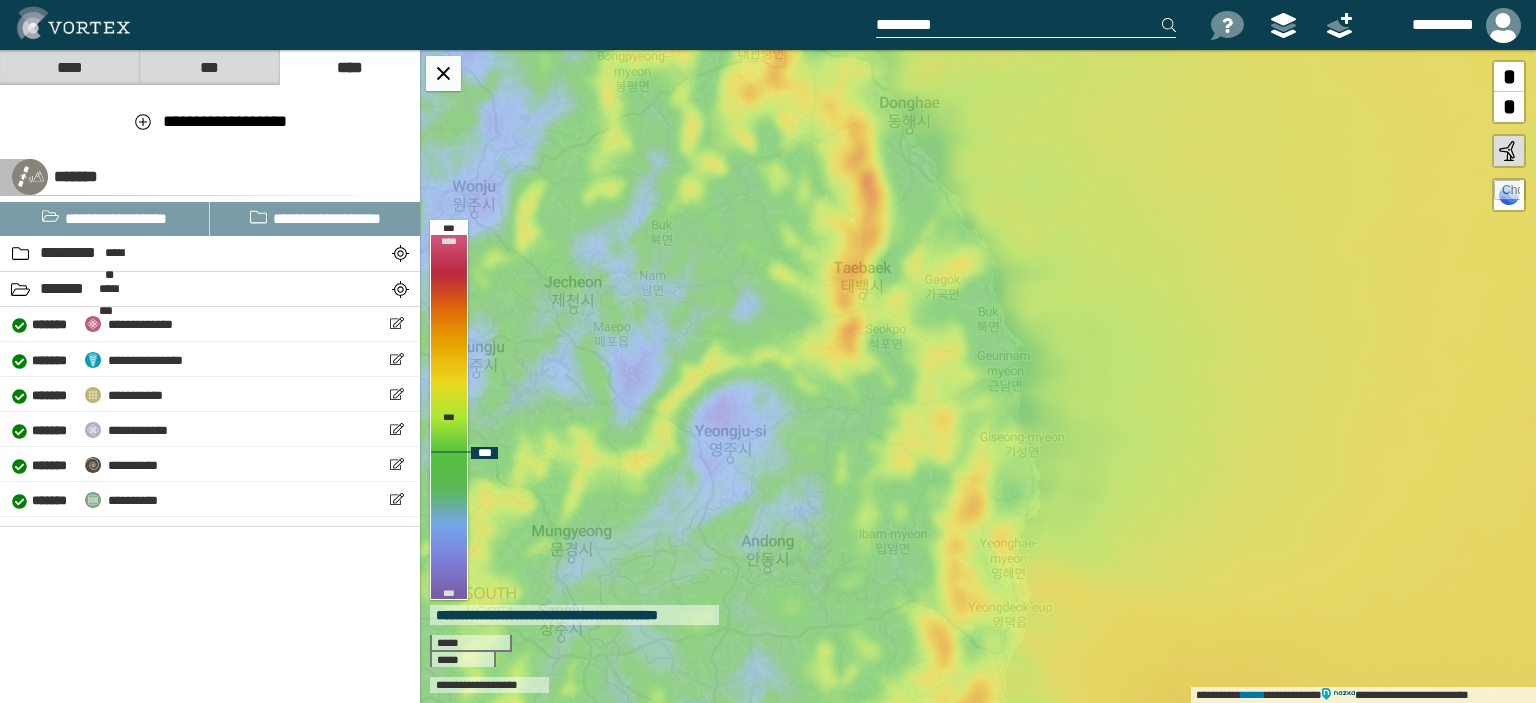drag, startPoint x: 771, startPoint y: 335, endPoint x: 913, endPoint y: 343, distance: 142.22517 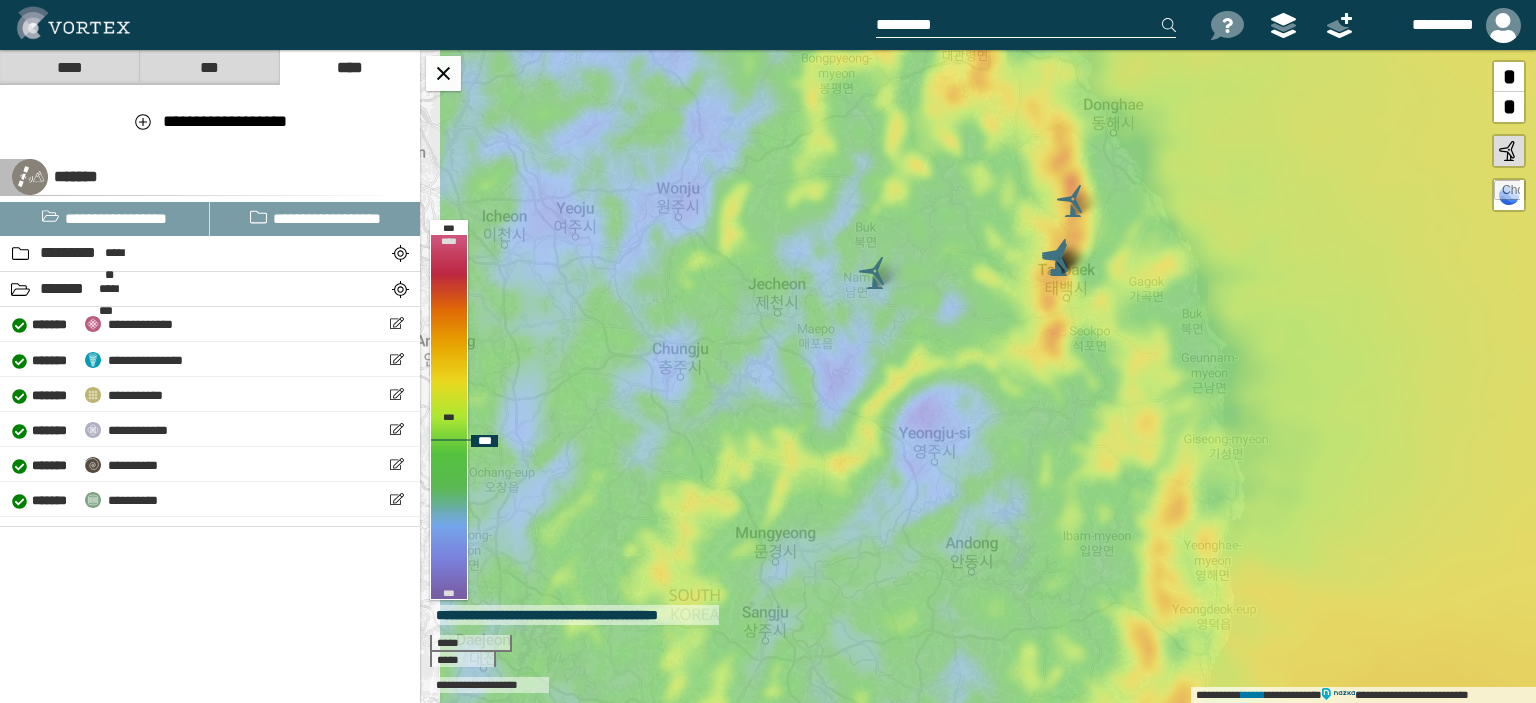 drag, startPoint x: 920, startPoint y: 355, endPoint x: 1036, endPoint y: 347, distance: 116.275536 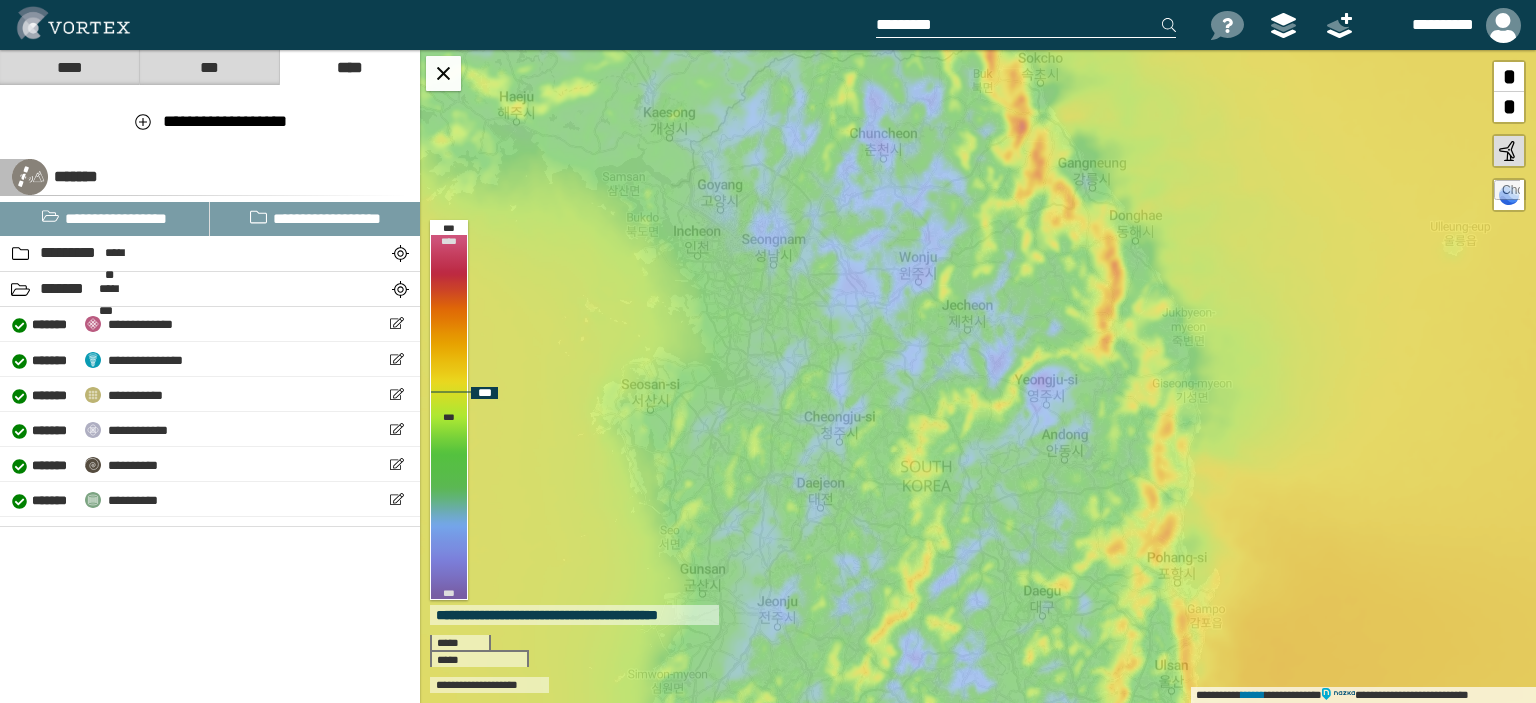 drag, startPoint x: 960, startPoint y: 403, endPoint x: 1015, endPoint y: 379, distance: 60.00833 